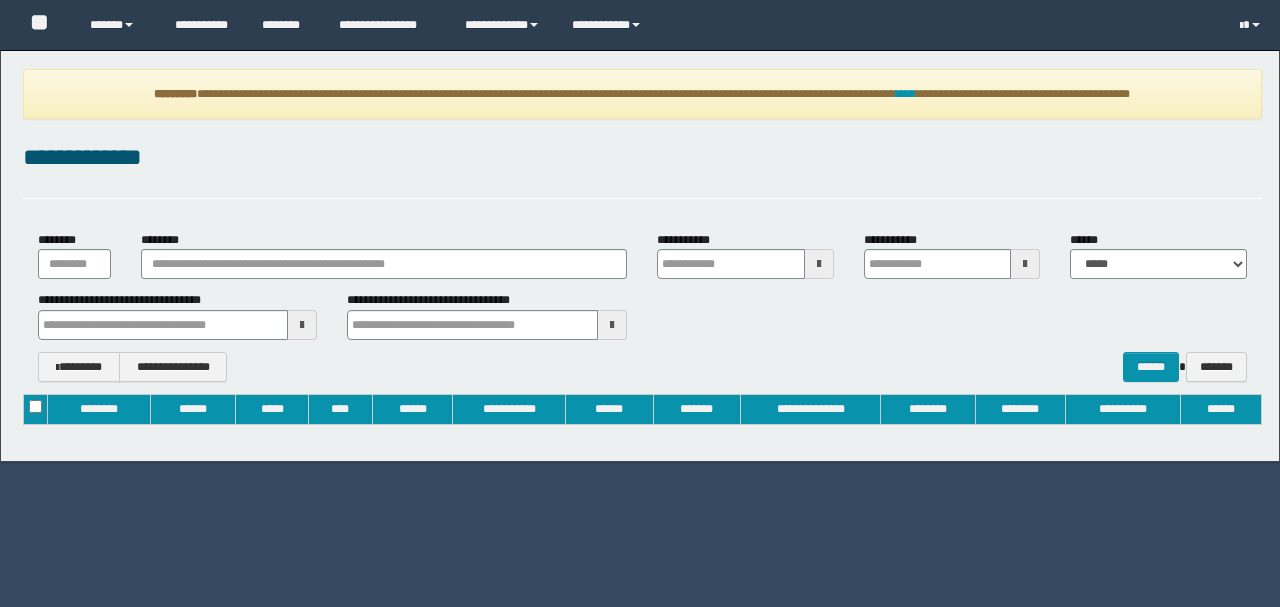type on "**********" 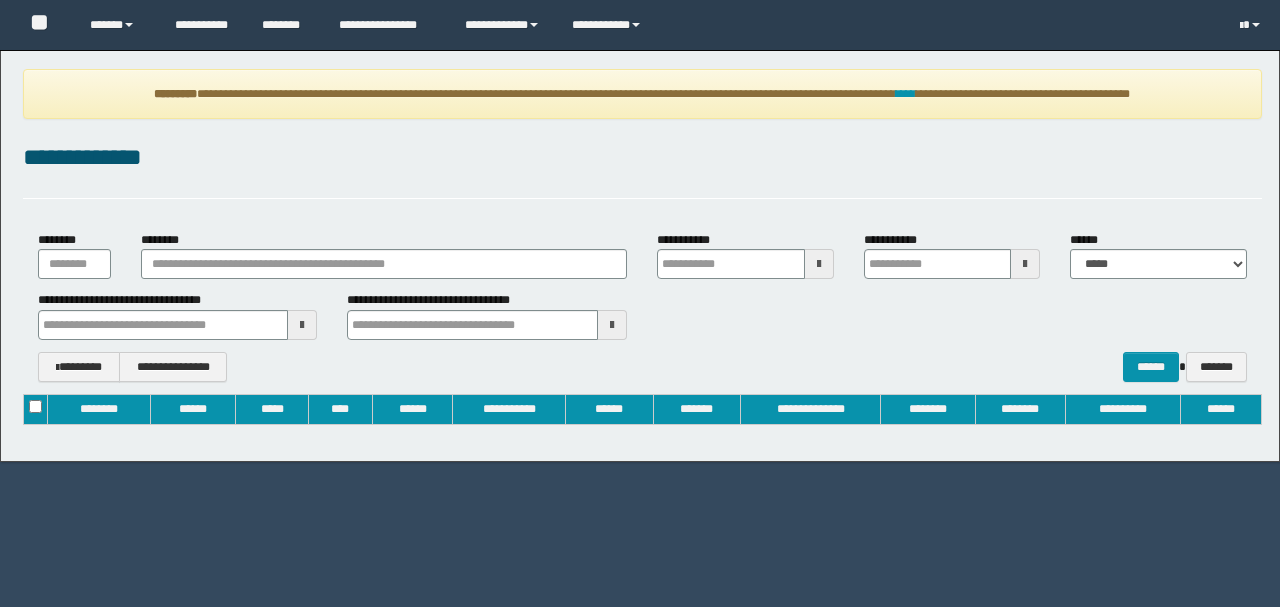 type on "**********" 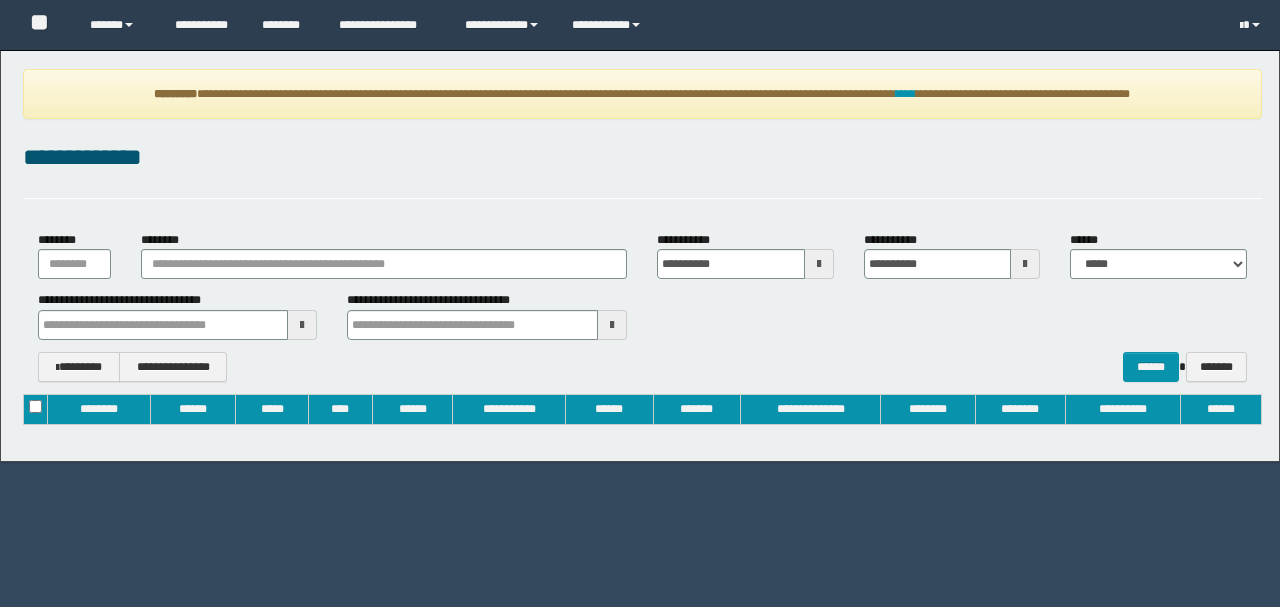 scroll, scrollTop: 0, scrollLeft: 0, axis: both 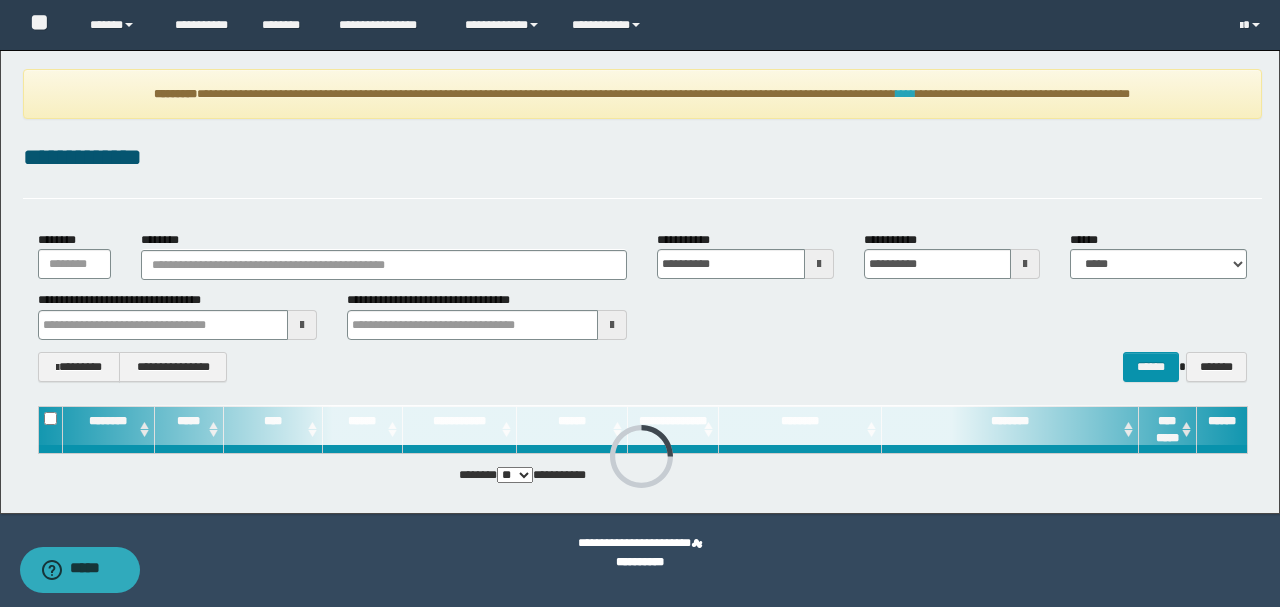 click on "****" at bounding box center (906, 94) 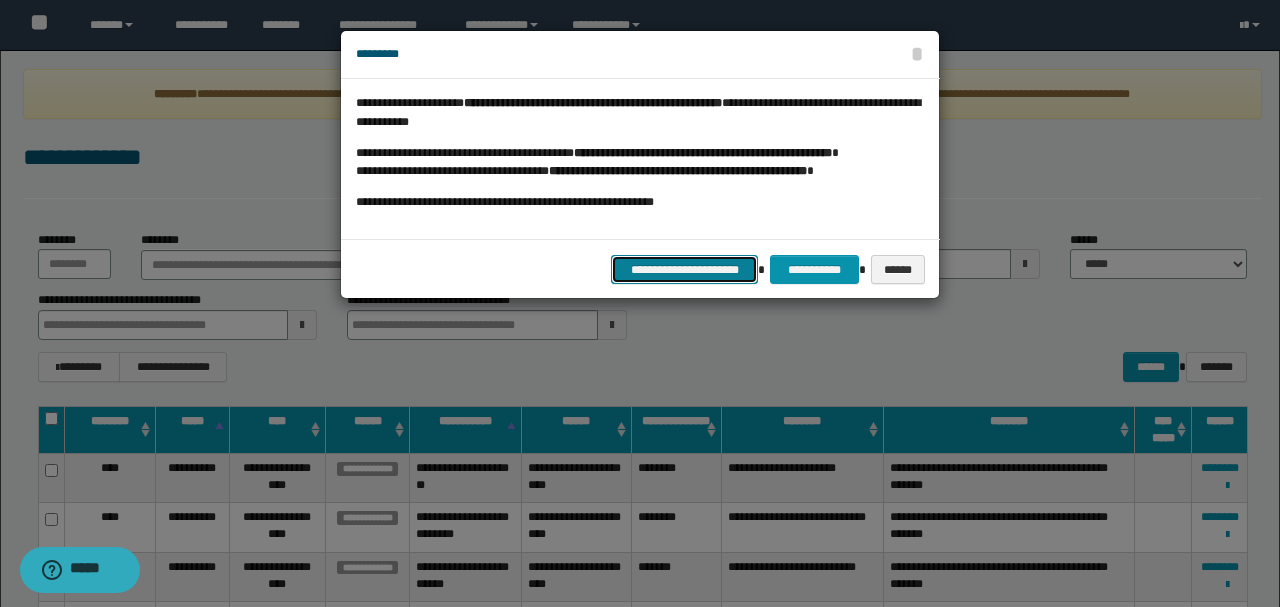 click on "**********" at bounding box center [685, 269] 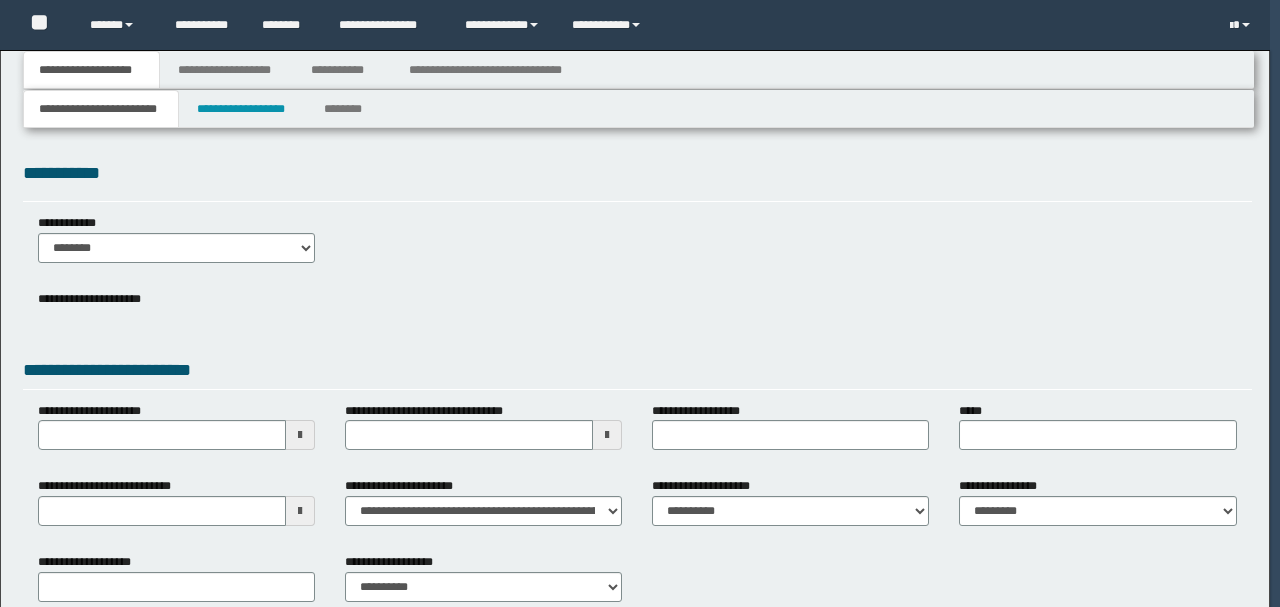 type 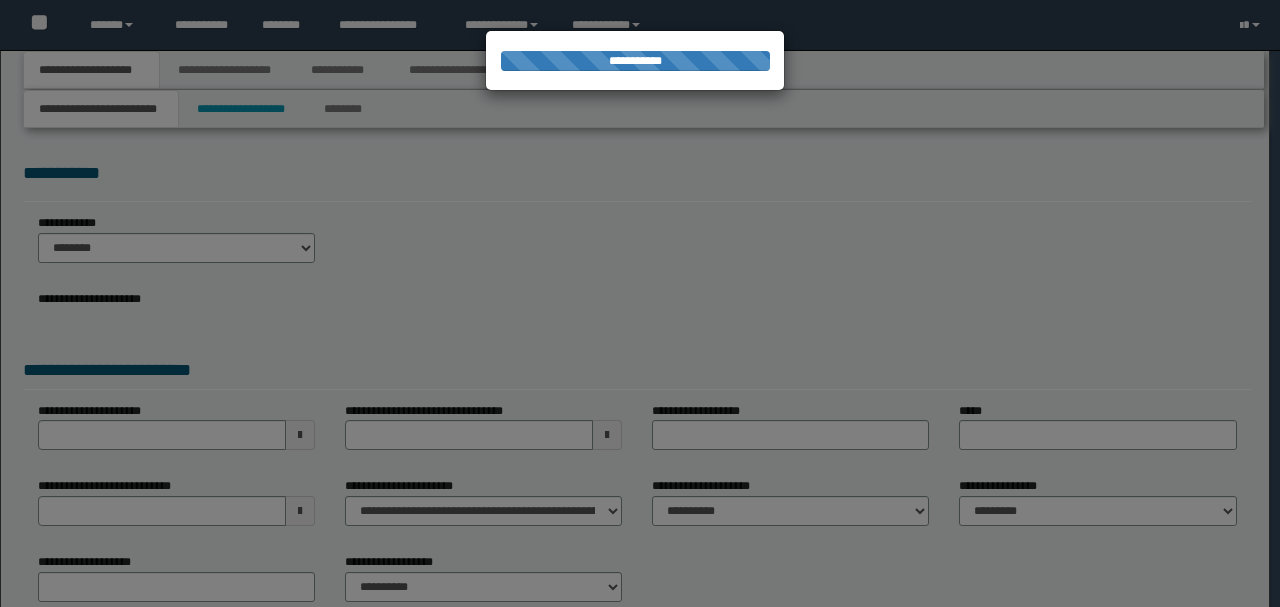 scroll, scrollTop: 0, scrollLeft: 0, axis: both 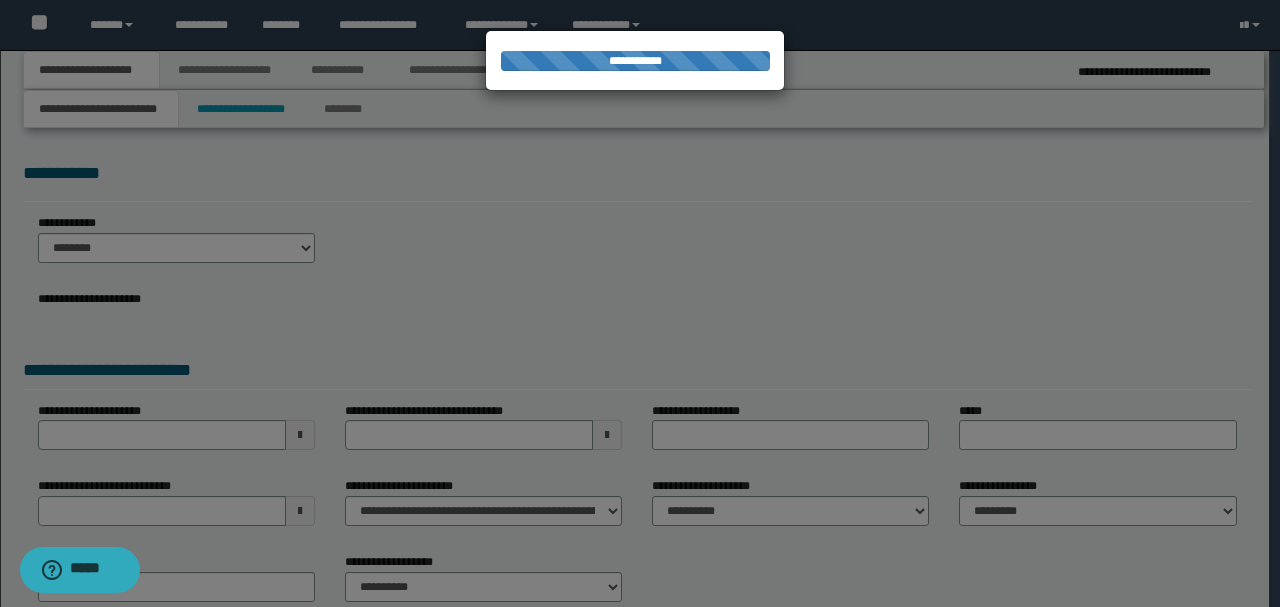 type on "**********" 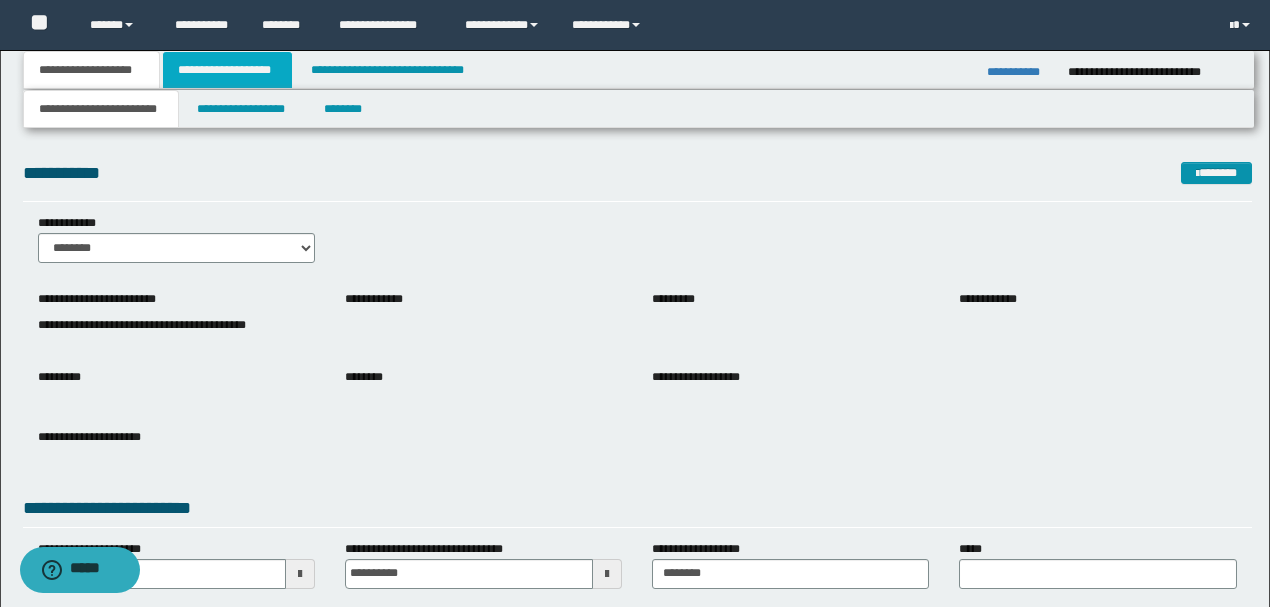 click on "**********" at bounding box center (227, 70) 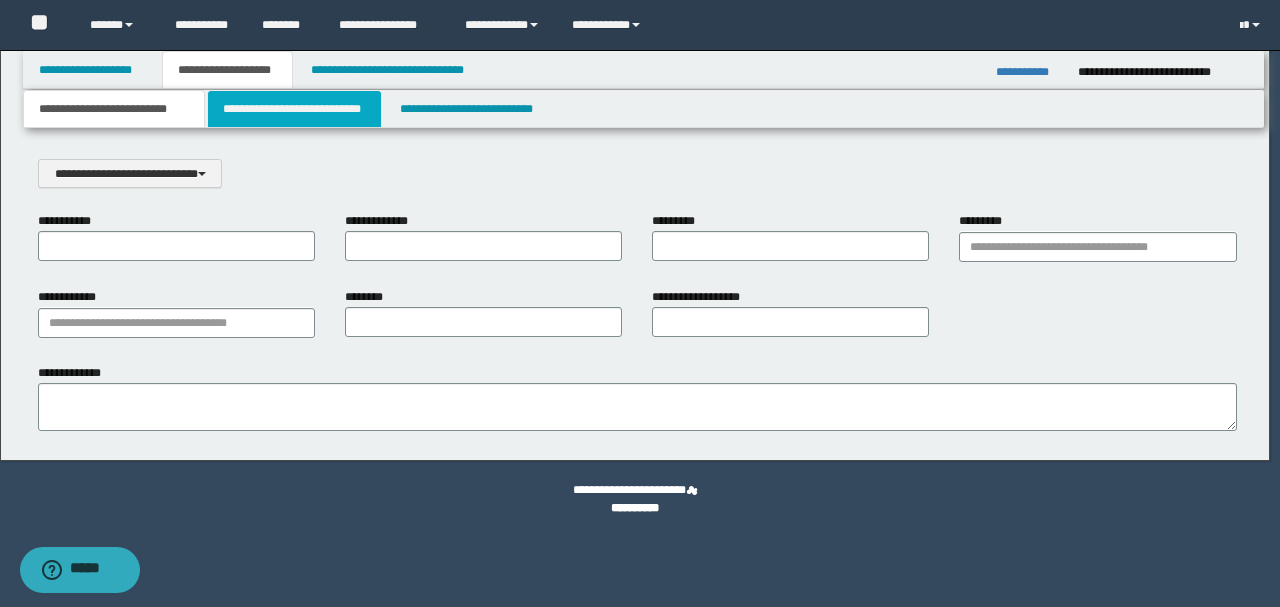 scroll, scrollTop: 0, scrollLeft: 0, axis: both 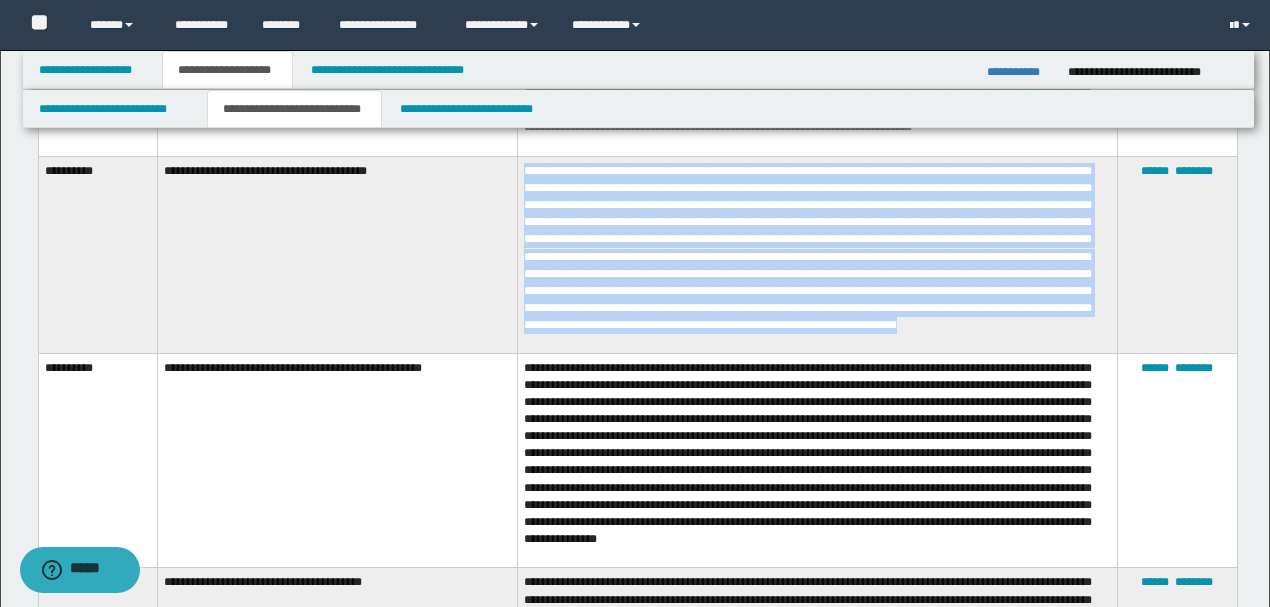 drag, startPoint x: 524, startPoint y: 166, endPoint x: 880, endPoint y: 346, distance: 398.91855 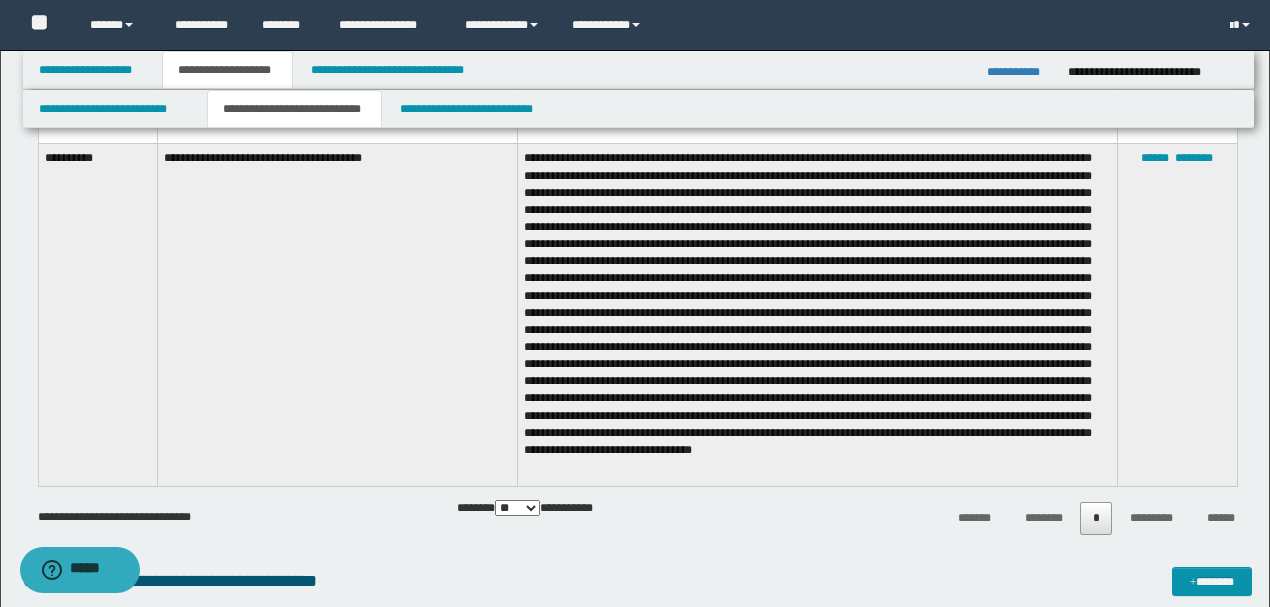 scroll, scrollTop: 2266, scrollLeft: 0, axis: vertical 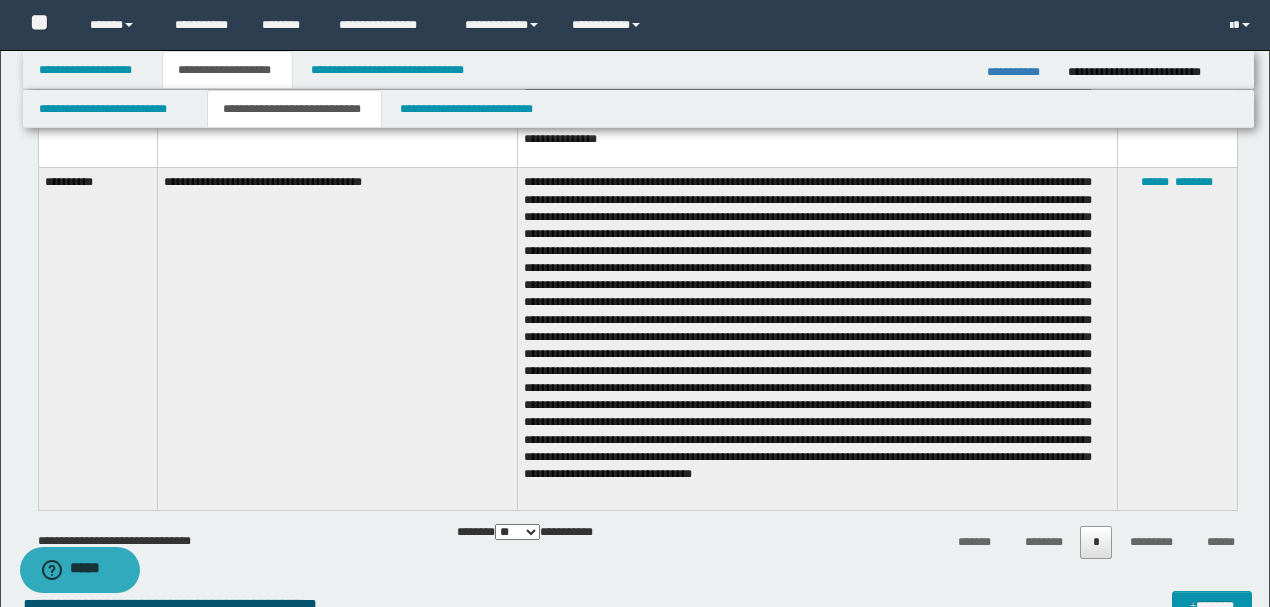 click at bounding box center [817, 339] 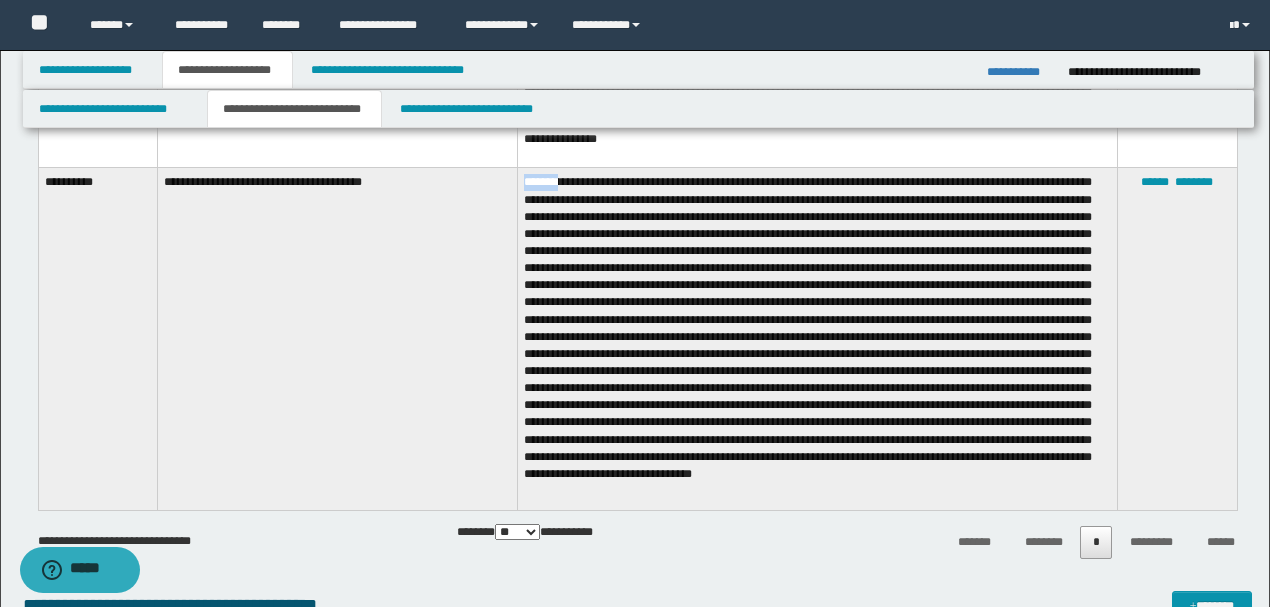 click at bounding box center (817, 339) 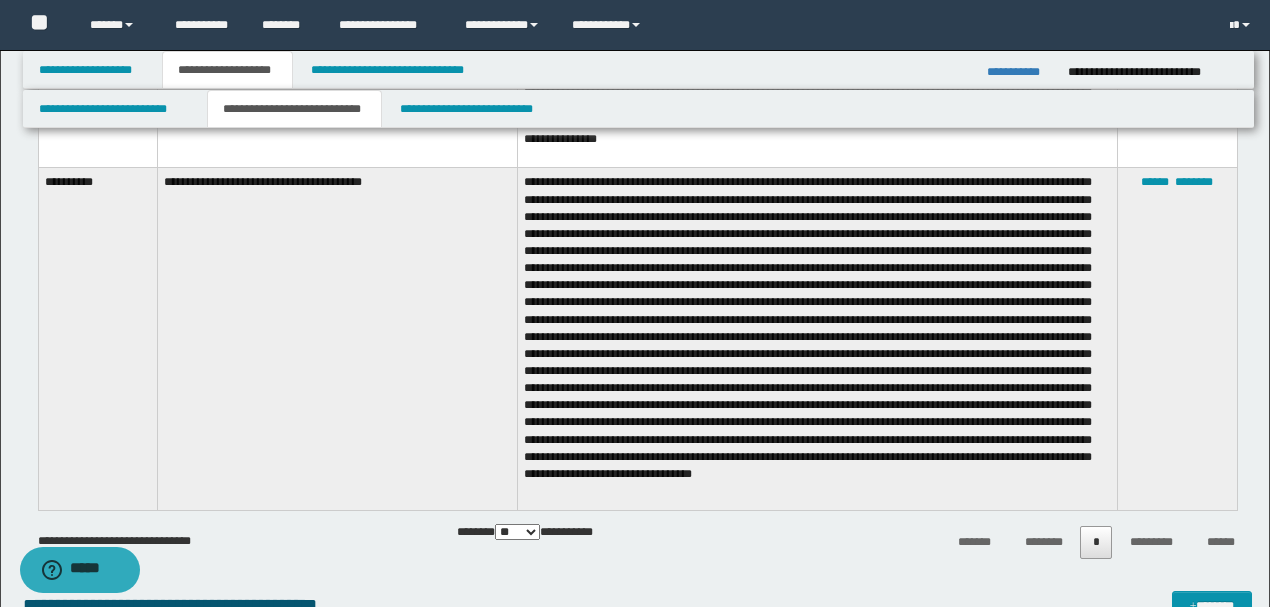 click at bounding box center [817, 339] 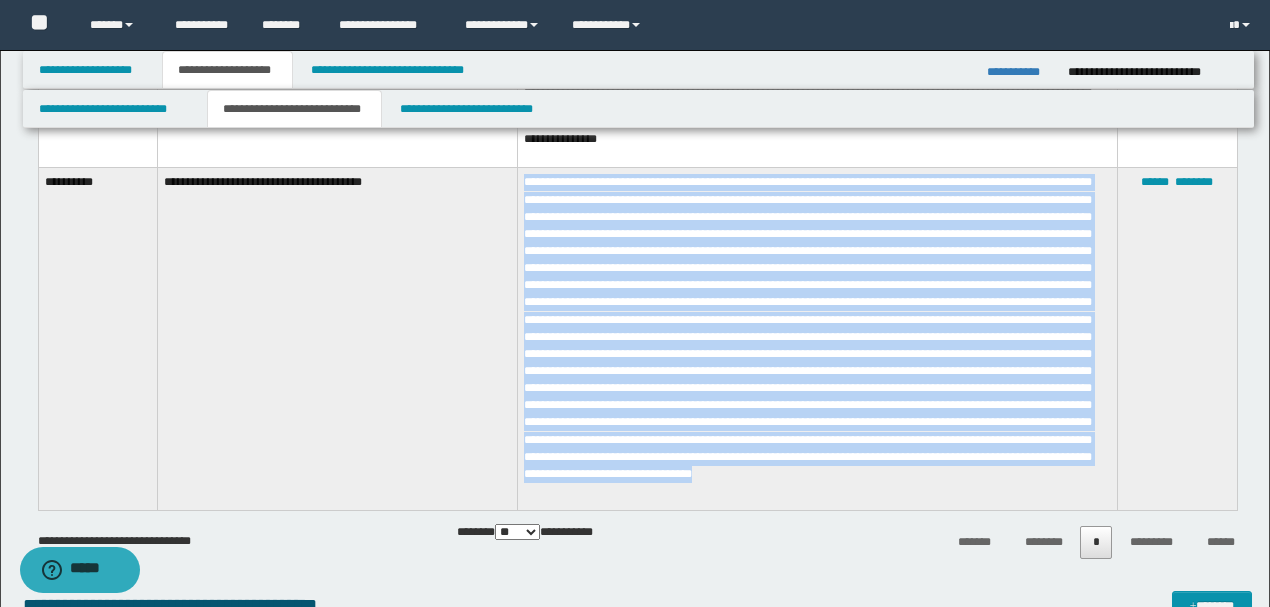 drag, startPoint x: 525, startPoint y: 183, endPoint x: 817, endPoint y: 490, distance: 423.68976 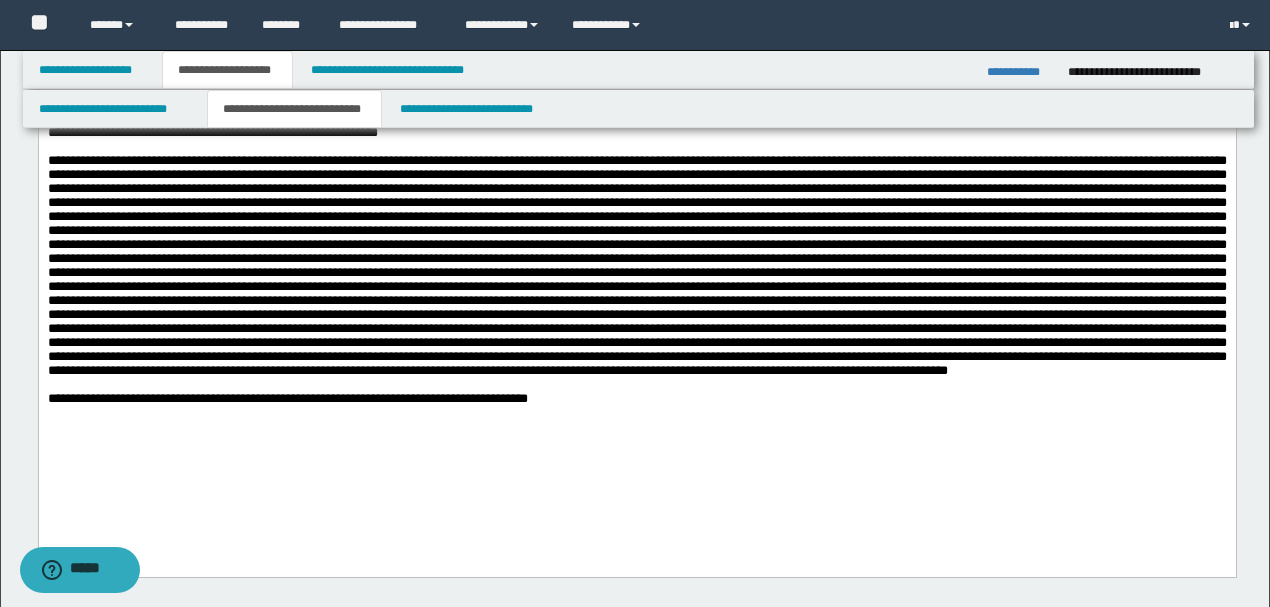 scroll, scrollTop: 466, scrollLeft: 0, axis: vertical 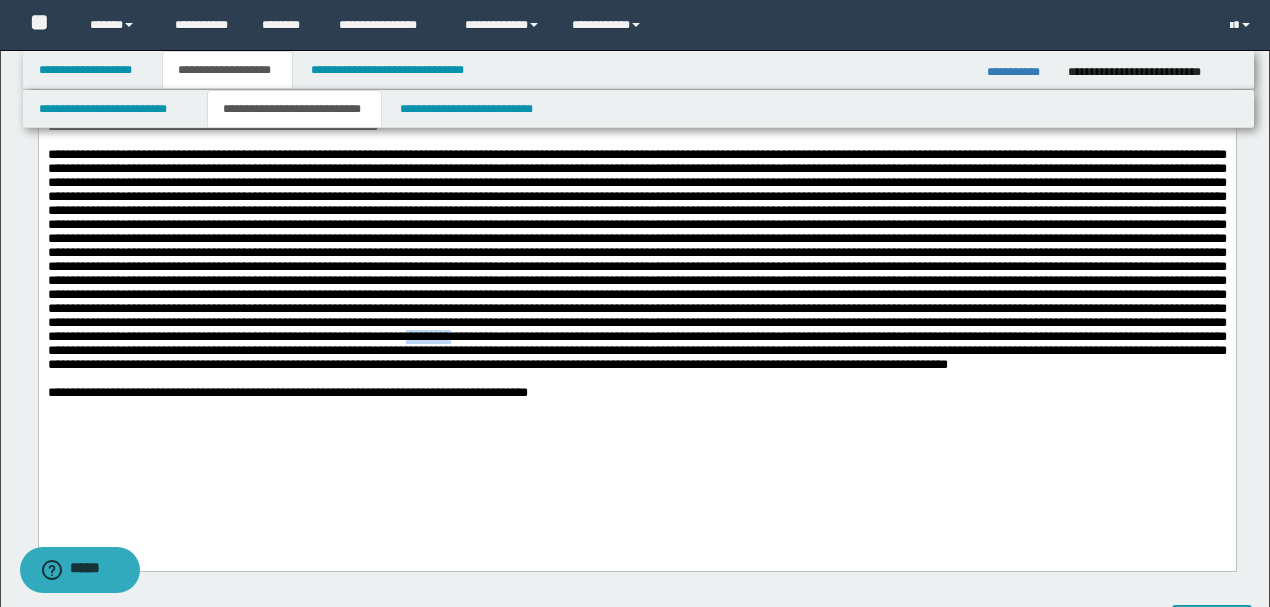 drag, startPoint x: 773, startPoint y: 380, endPoint x: 721, endPoint y: 378, distance: 52.03845 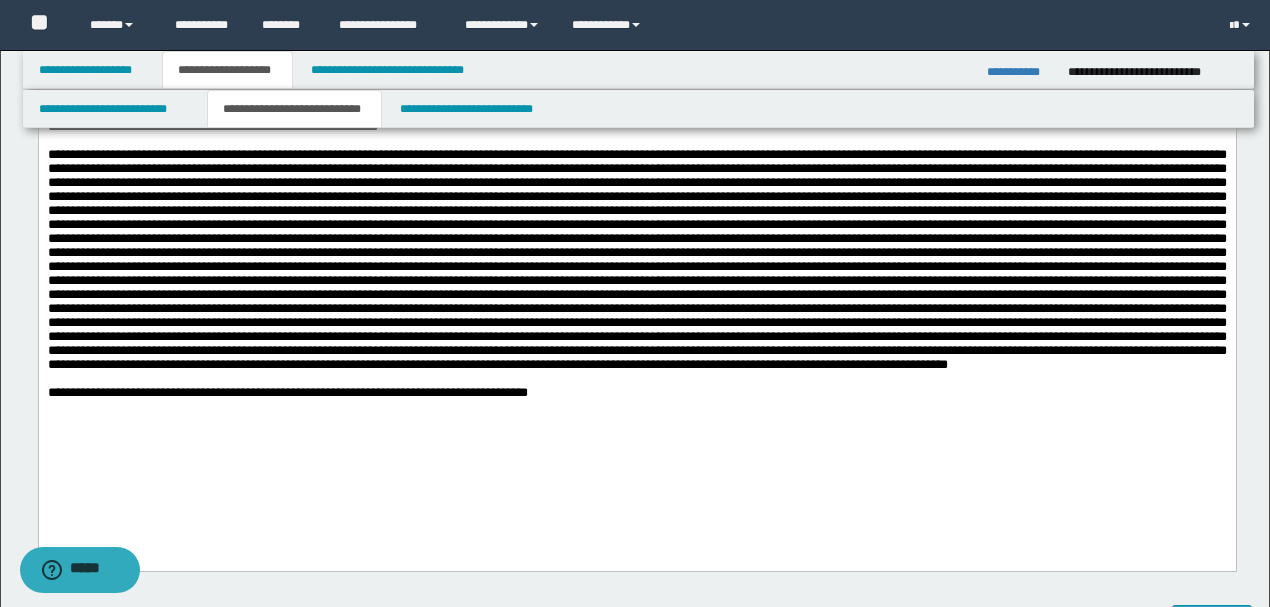 click at bounding box center [636, 259] 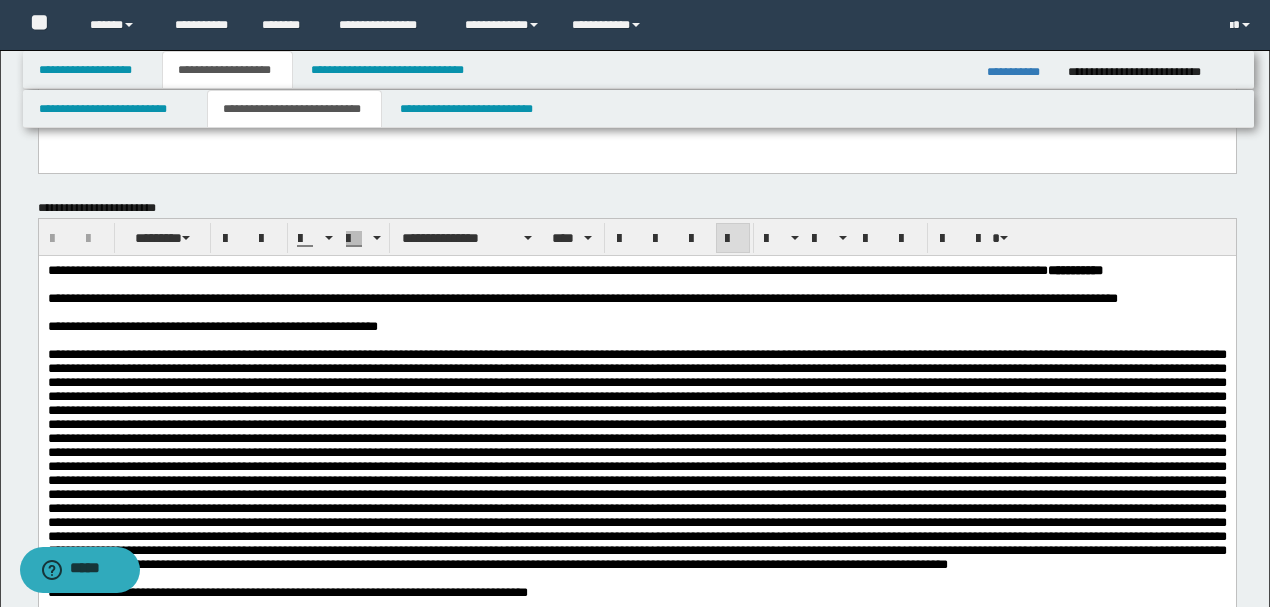 scroll, scrollTop: 466, scrollLeft: 0, axis: vertical 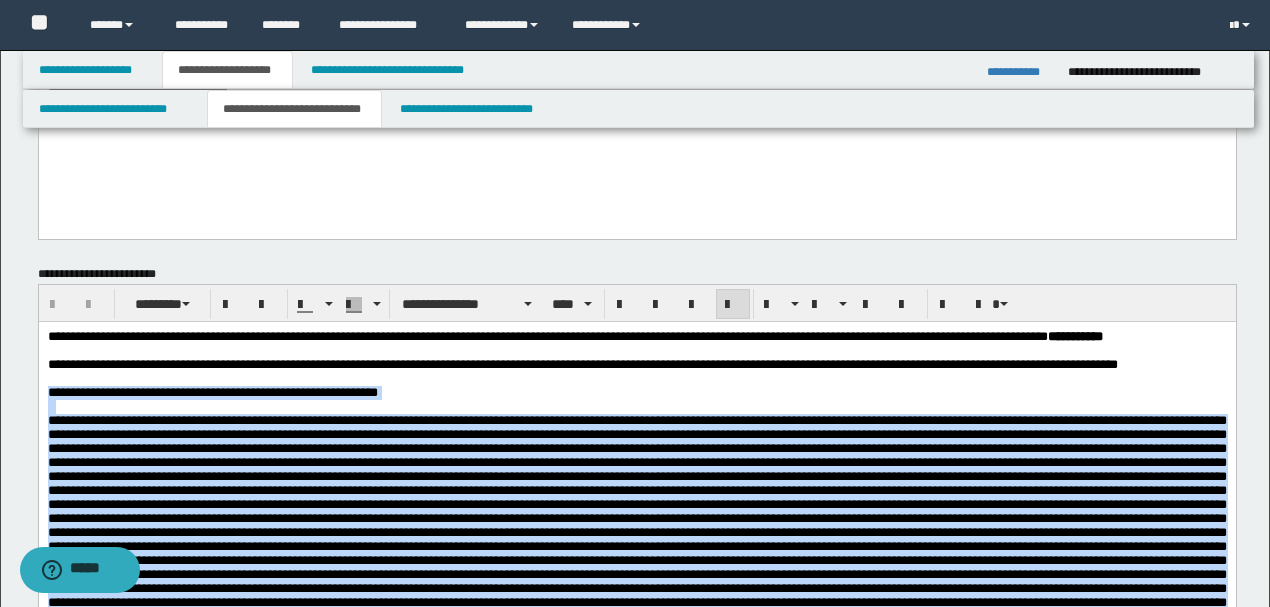 drag, startPoint x: 534, startPoint y: 706, endPoint x: 45, endPoint y: 400, distance: 576.85095 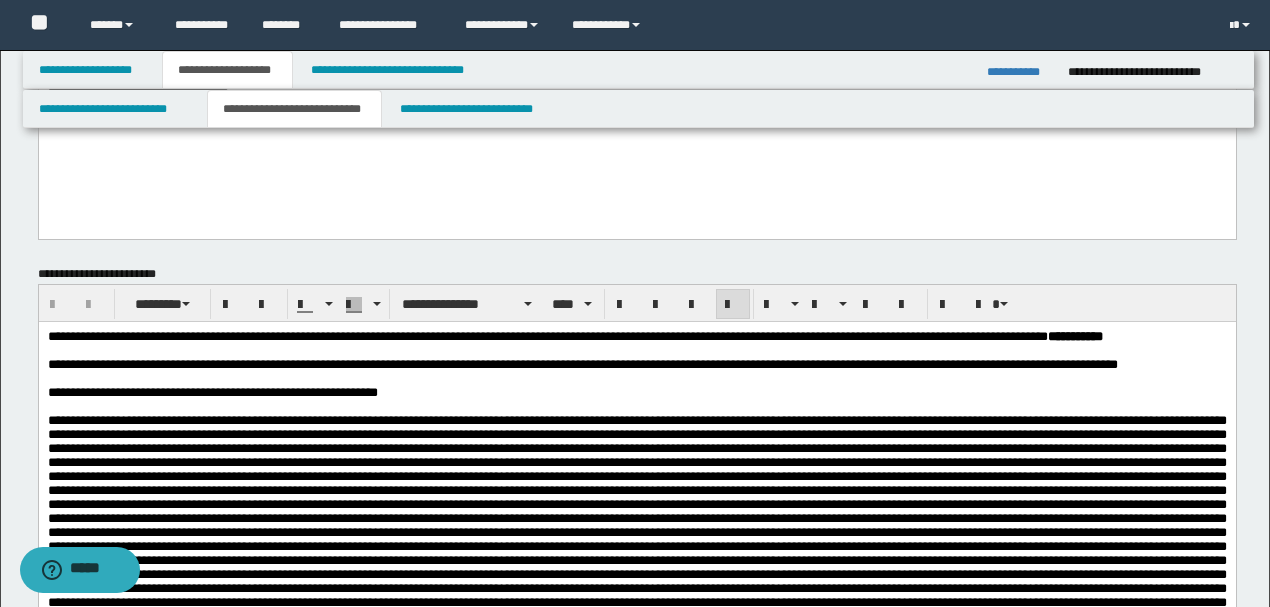 click on "**********" at bounding box center [636, 97] 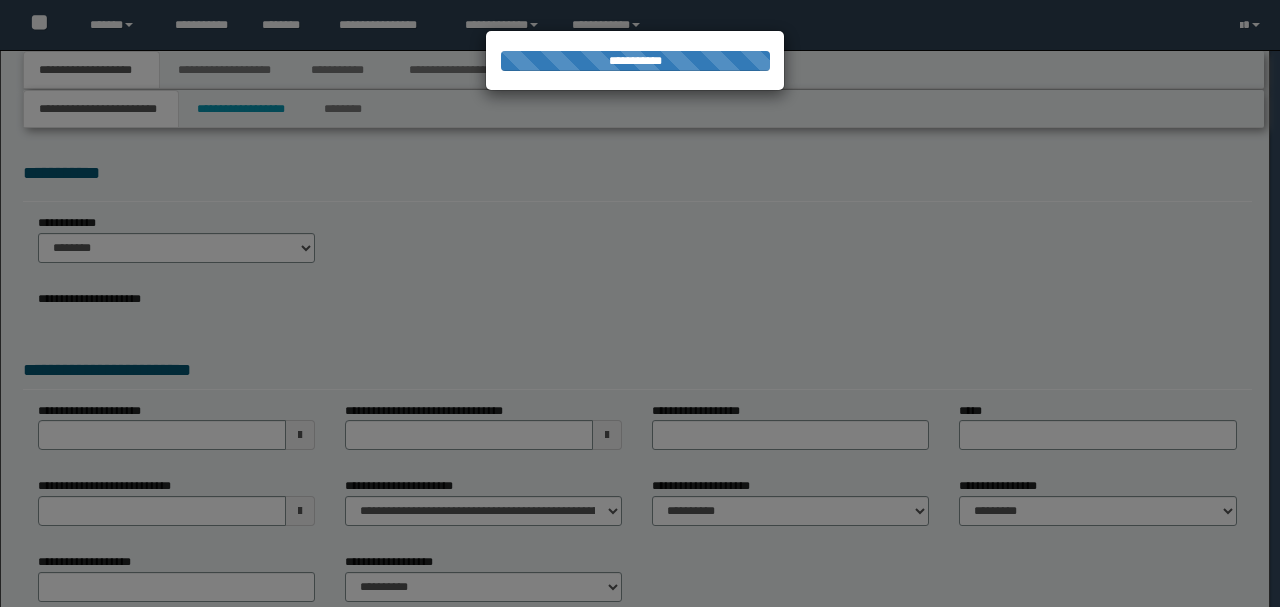 scroll, scrollTop: 0, scrollLeft: 0, axis: both 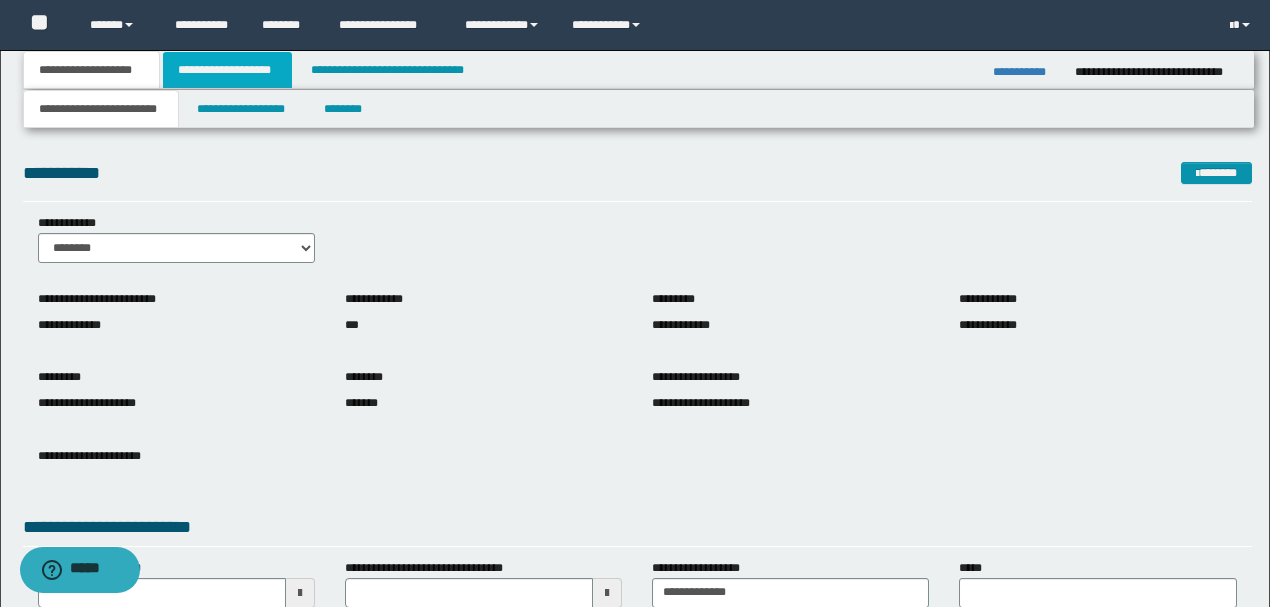 click on "**********" at bounding box center (227, 70) 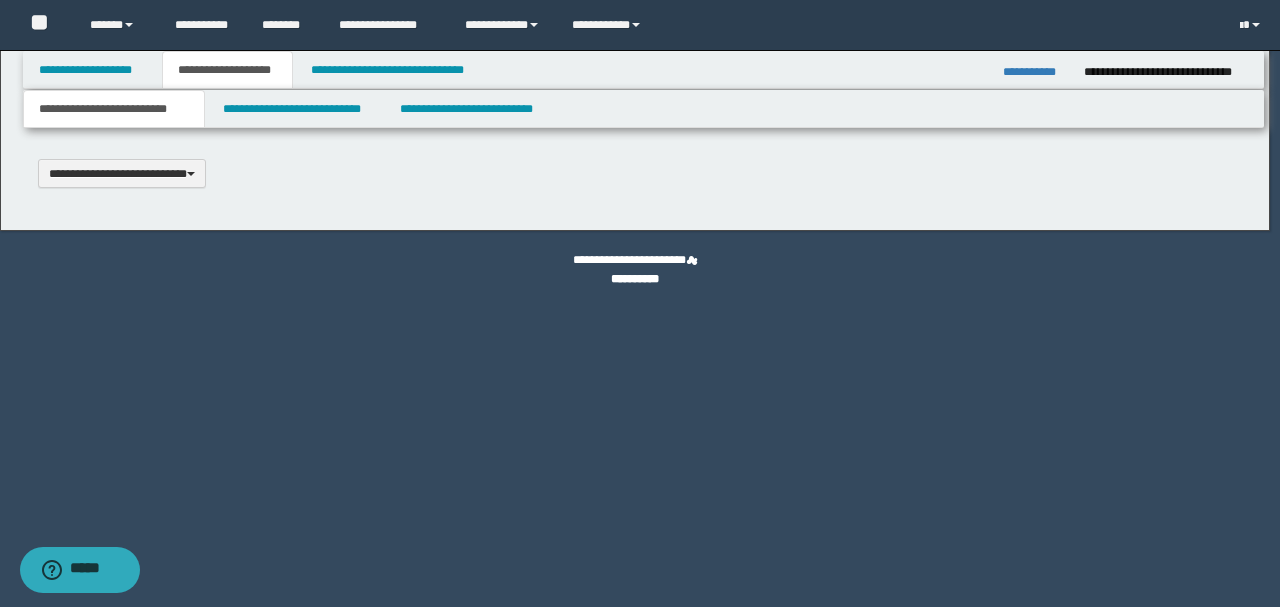 type 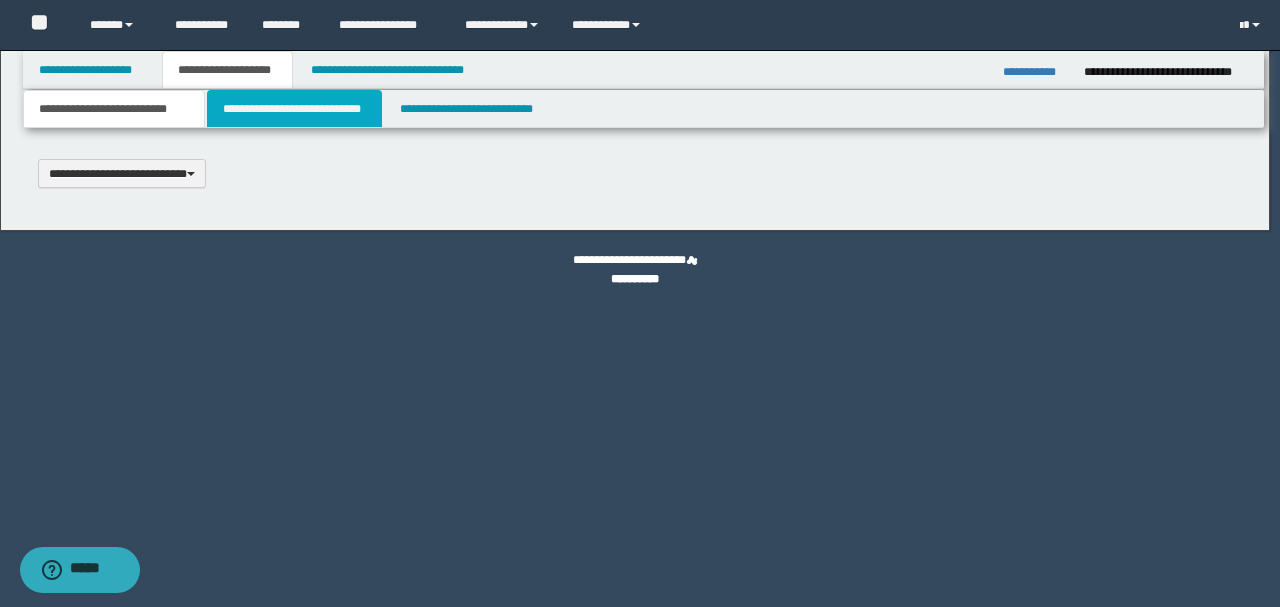 select on "*" 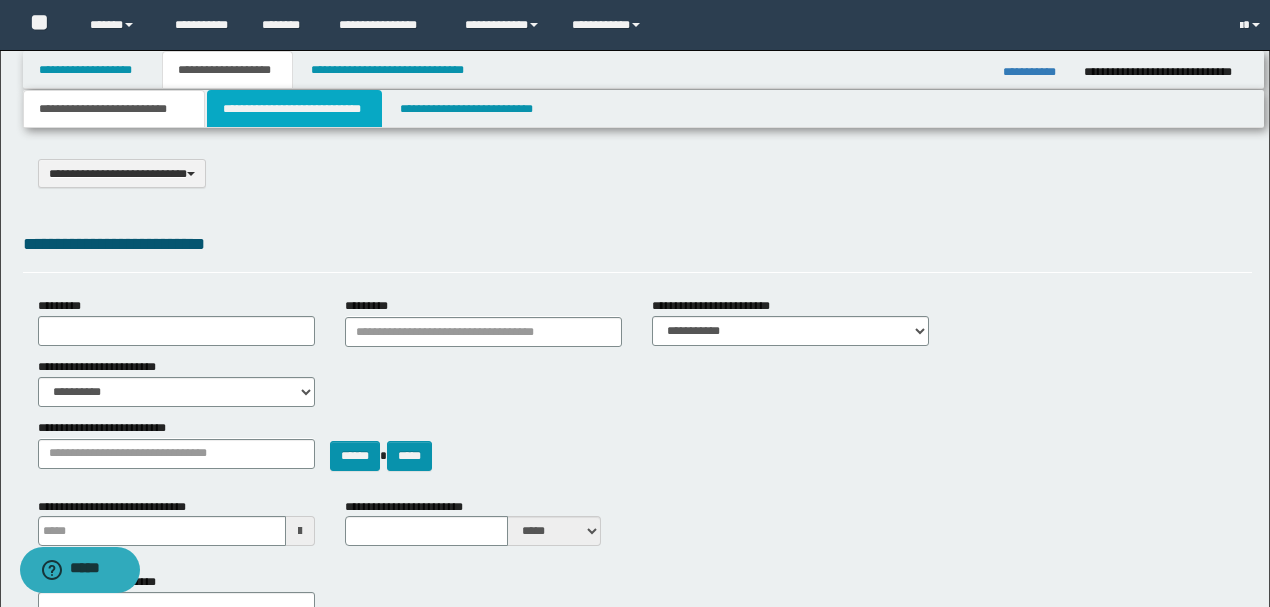 click on "**********" at bounding box center [294, 109] 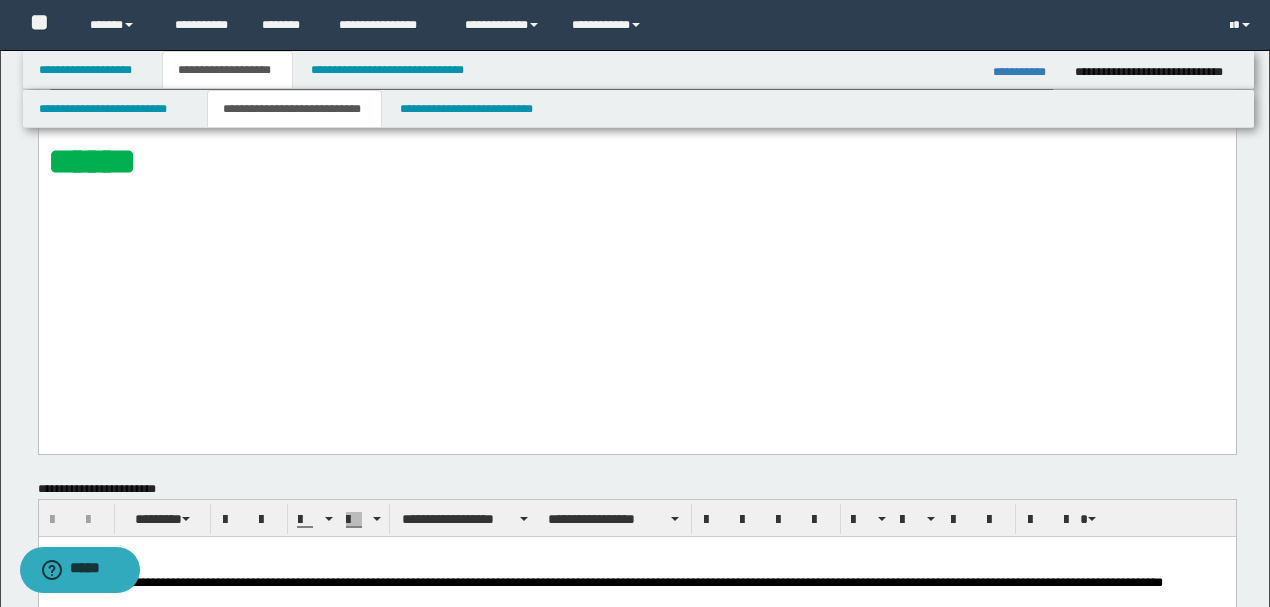 scroll, scrollTop: 866, scrollLeft: 0, axis: vertical 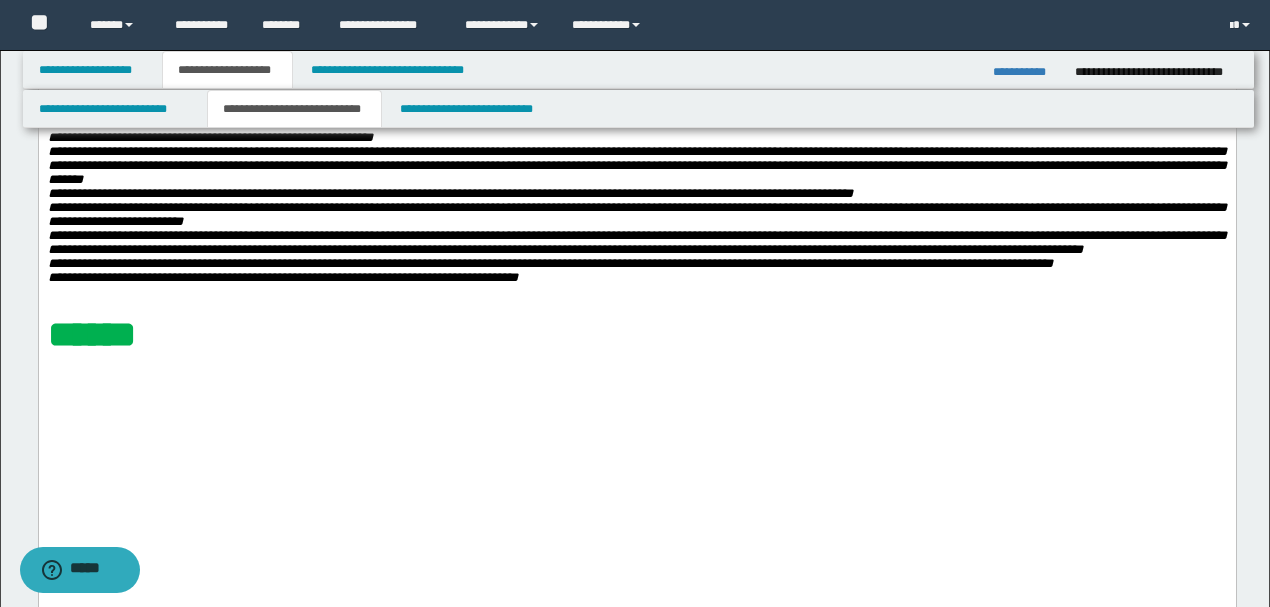 click on "******" at bounding box center (91, 334) 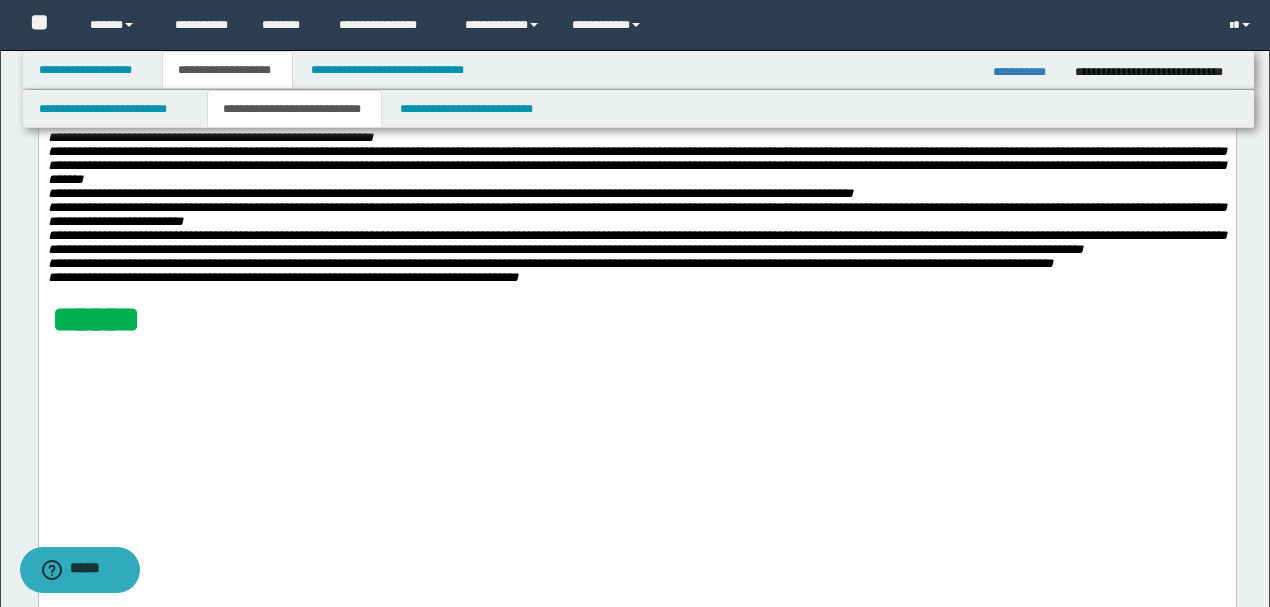 type 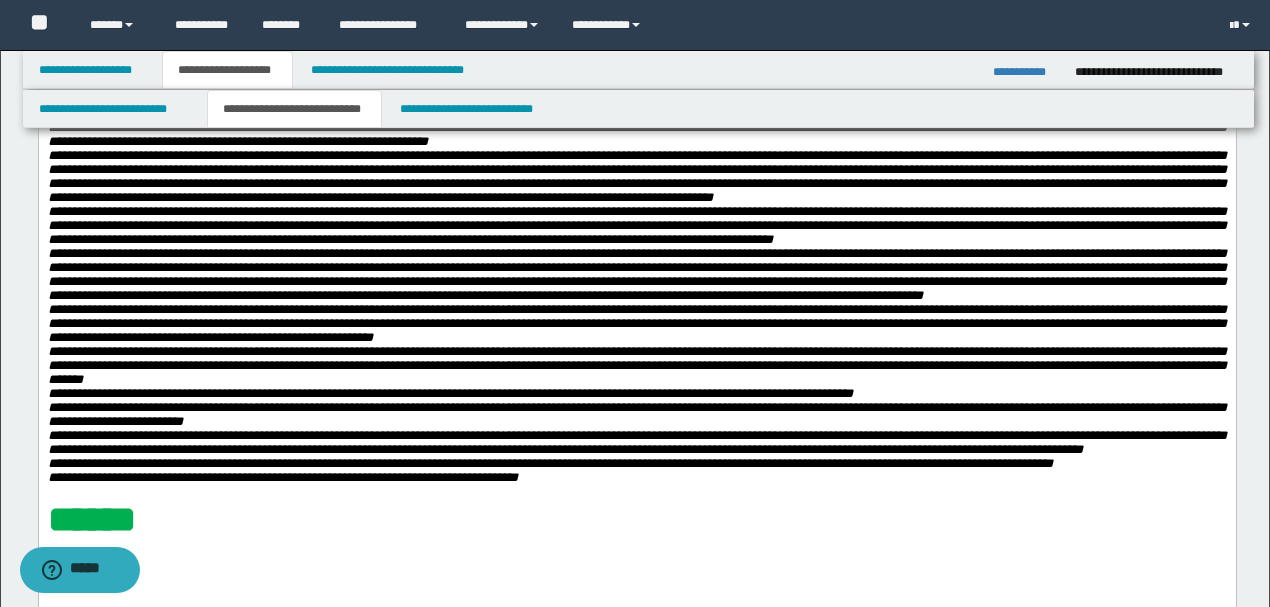 click on "**********" at bounding box center [636, 274] 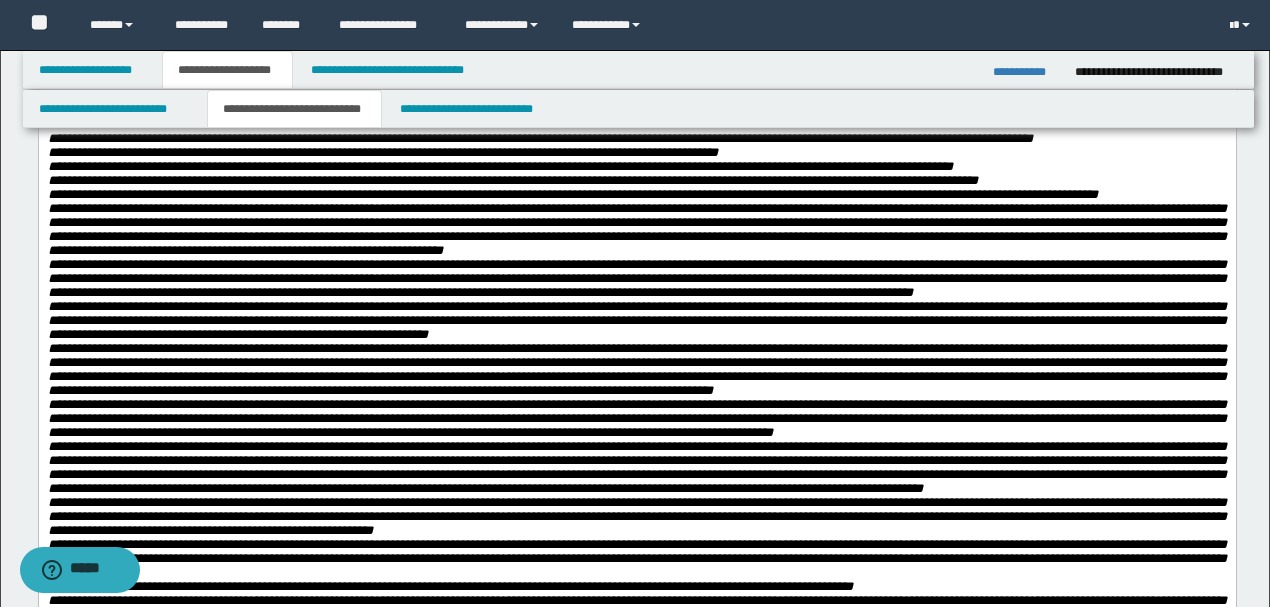 scroll, scrollTop: 266, scrollLeft: 0, axis: vertical 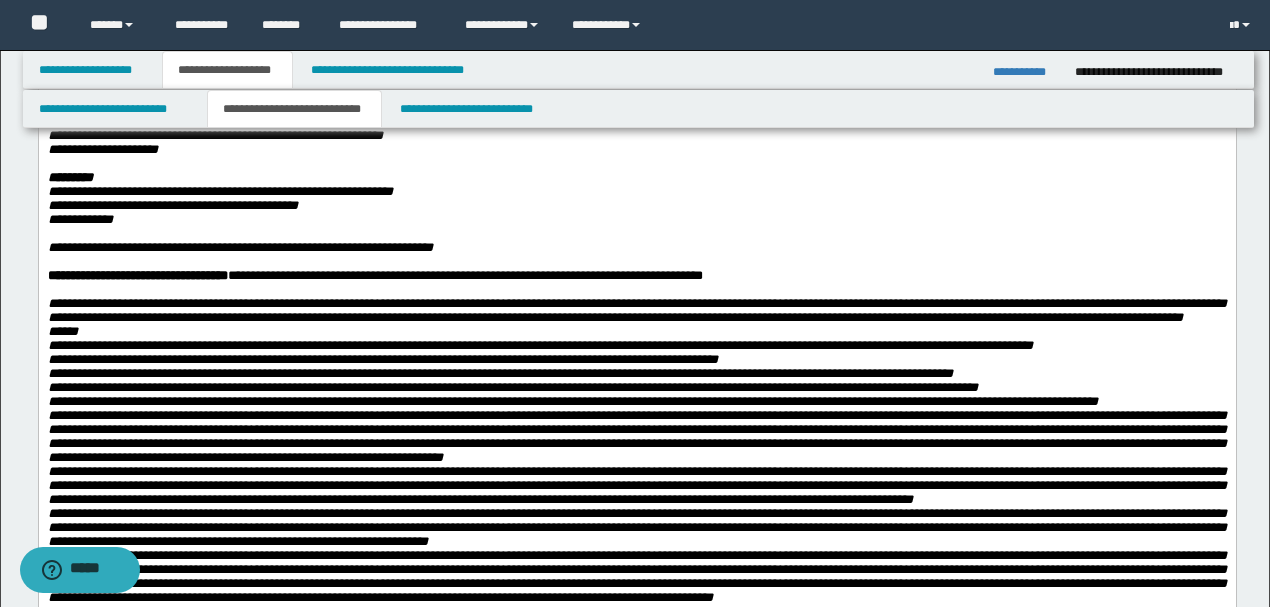 click on "**********" at bounding box center (1026, 72) 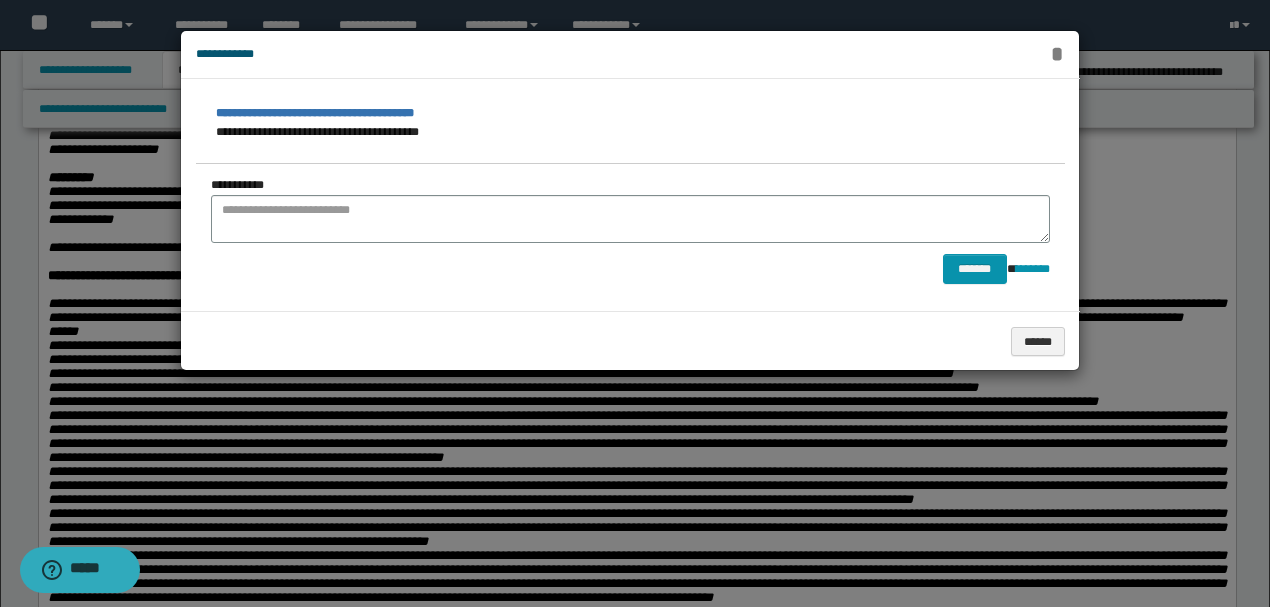 click on "*" at bounding box center (1057, 54) 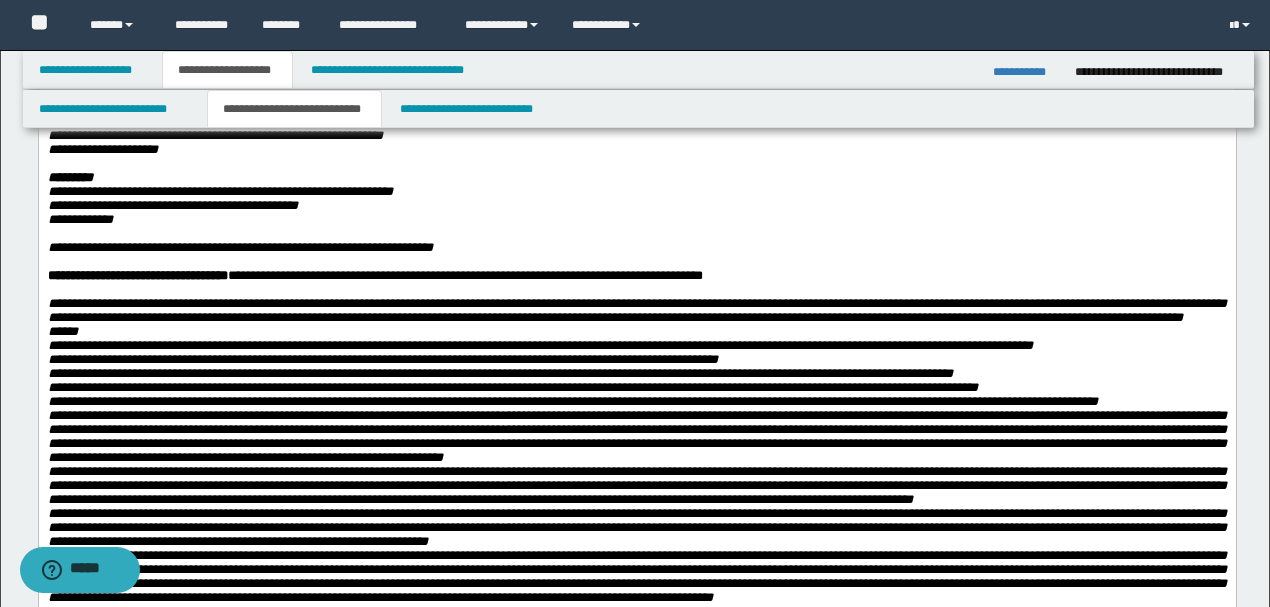 click on "**********" at bounding box center (239, 247) 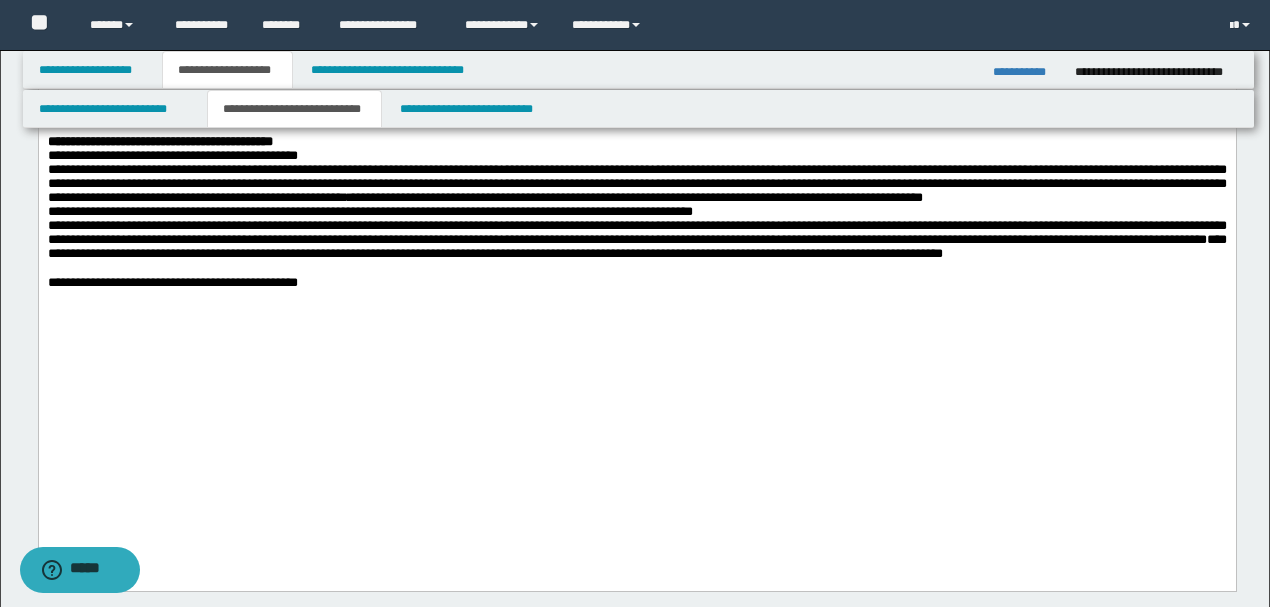 scroll, scrollTop: 2266, scrollLeft: 0, axis: vertical 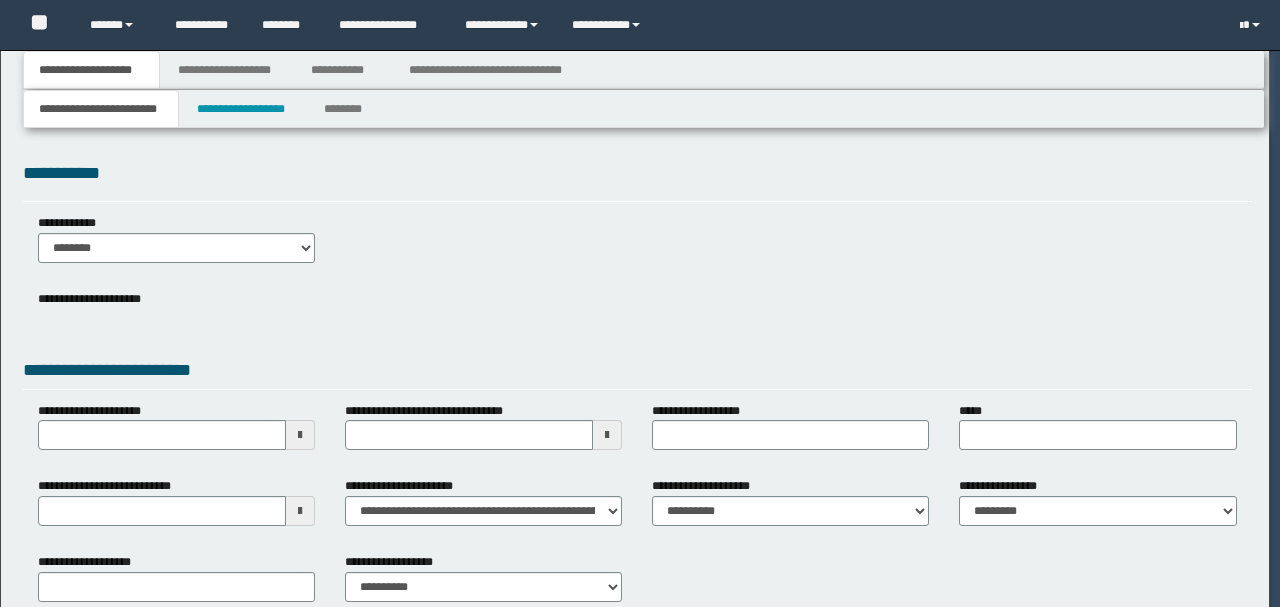 type on "**********" 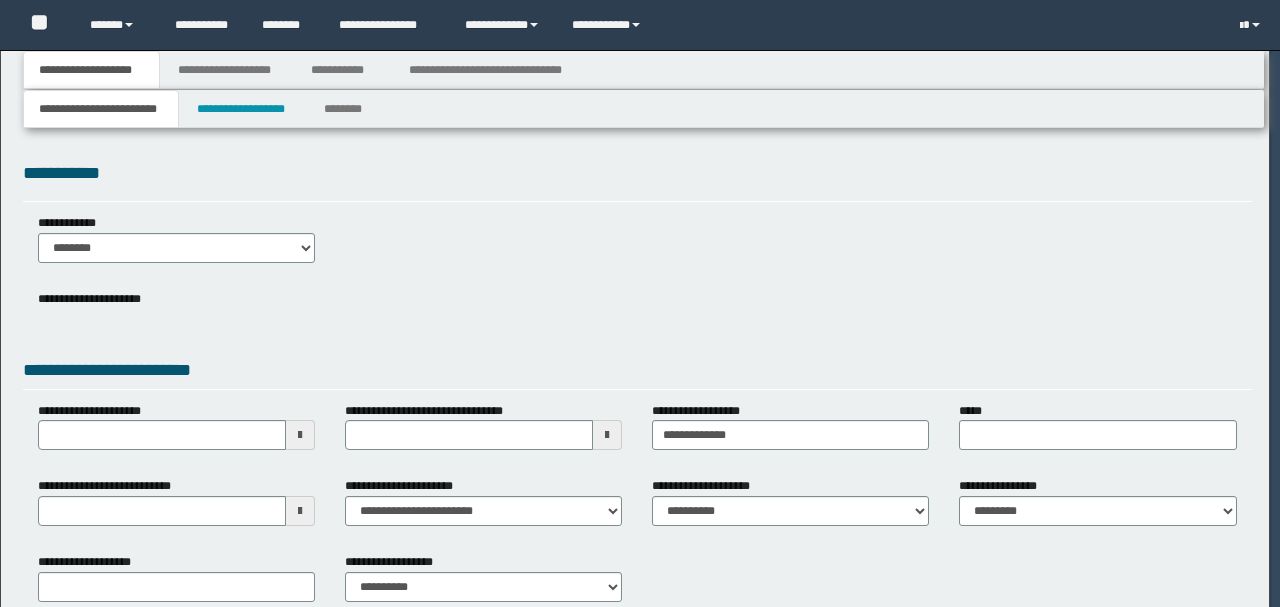 select on "**" 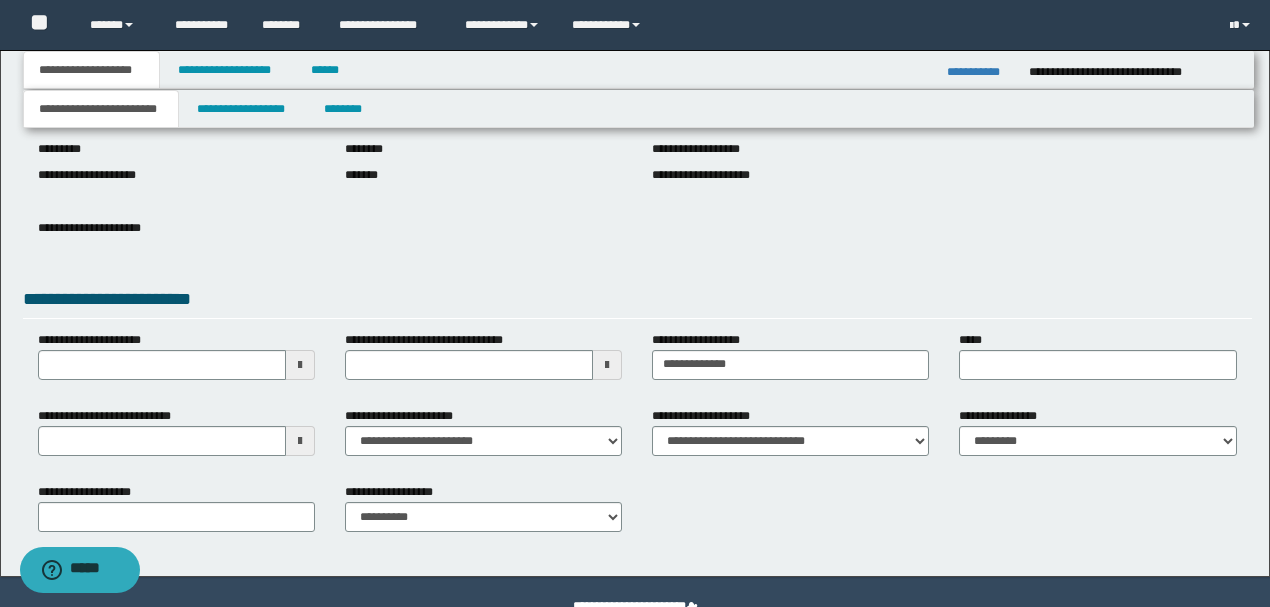 scroll, scrollTop: 275, scrollLeft: 0, axis: vertical 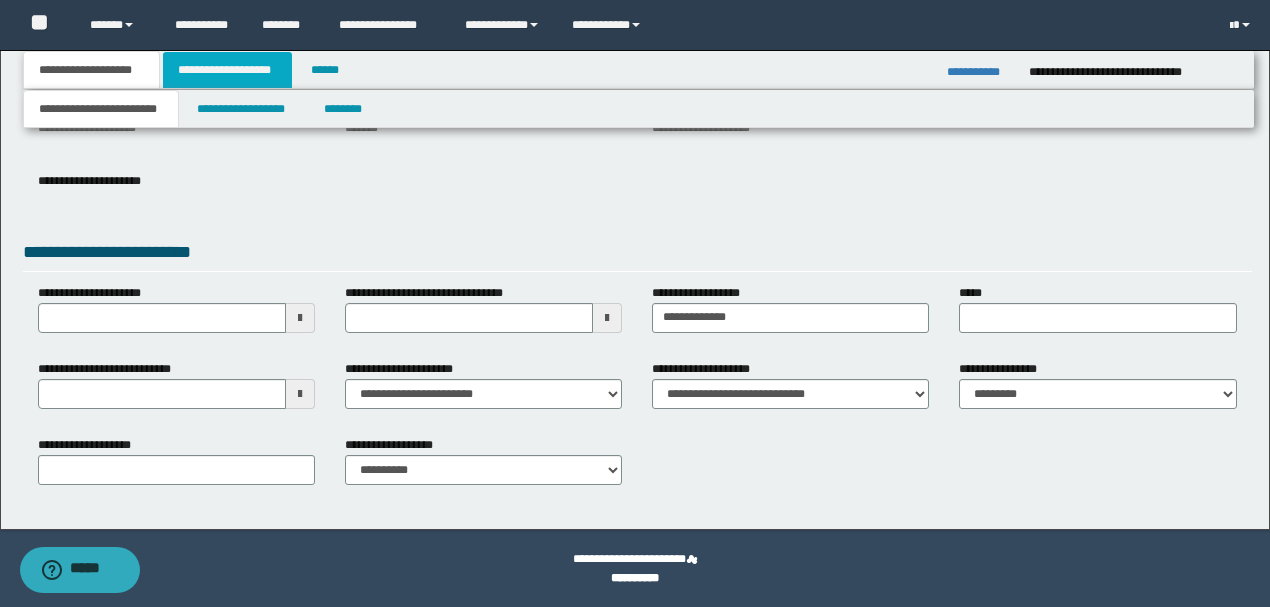 click on "**********" at bounding box center [227, 70] 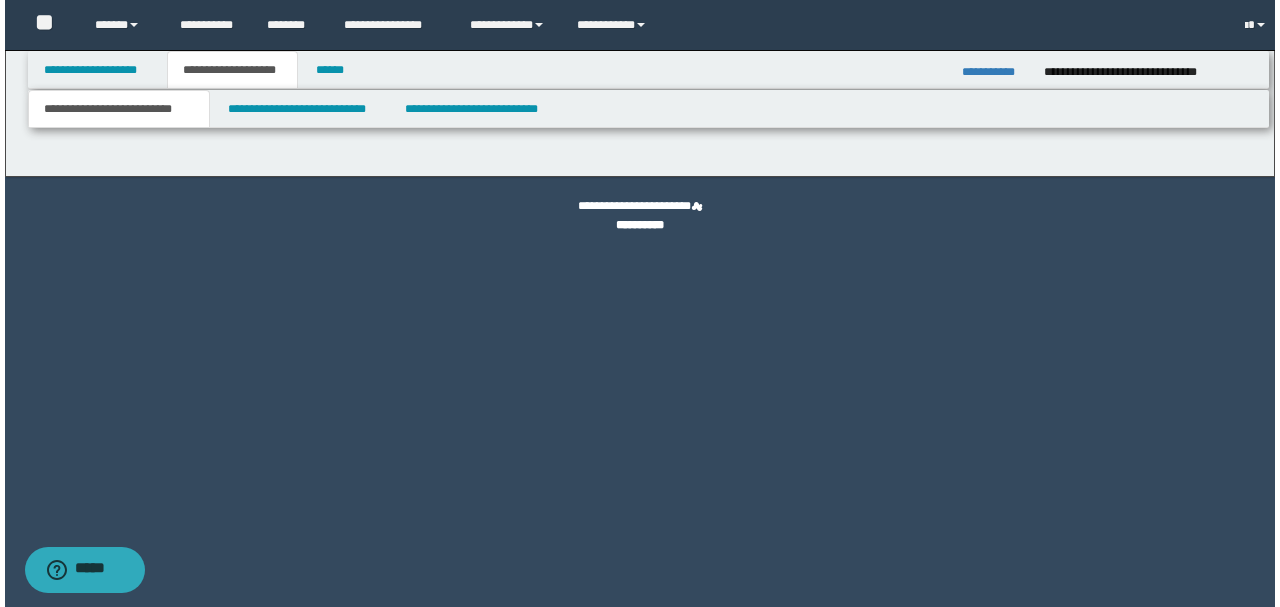scroll, scrollTop: 0, scrollLeft: 0, axis: both 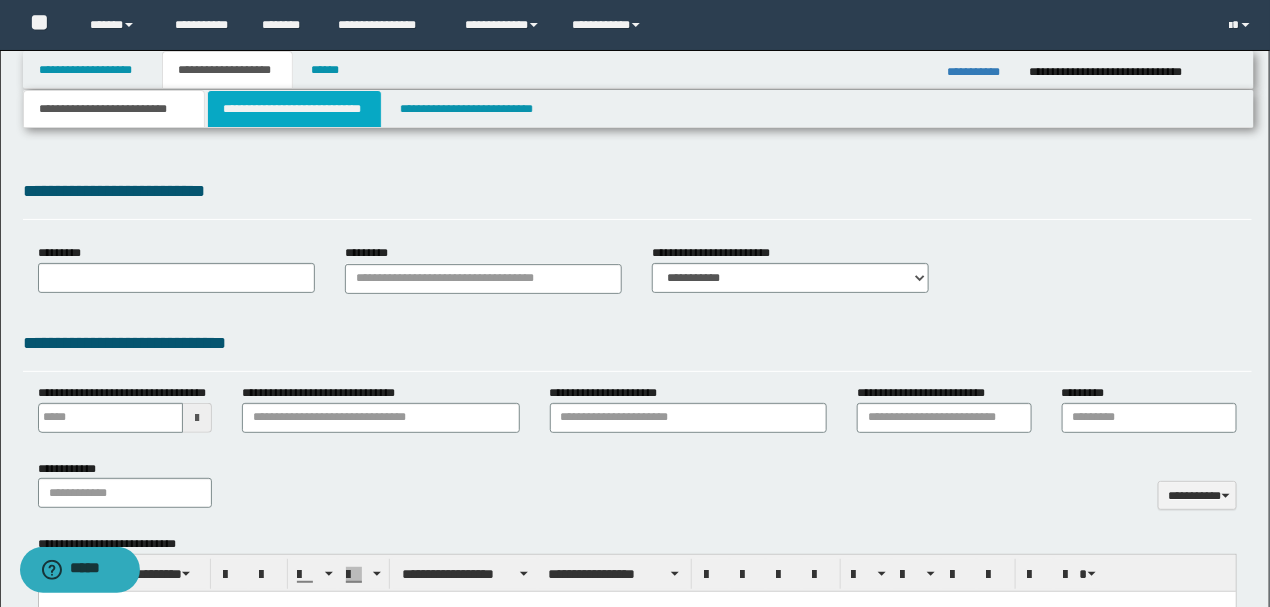 click on "**********" at bounding box center [294, 109] 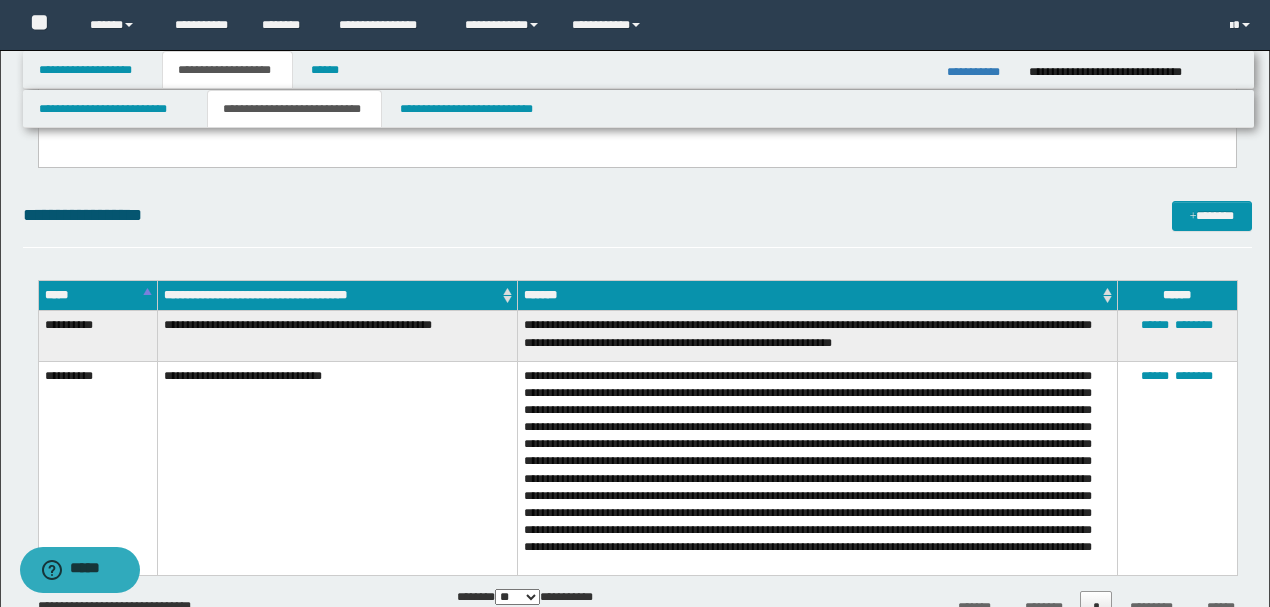scroll, scrollTop: 1133, scrollLeft: 0, axis: vertical 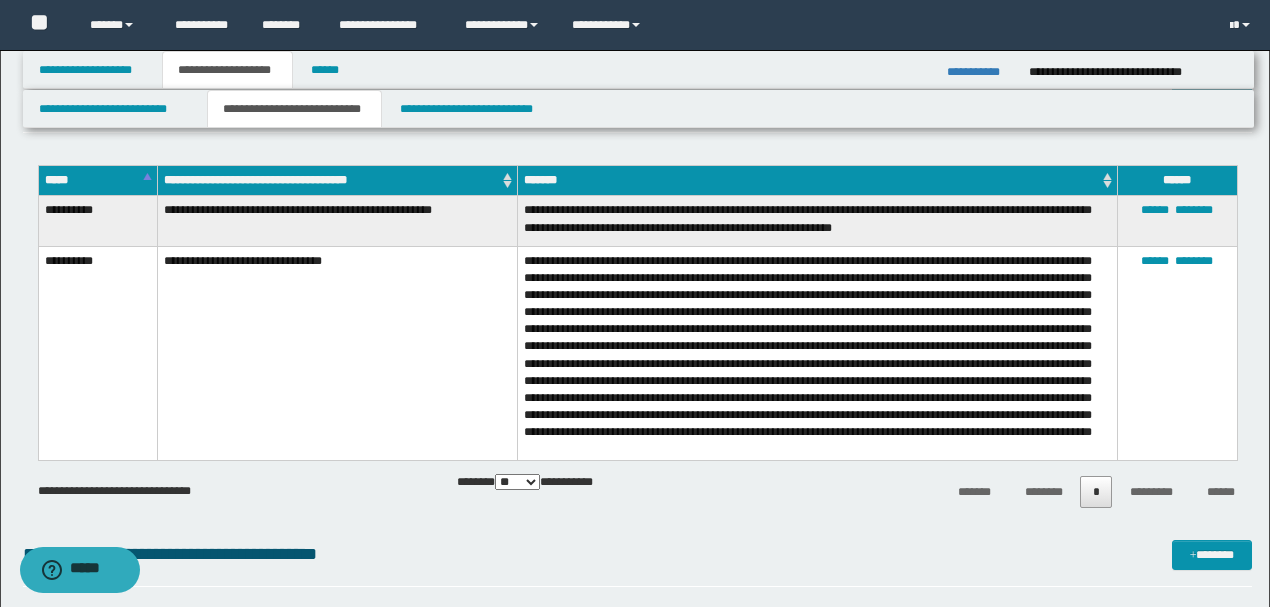 click on "**********" at bounding box center (980, 72) 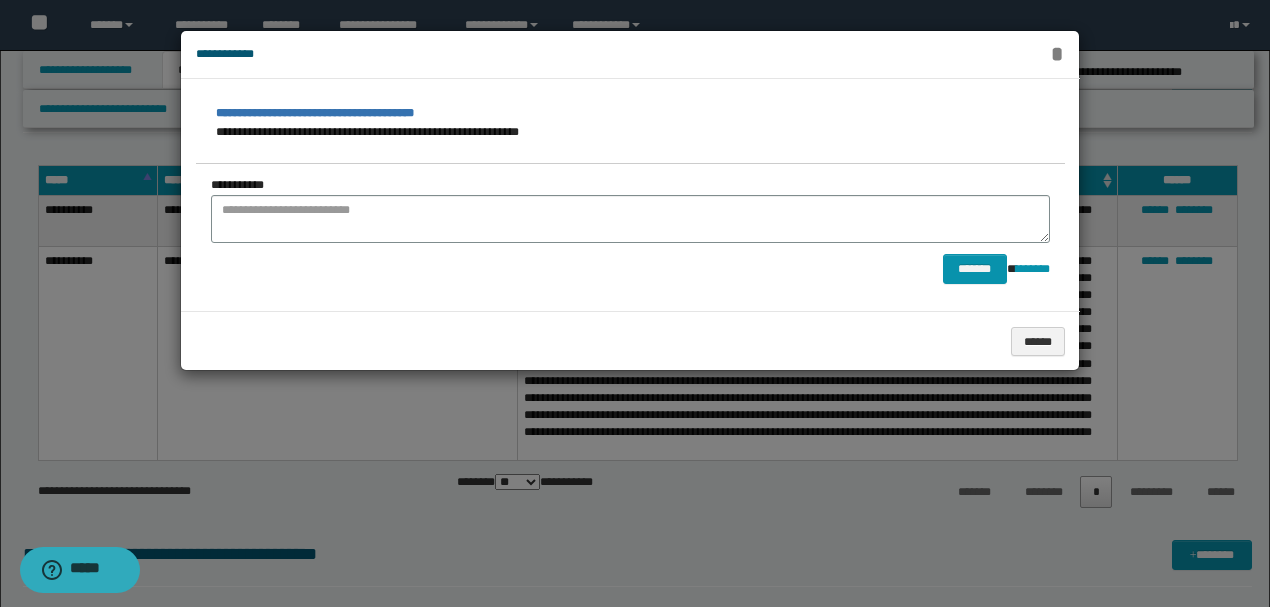 drag, startPoint x: 1058, startPoint y: 58, endPoint x: 1044, endPoint y: 62, distance: 14.56022 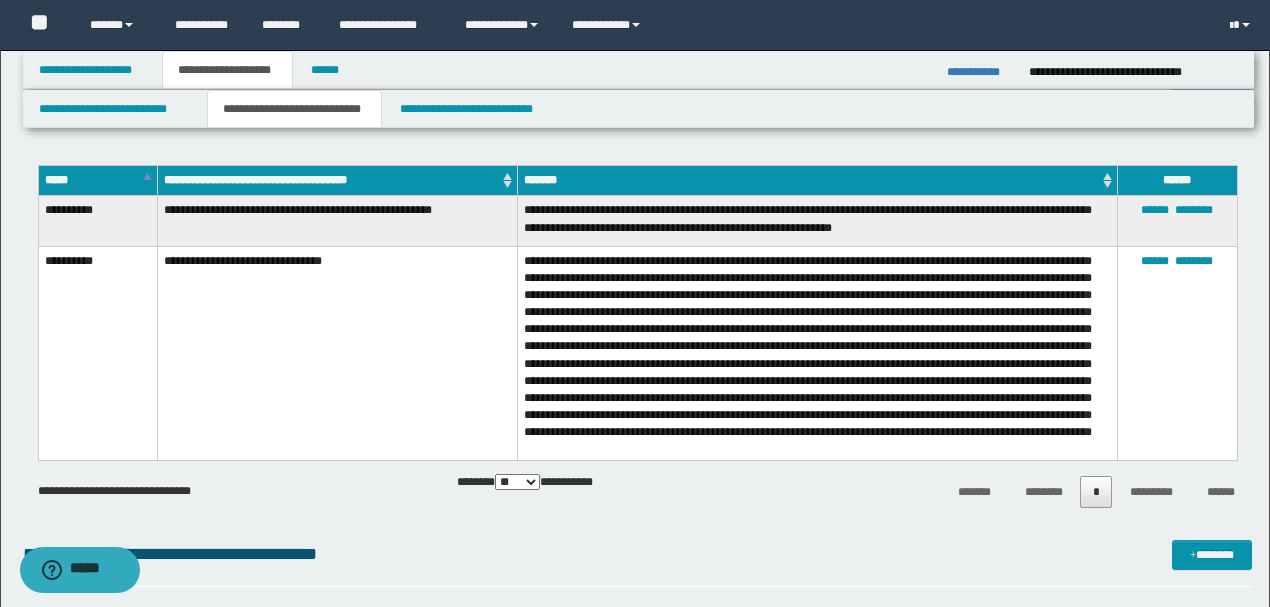 click at bounding box center [817, 353] 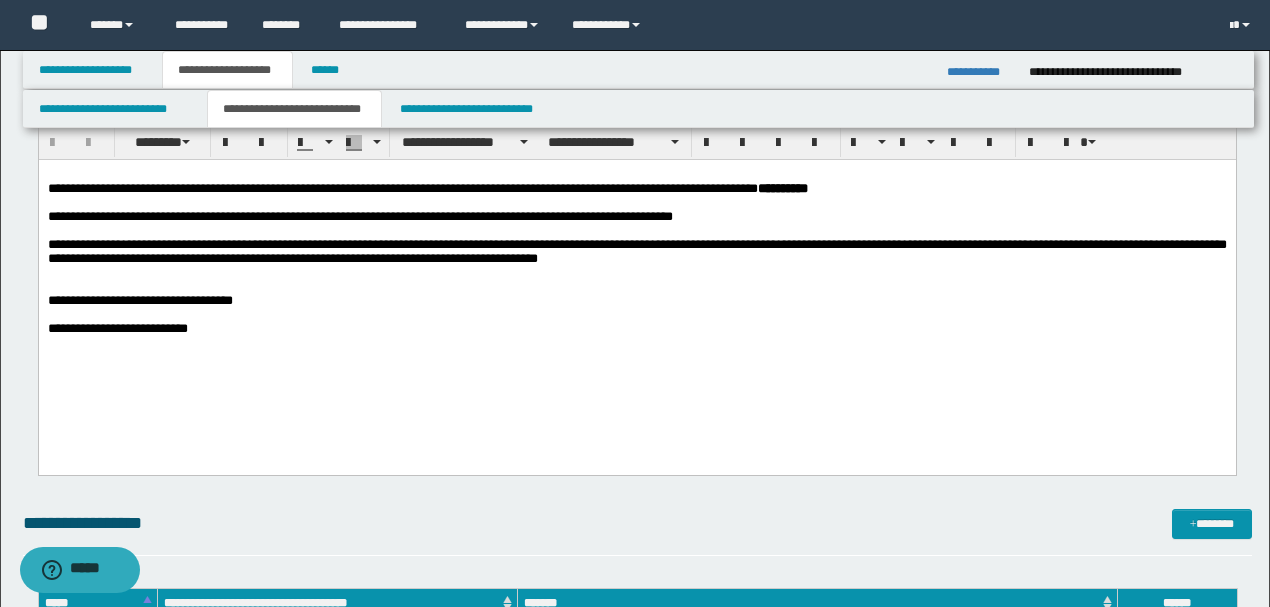 scroll, scrollTop: 733, scrollLeft: 0, axis: vertical 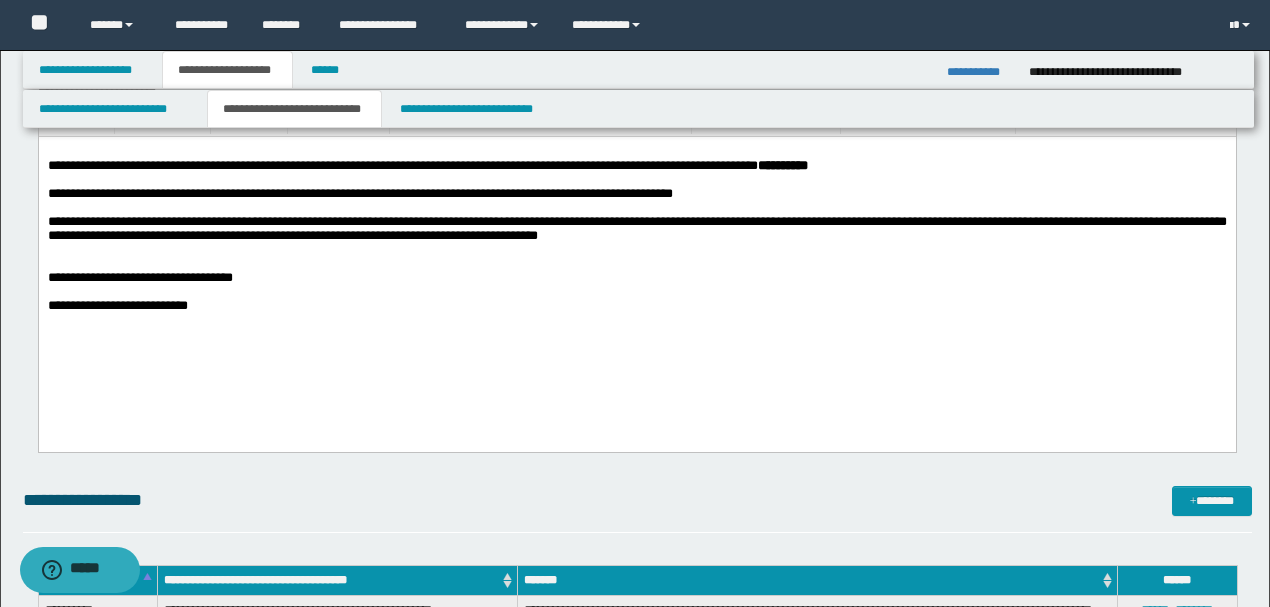 click on "**********" at bounding box center (636, 306) 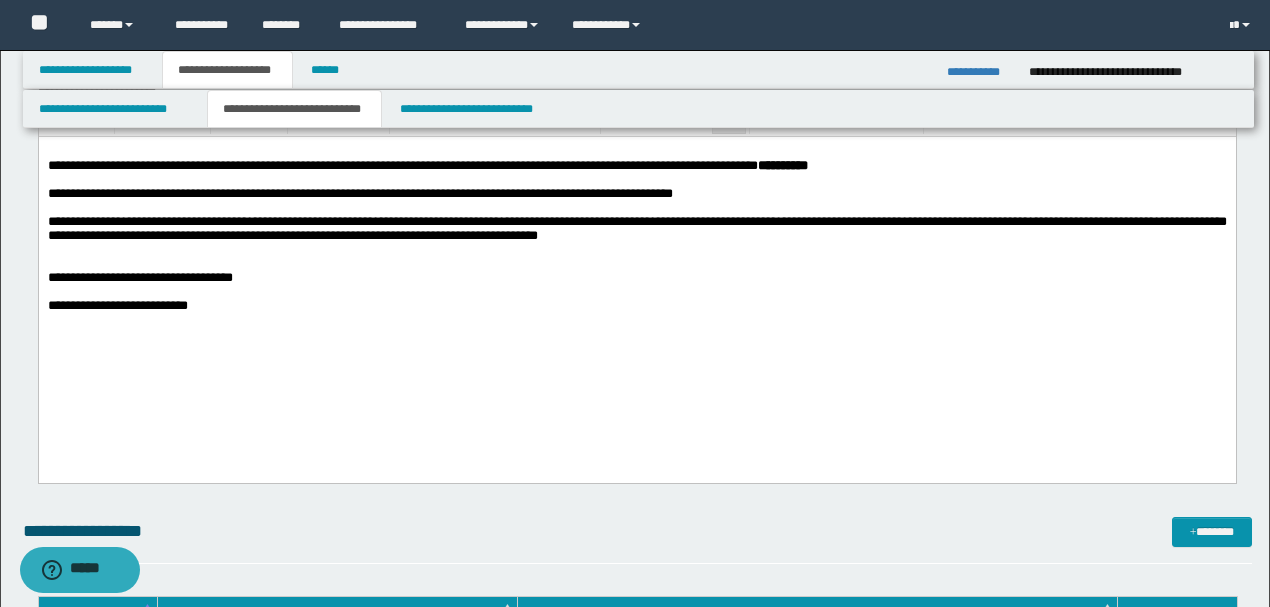 type 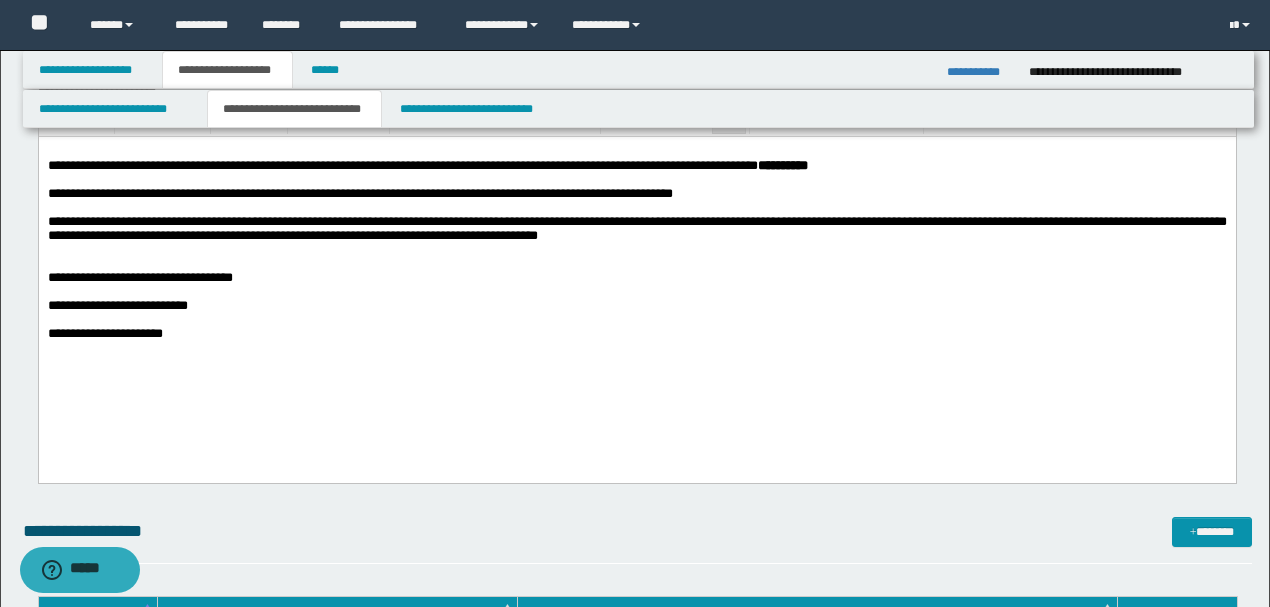 click on "**********" at bounding box center (636, 334) 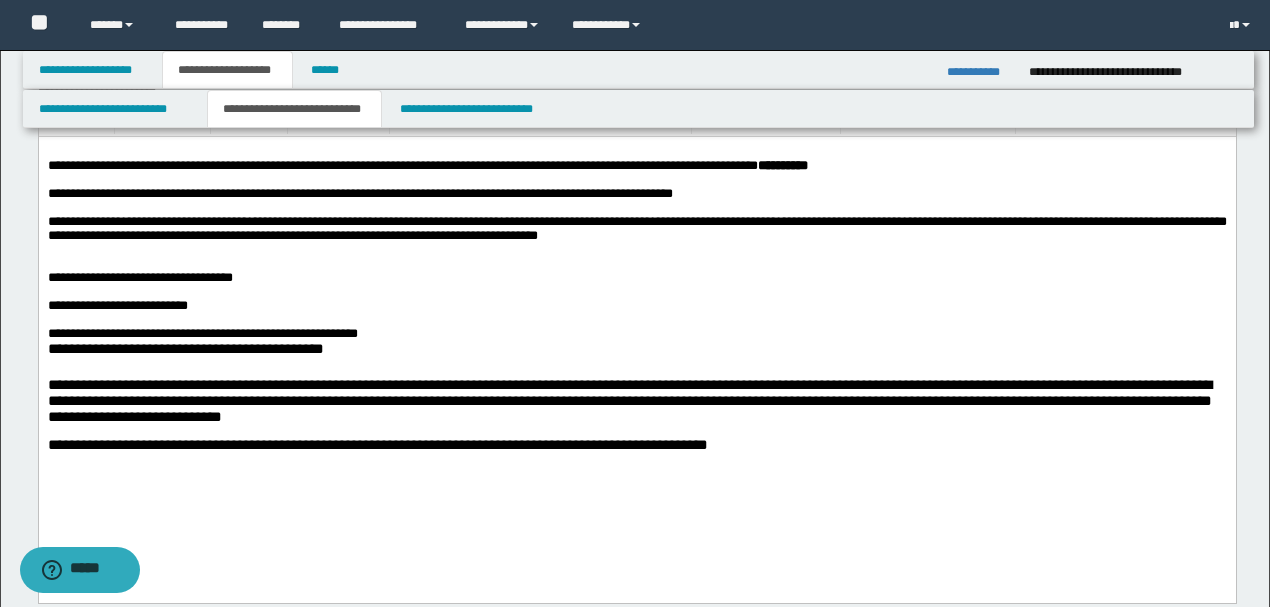 click on "**********" at bounding box center (637, 407) 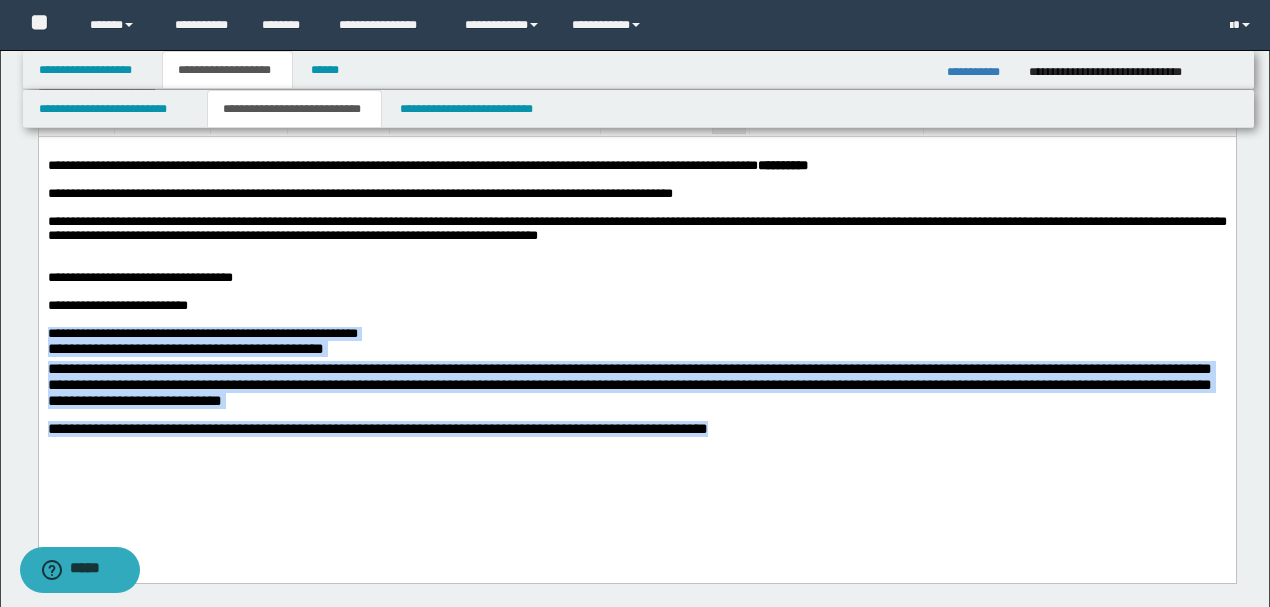 drag, startPoint x: 787, startPoint y: 449, endPoint x: 40, endPoint y: 356, distance: 752.7669 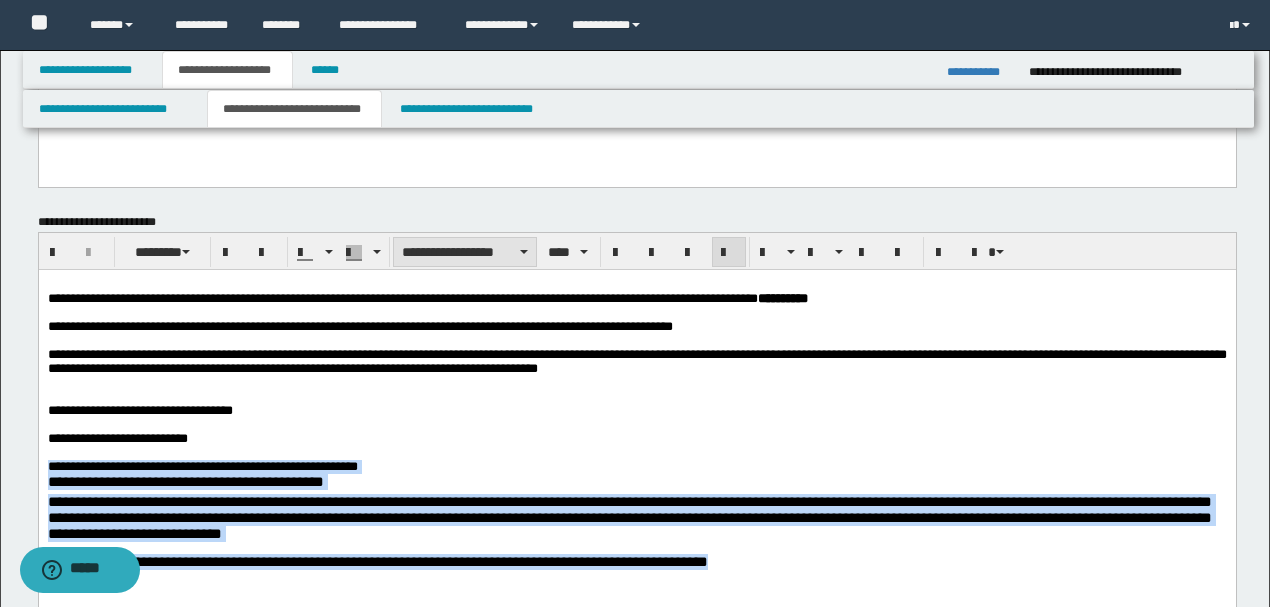 click on "**********" at bounding box center [465, 252] 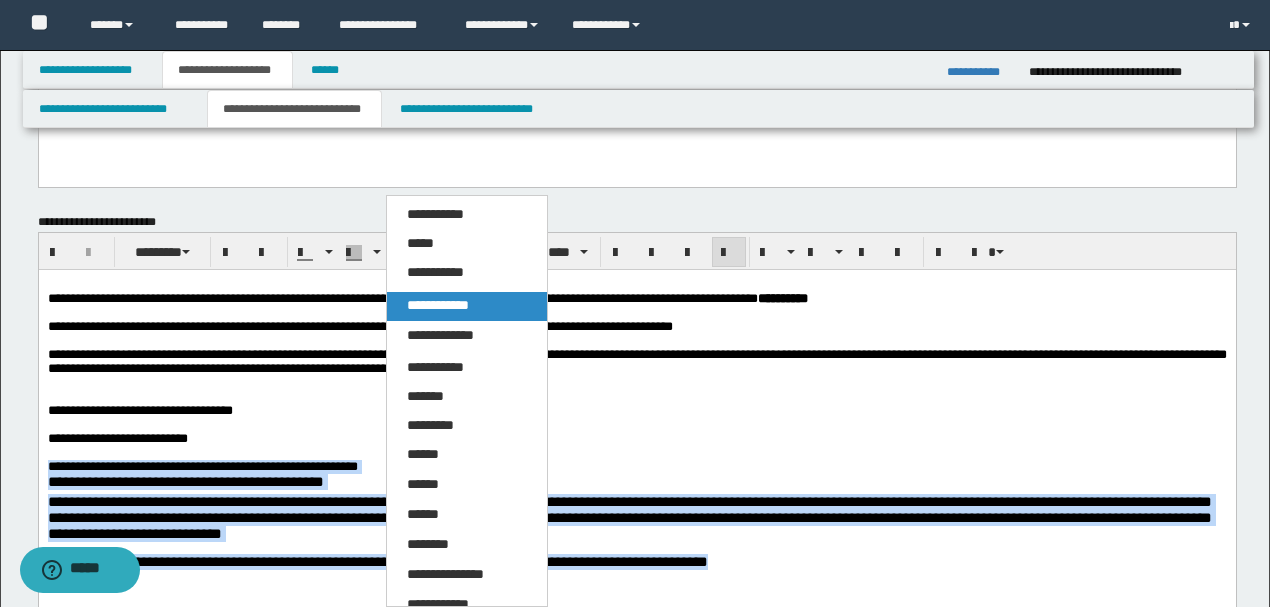 drag, startPoint x: 476, startPoint y: 318, endPoint x: 437, endPoint y: 46, distance: 274.78174 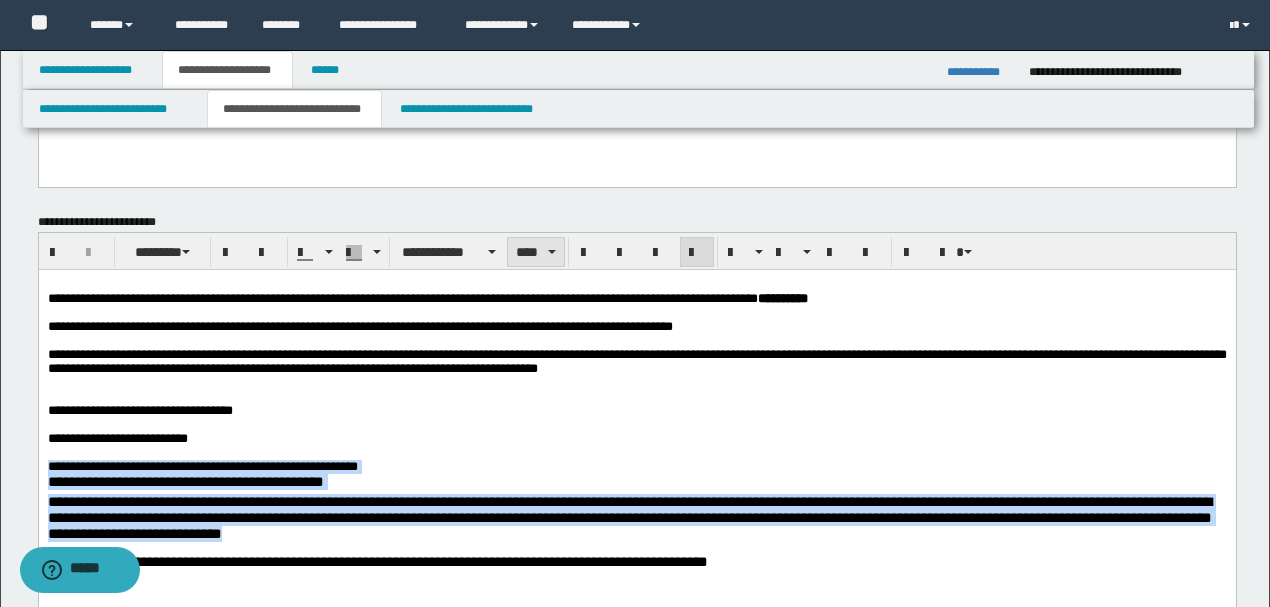 click on "****" at bounding box center (535, 252) 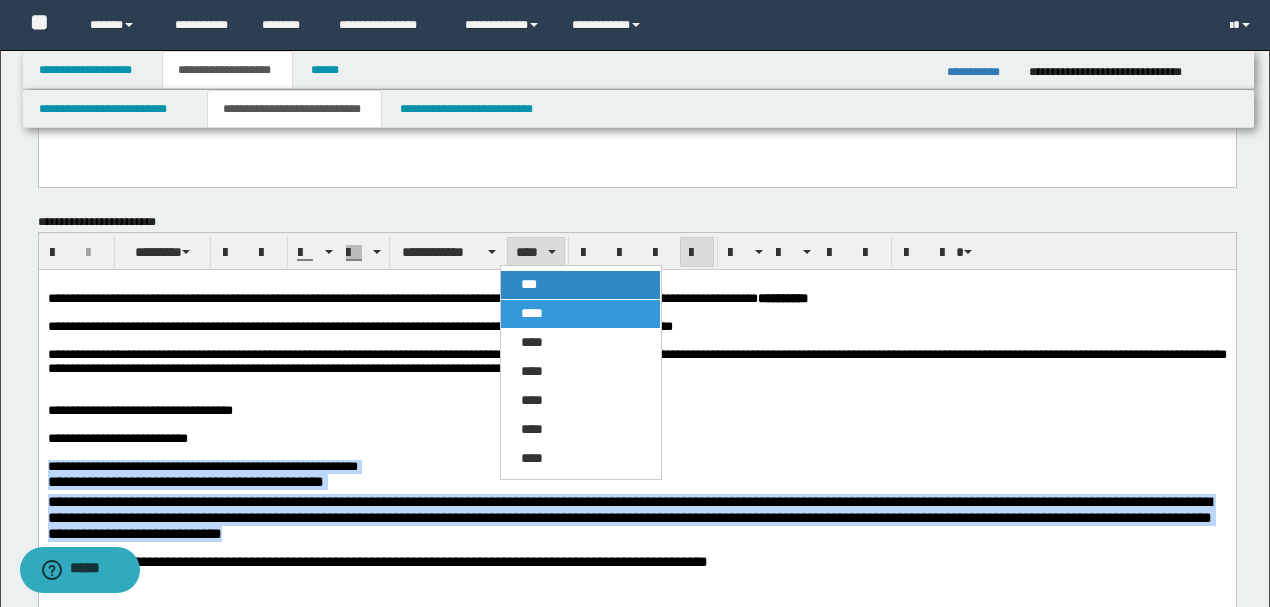 click on "***" at bounding box center (529, 284) 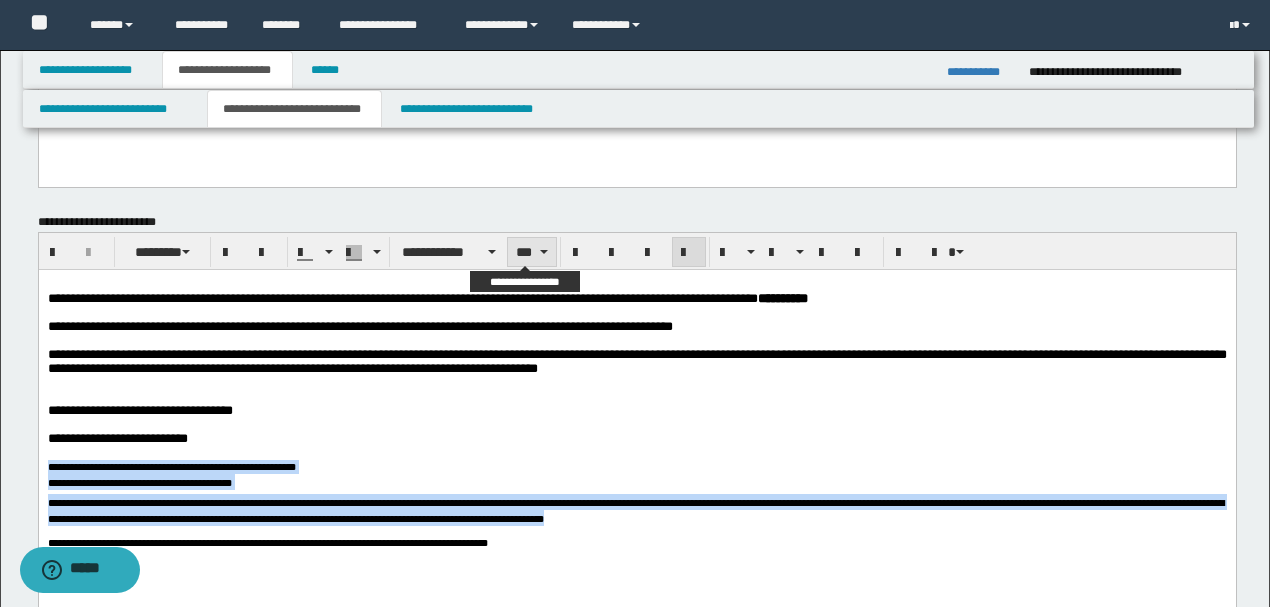 click on "***" at bounding box center [531, 252] 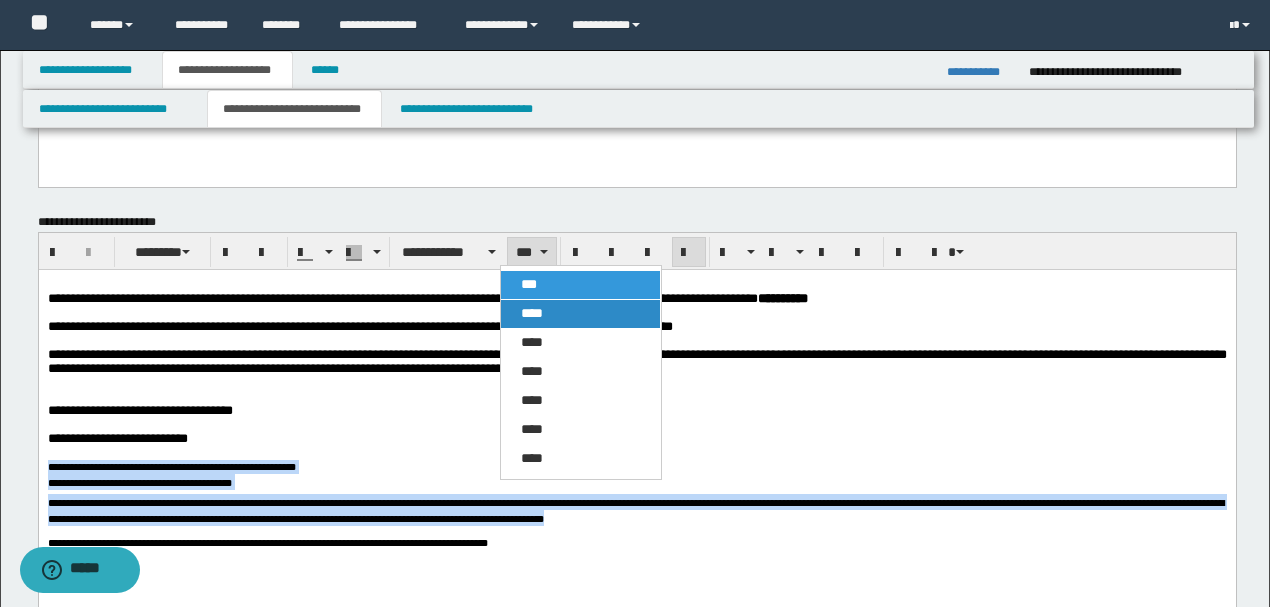click on "****" at bounding box center (532, 313) 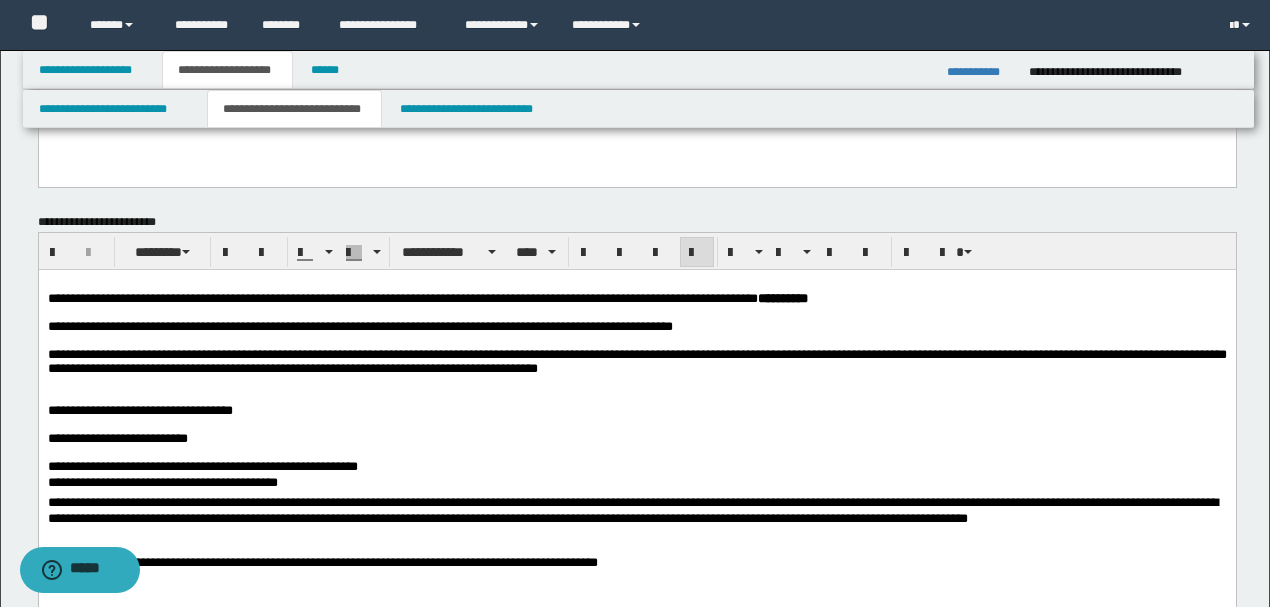 click at bounding box center [636, 453] 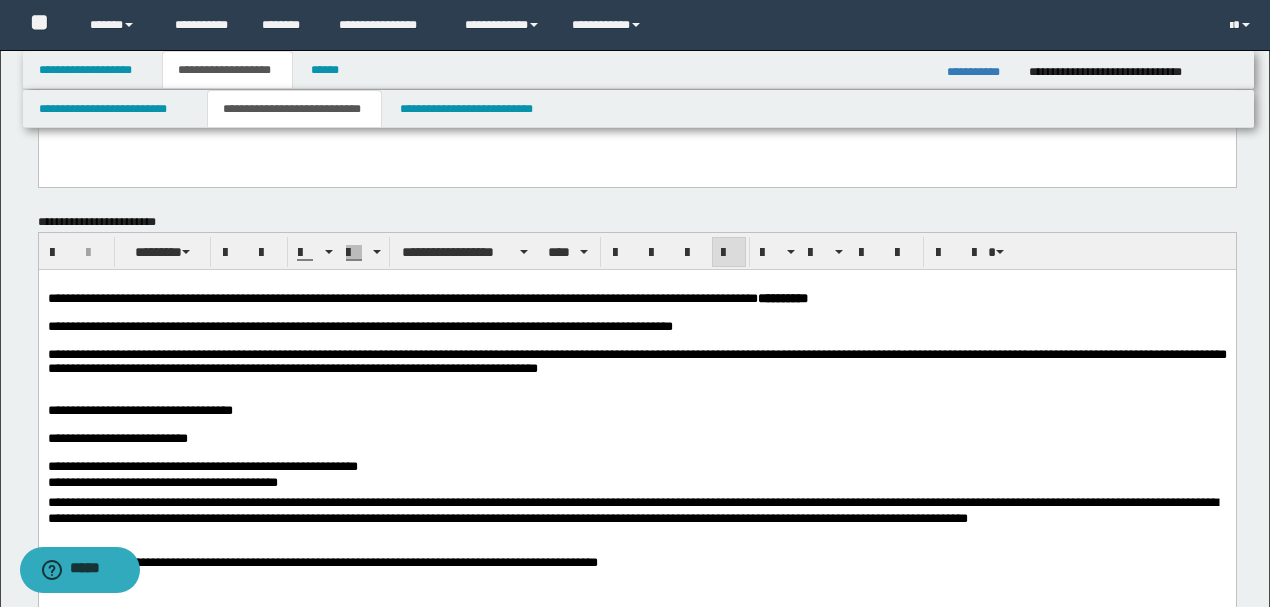 scroll, scrollTop: 666, scrollLeft: 0, axis: vertical 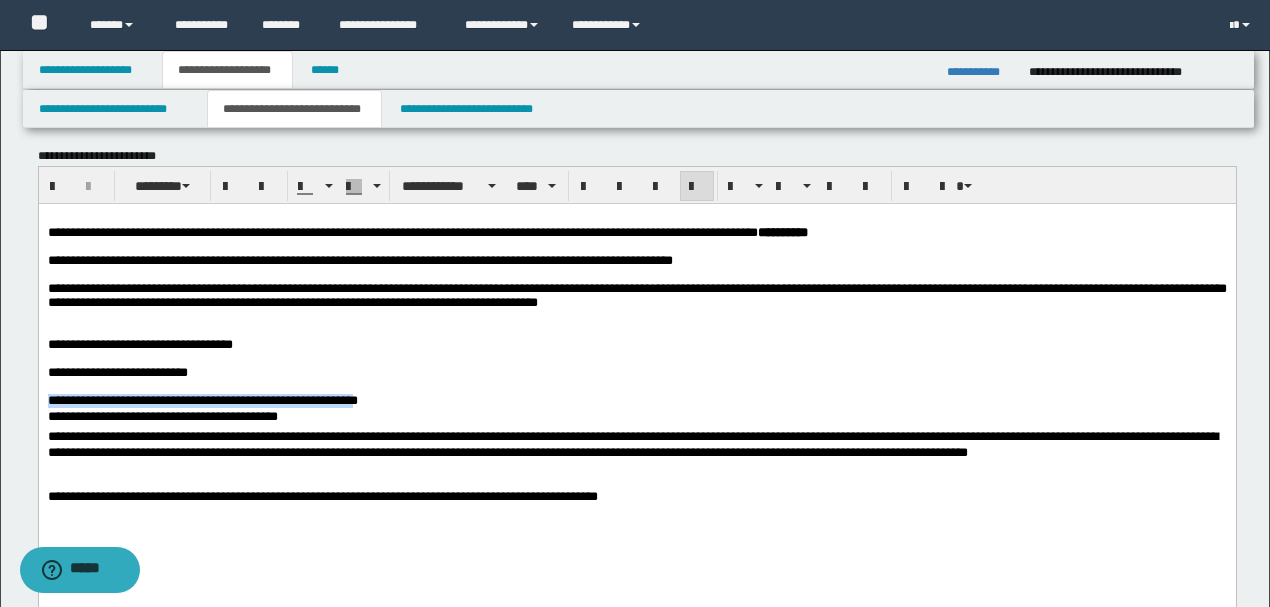 drag, startPoint x: 402, startPoint y: 417, endPoint x: 45, endPoint y: 416, distance: 357.0014 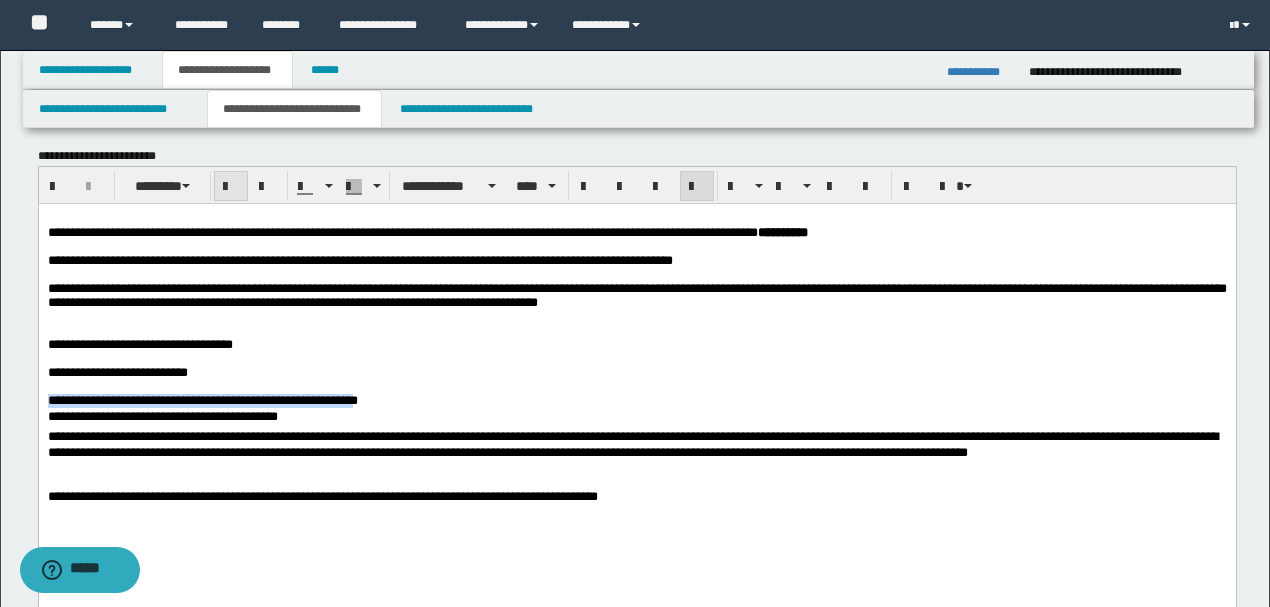 click at bounding box center [231, 187] 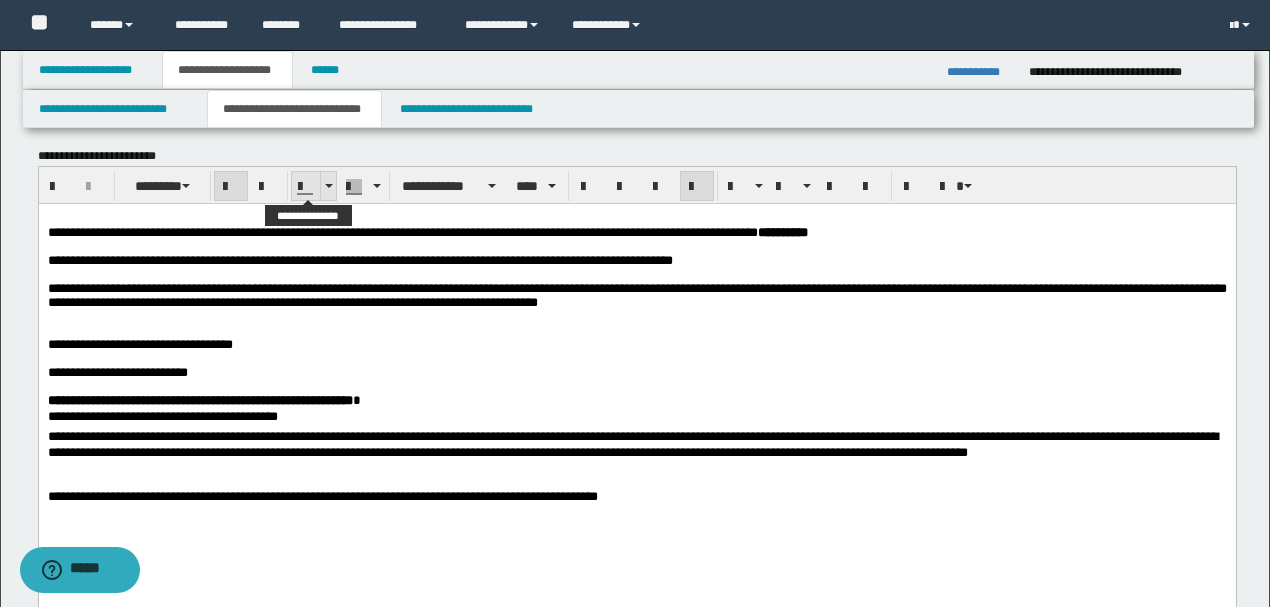 click at bounding box center [328, 186] 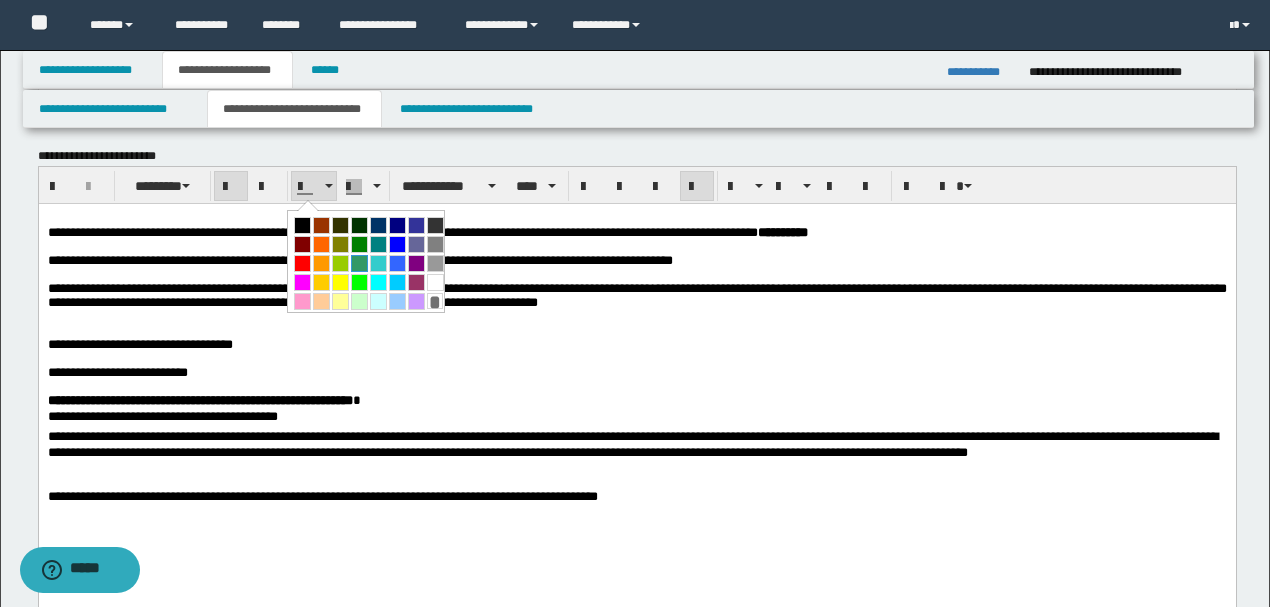 click at bounding box center [359, 263] 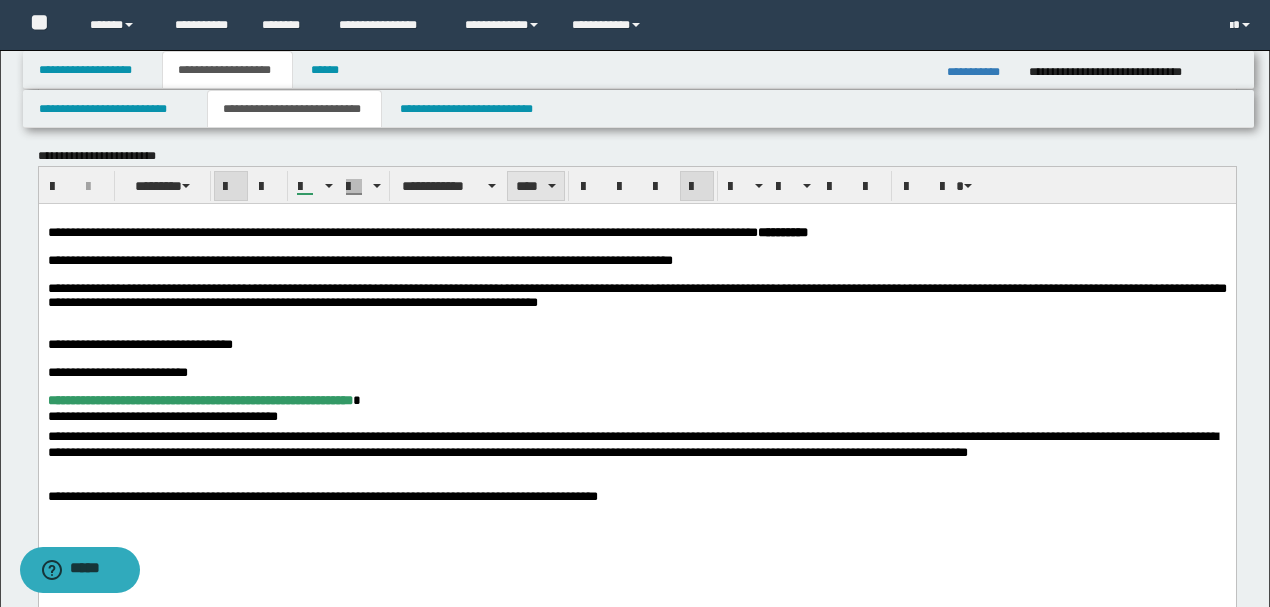 click on "****" at bounding box center [535, 186] 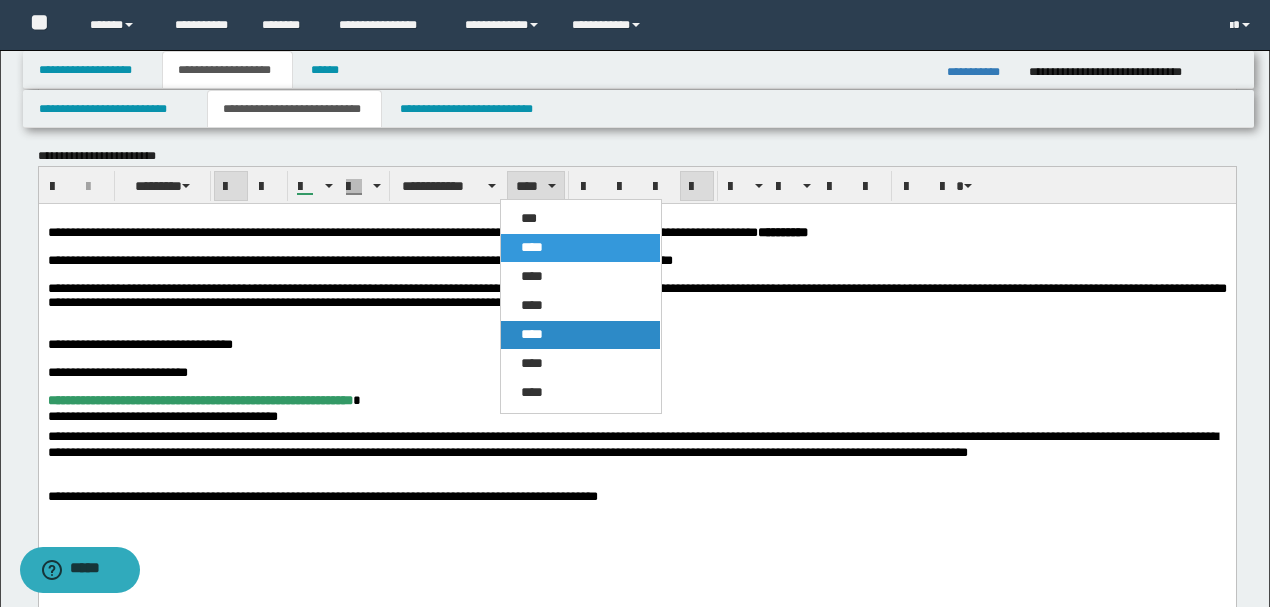 click on "****" at bounding box center [580, 335] 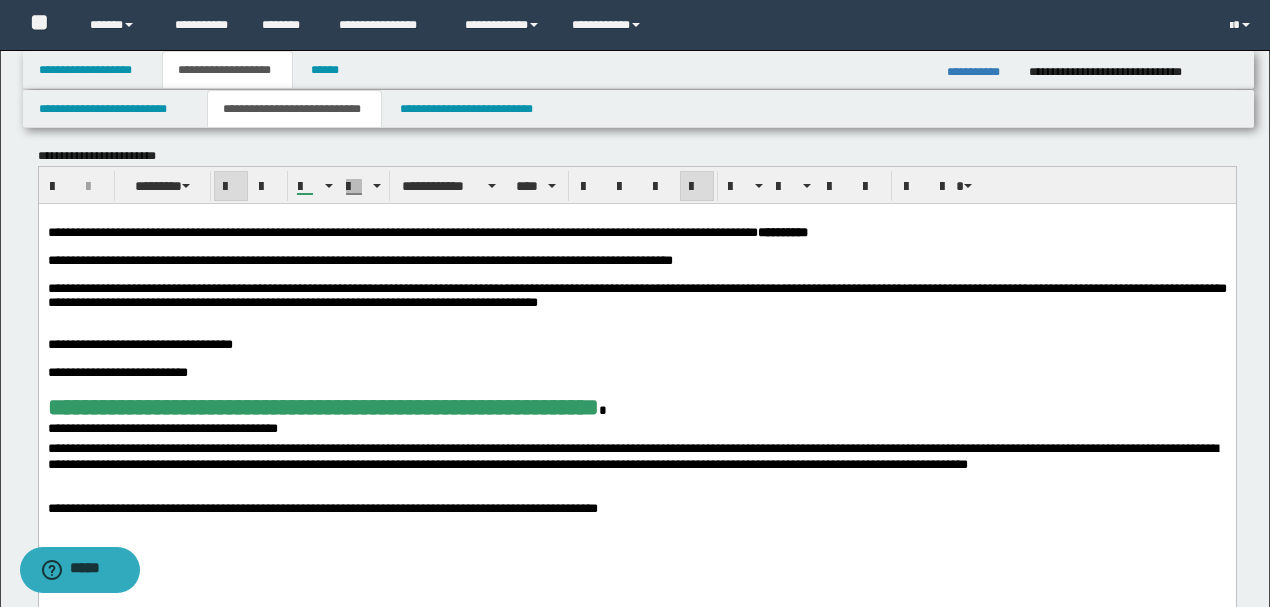 click at bounding box center (636, 387) 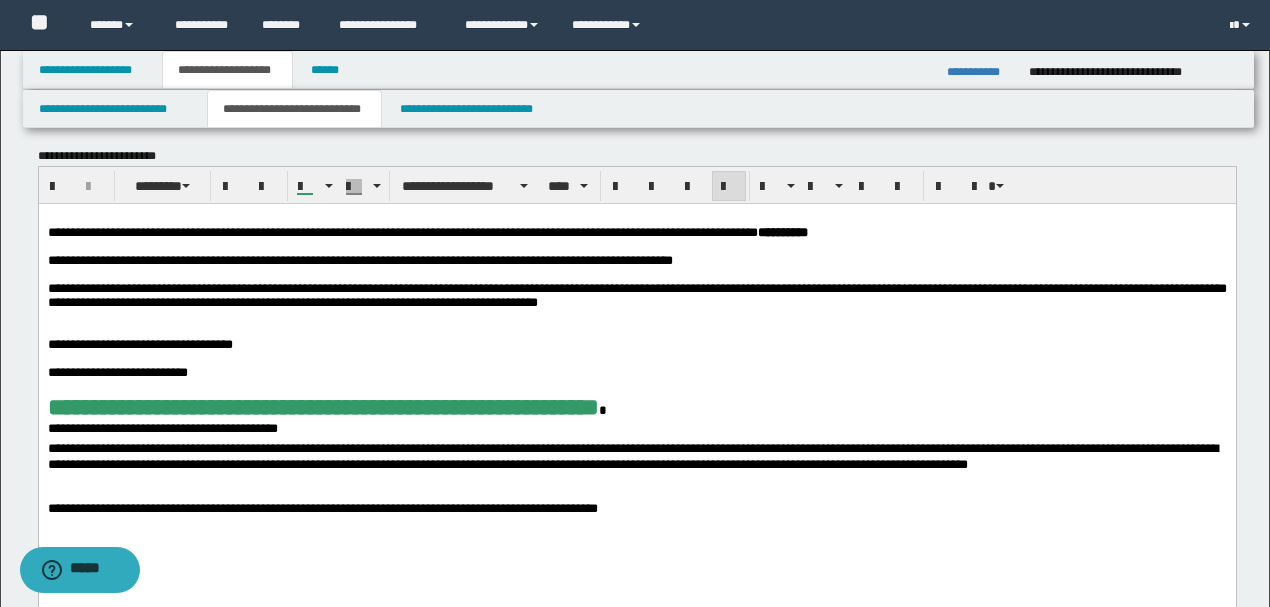 click on "**********" at bounding box center [322, 407] 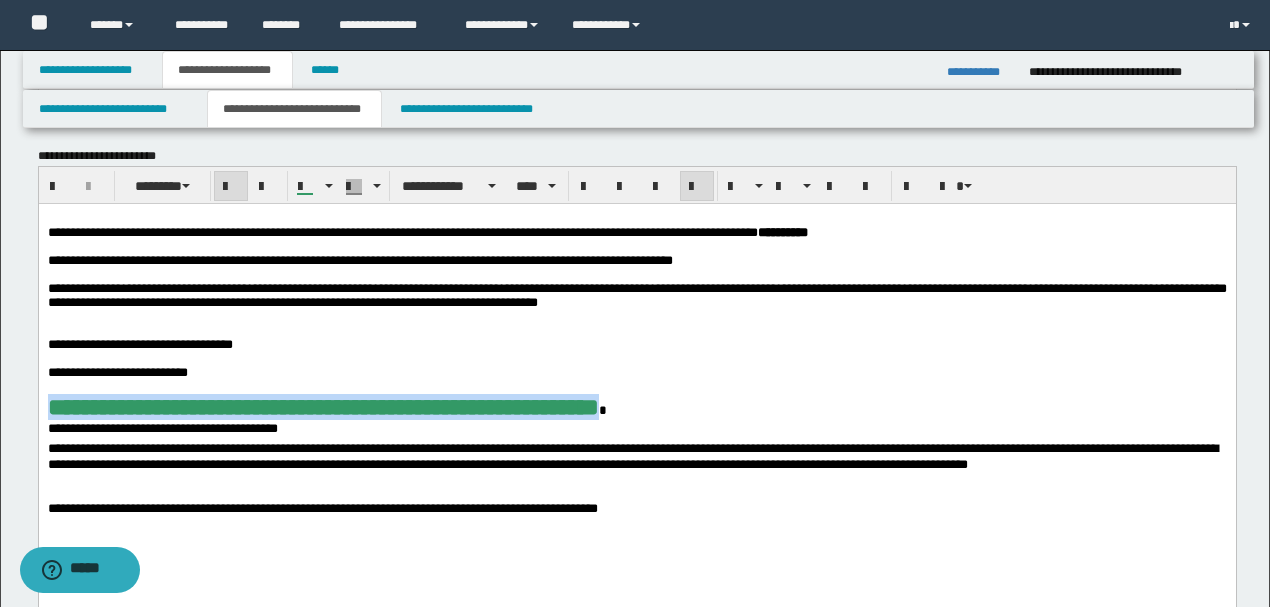 drag, startPoint x: 706, startPoint y: 430, endPoint x: 40, endPoint y: 438, distance: 666.04803 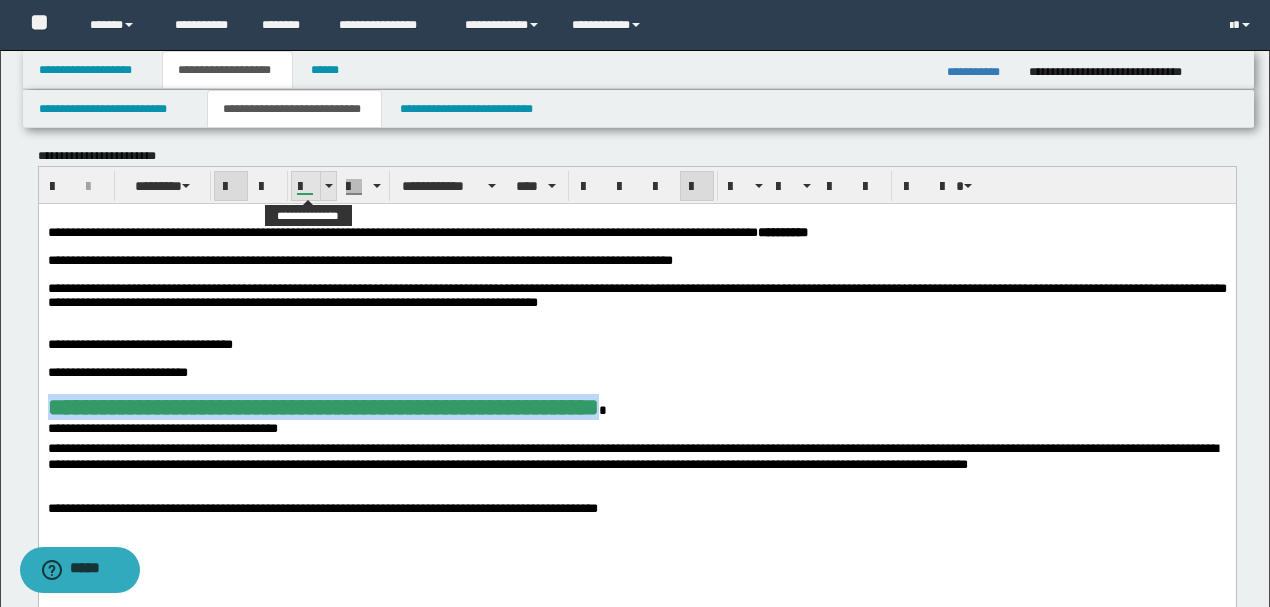 click at bounding box center (328, 186) 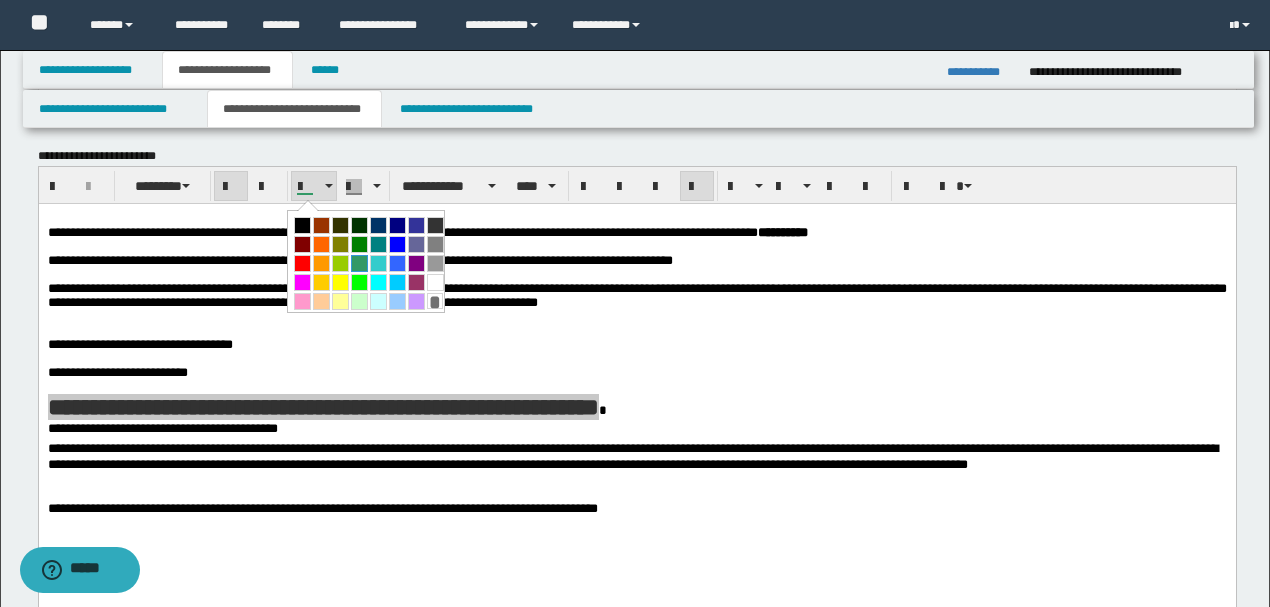 click at bounding box center [359, 263] 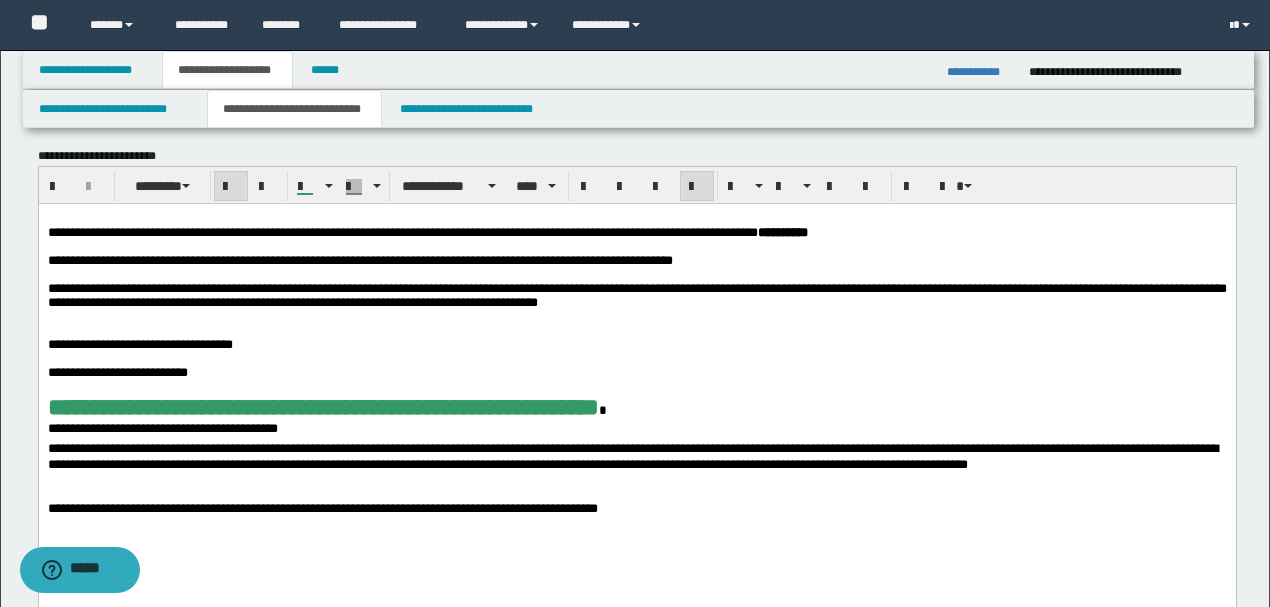 click on "**********" at bounding box center [637, 430] 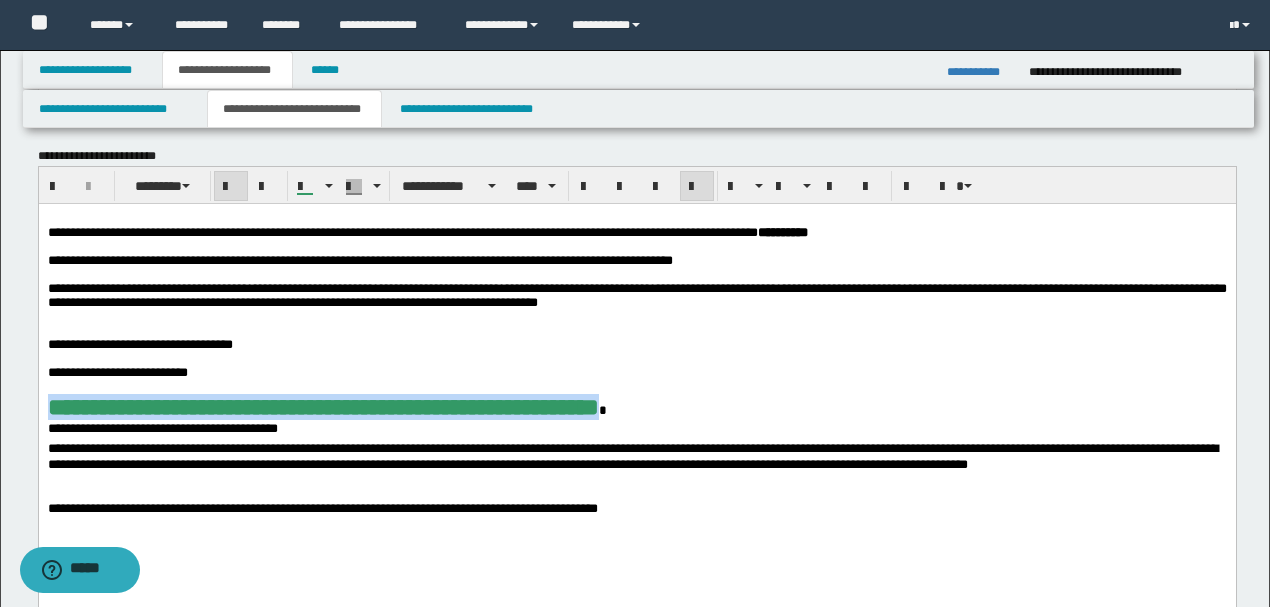 drag, startPoint x: 704, startPoint y: 430, endPoint x: 46, endPoint y: 437, distance: 658.03723 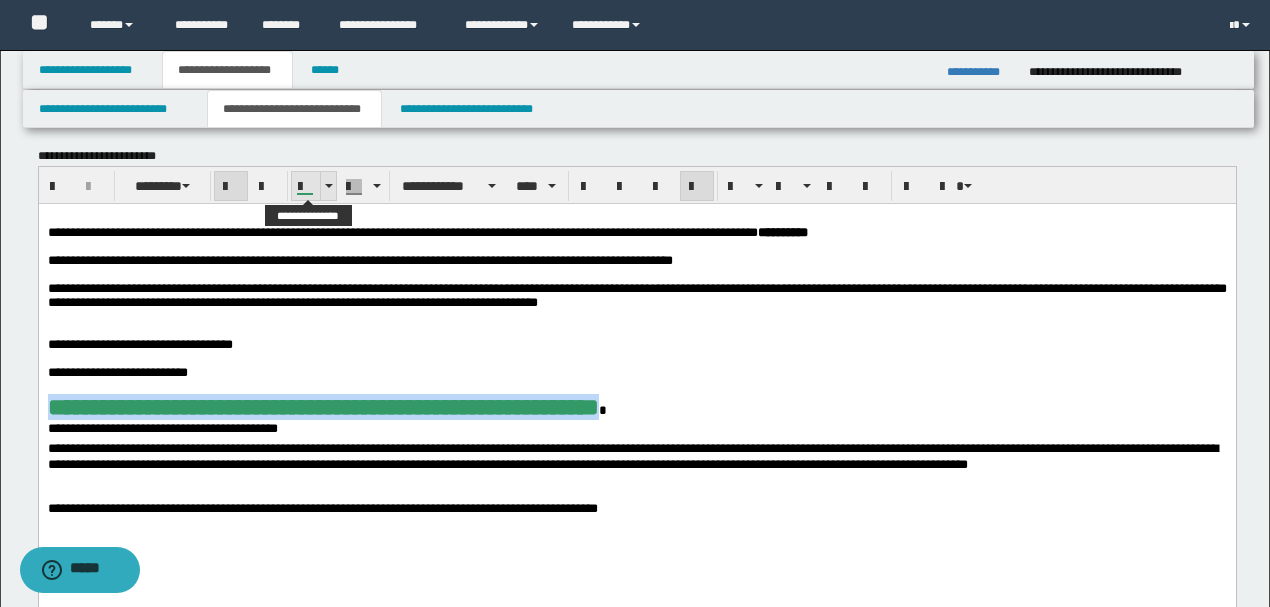 click at bounding box center [328, 186] 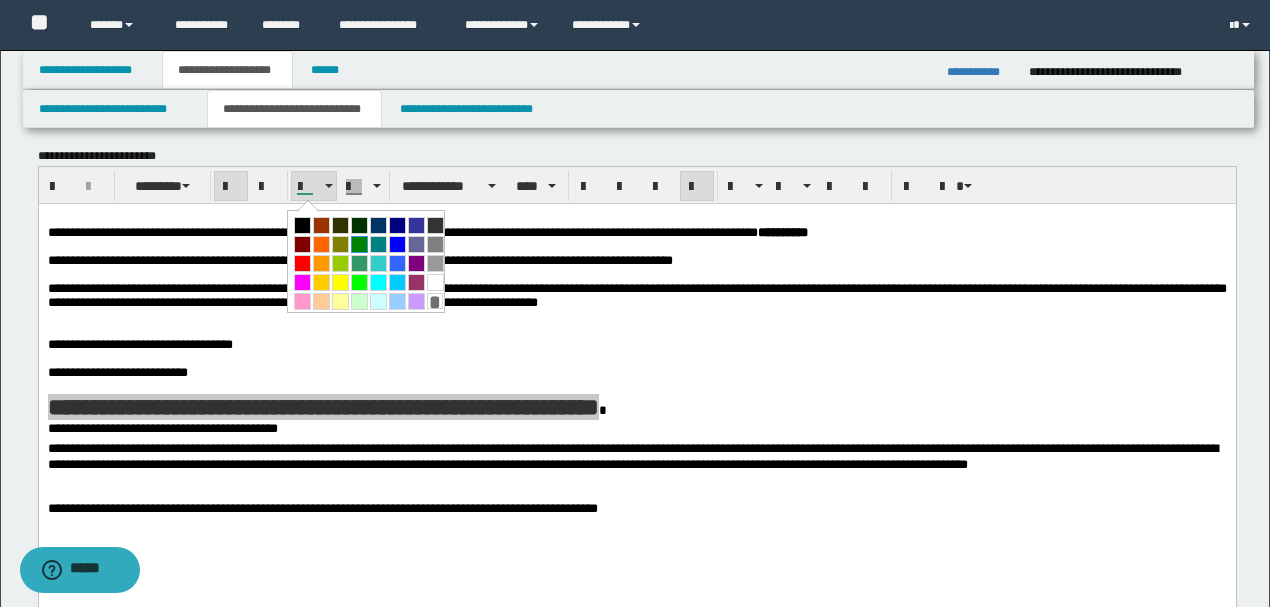 click at bounding box center [359, 244] 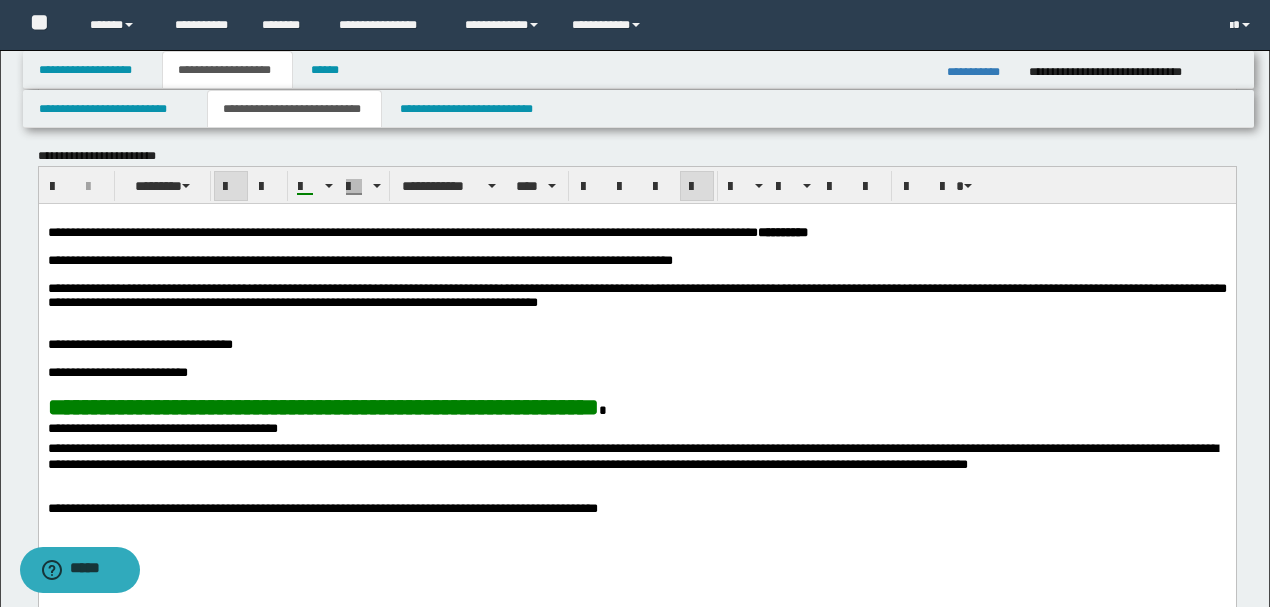 click on "**********" at bounding box center [632, 456] 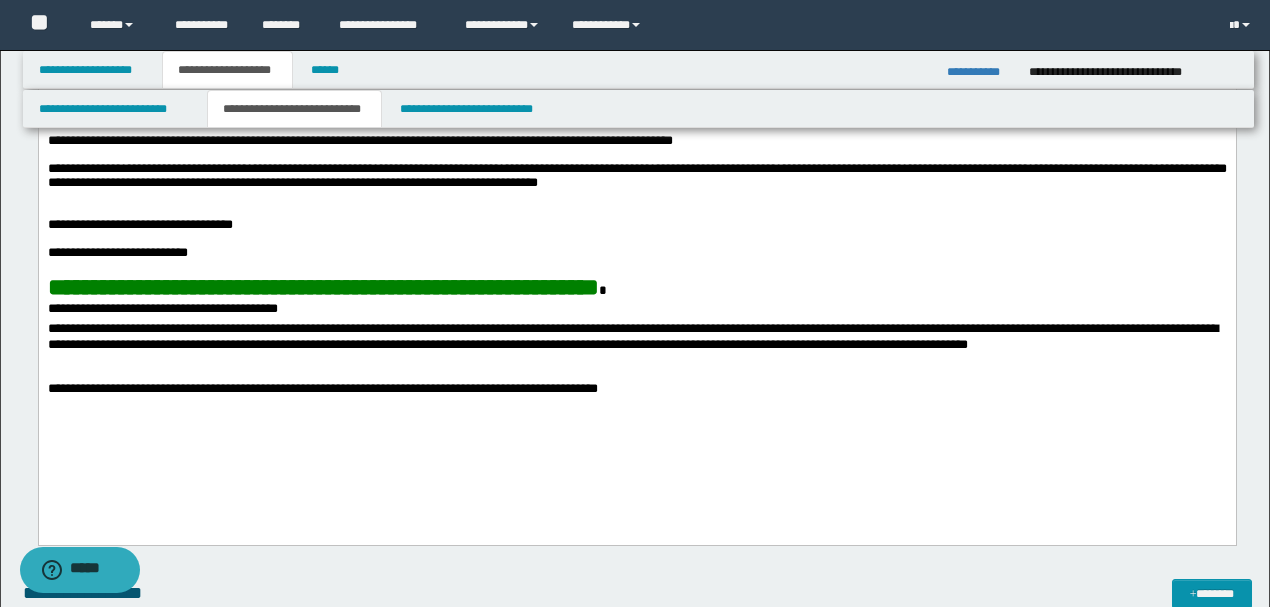 scroll, scrollTop: 800, scrollLeft: 0, axis: vertical 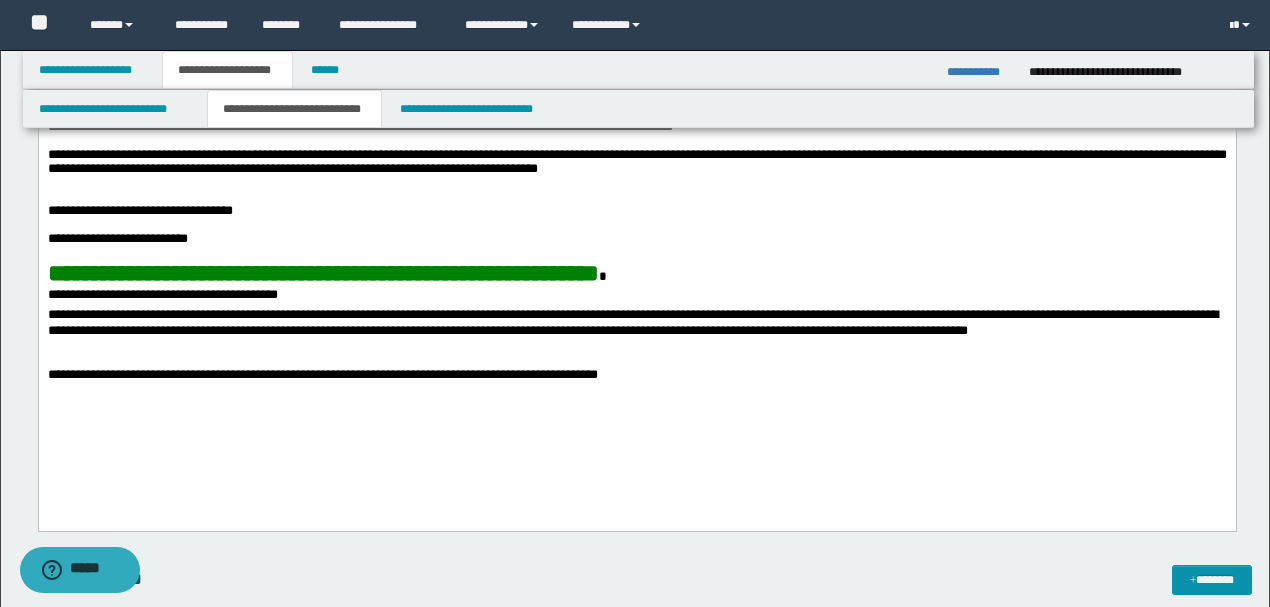 click on "**********" at bounding box center [637, 296] 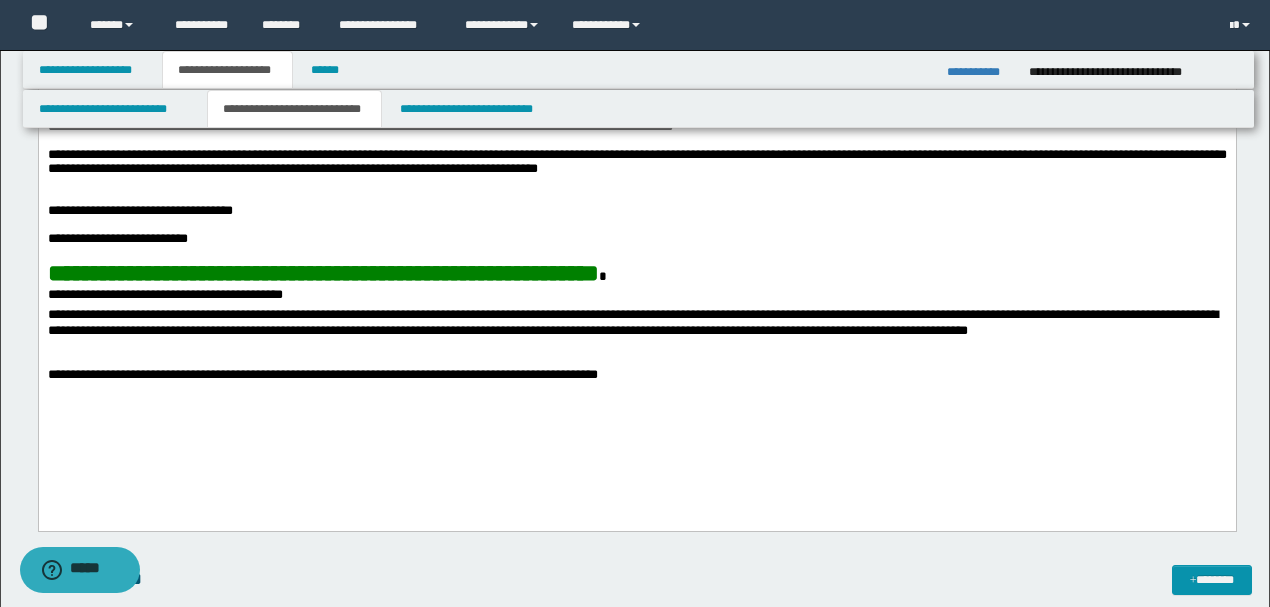 click on "**********" at bounding box center [637, 336] 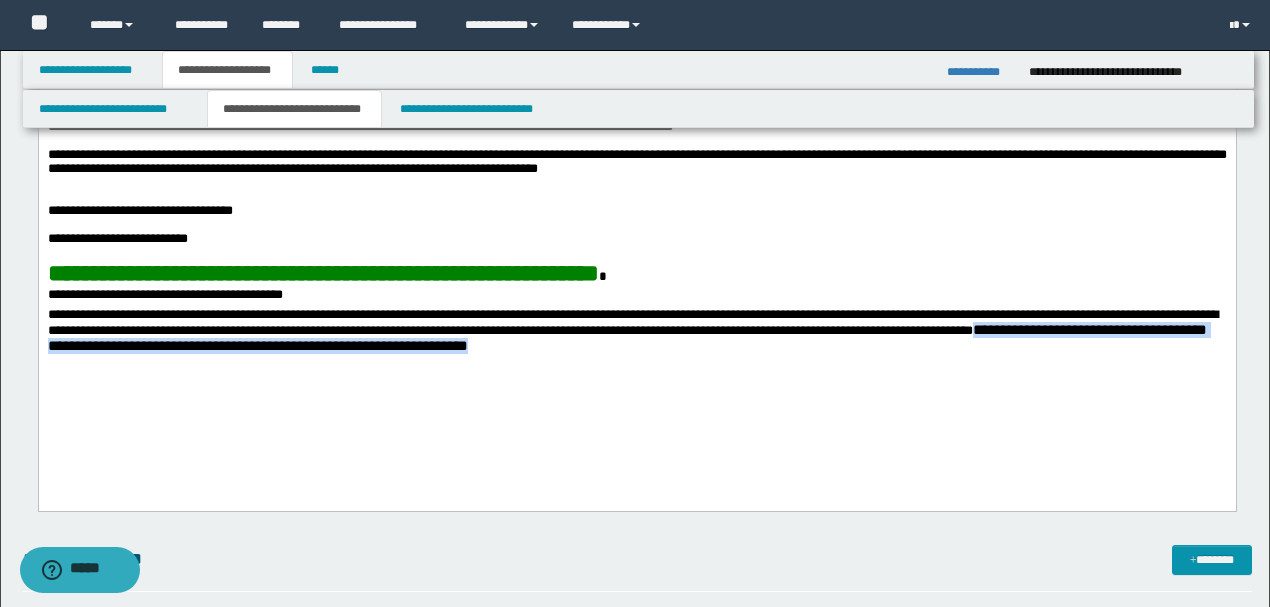 drag, startPoint x: 953, startPoint y: 380, endPoint x: 221, endPoint y: 378, distance: 732.00275 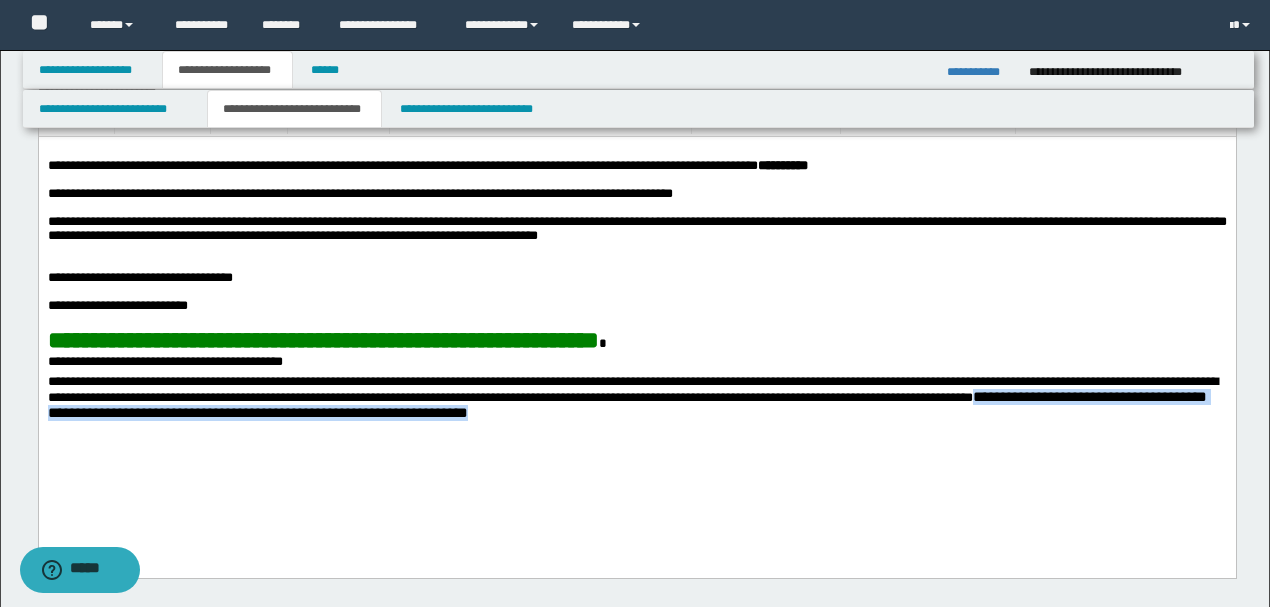 scroll, scrollTop: 600, scrollLeft: 0, axis: vertical 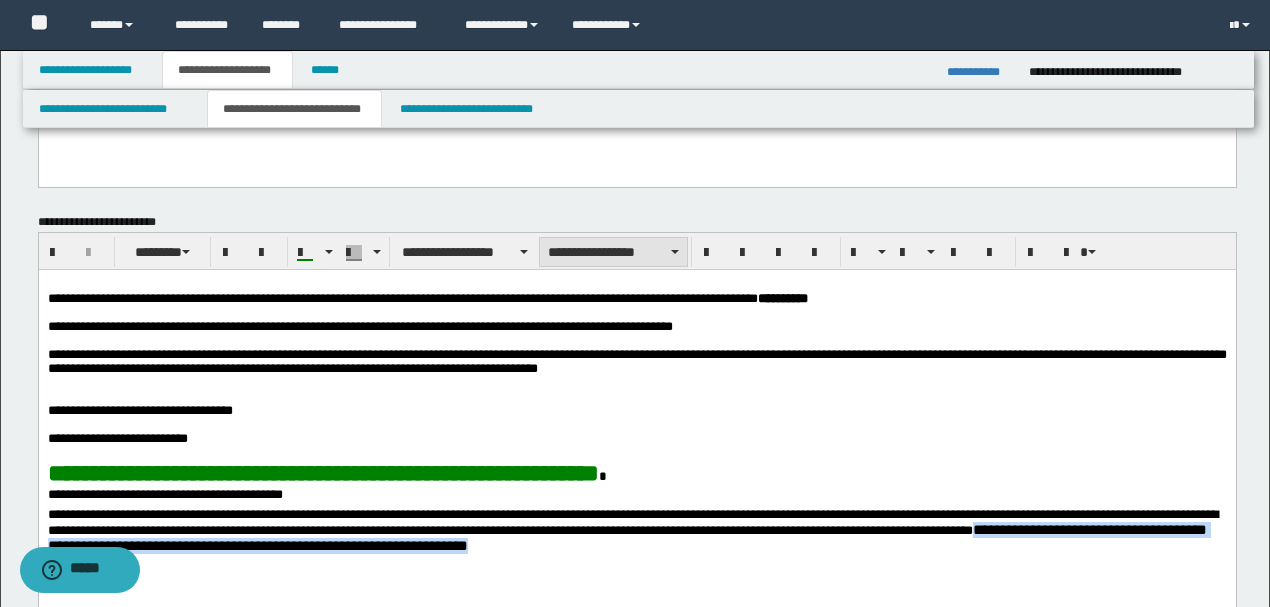 click on "**********" at bounding box center [613, 252] 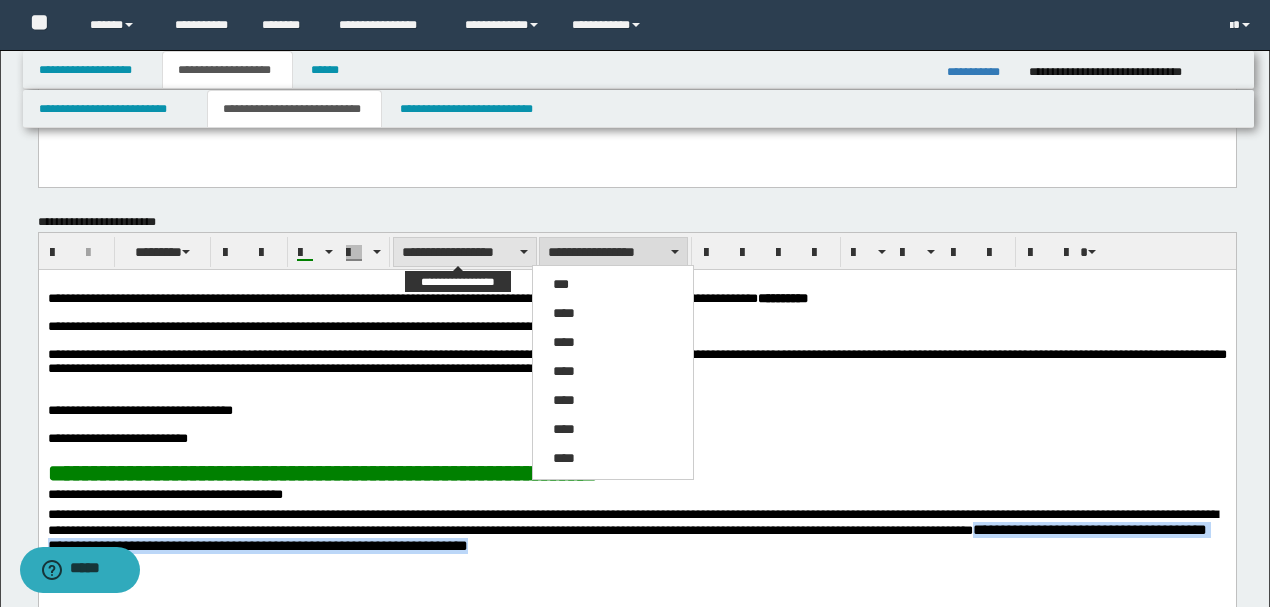 click on "**********" at bounding box center (465, 252) 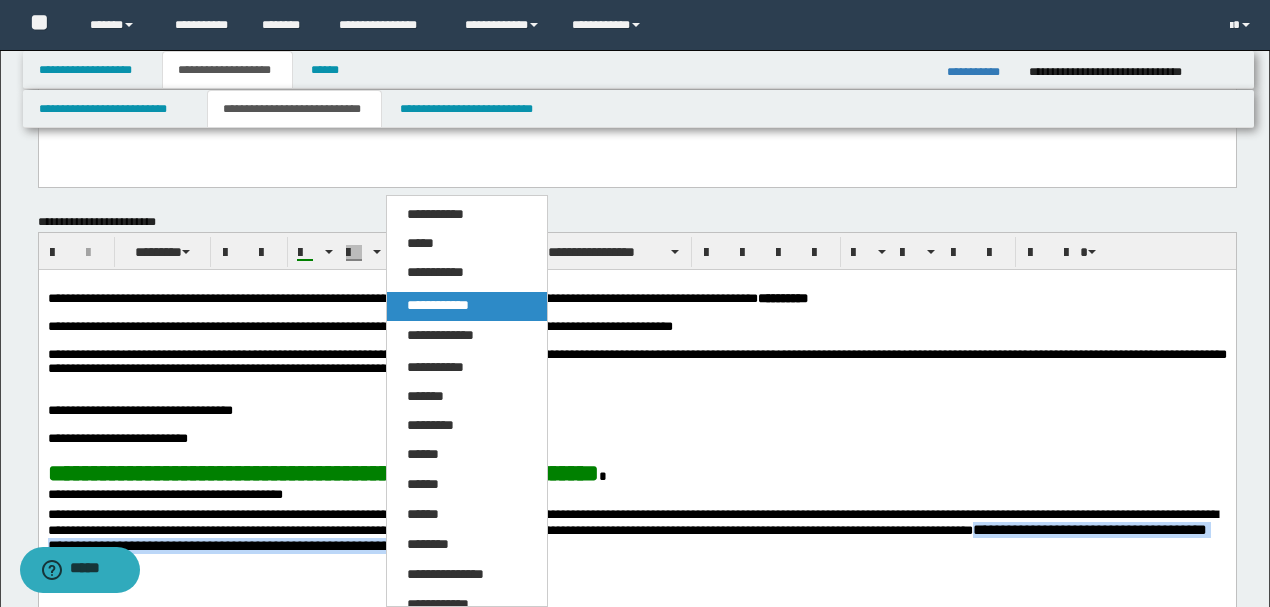 click on "**********" at bounding box center (438, 305) 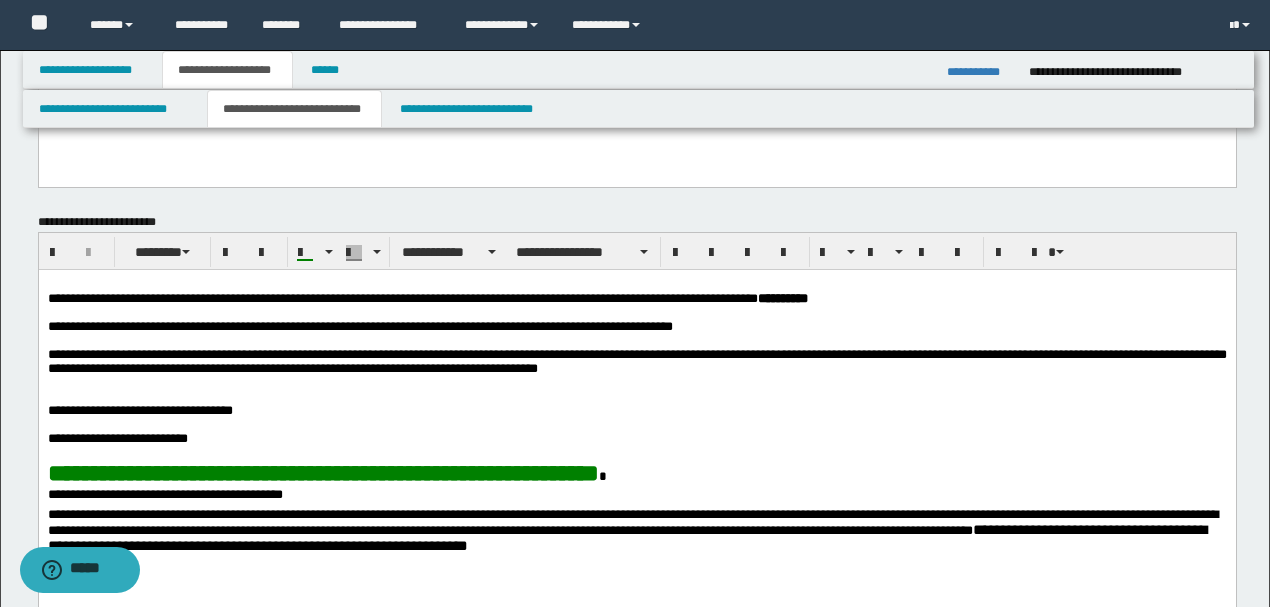 click on "**********" at bounding box center [322, 473] 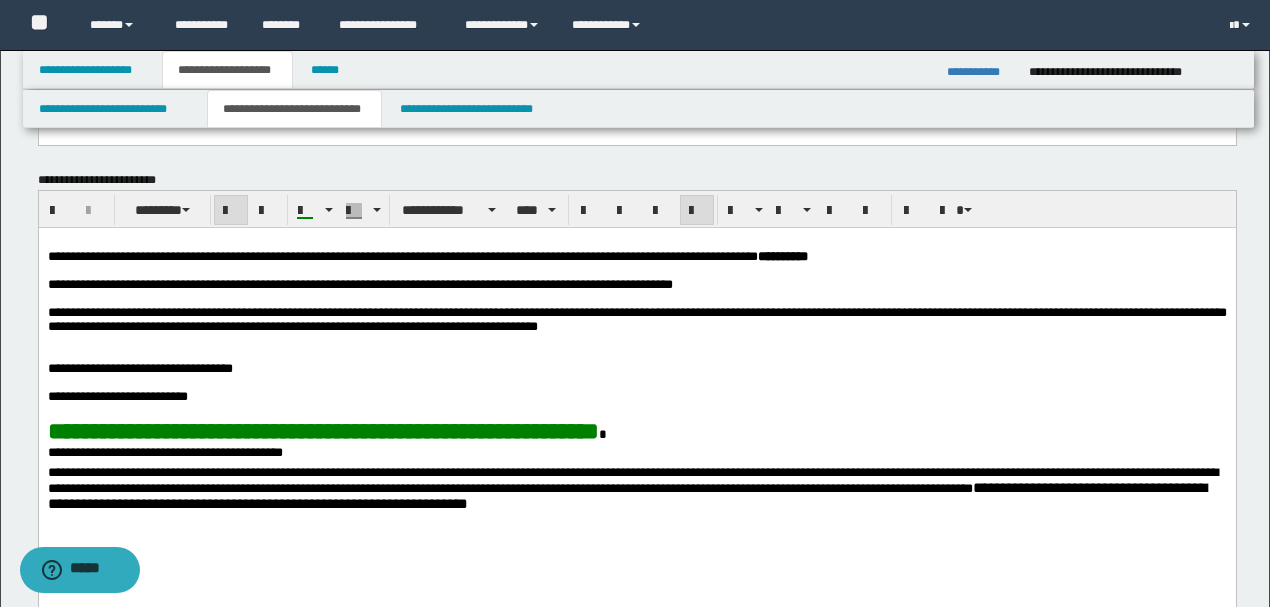 scroll, scrollTop: 666, scrollLeft: 0, axis: vertical 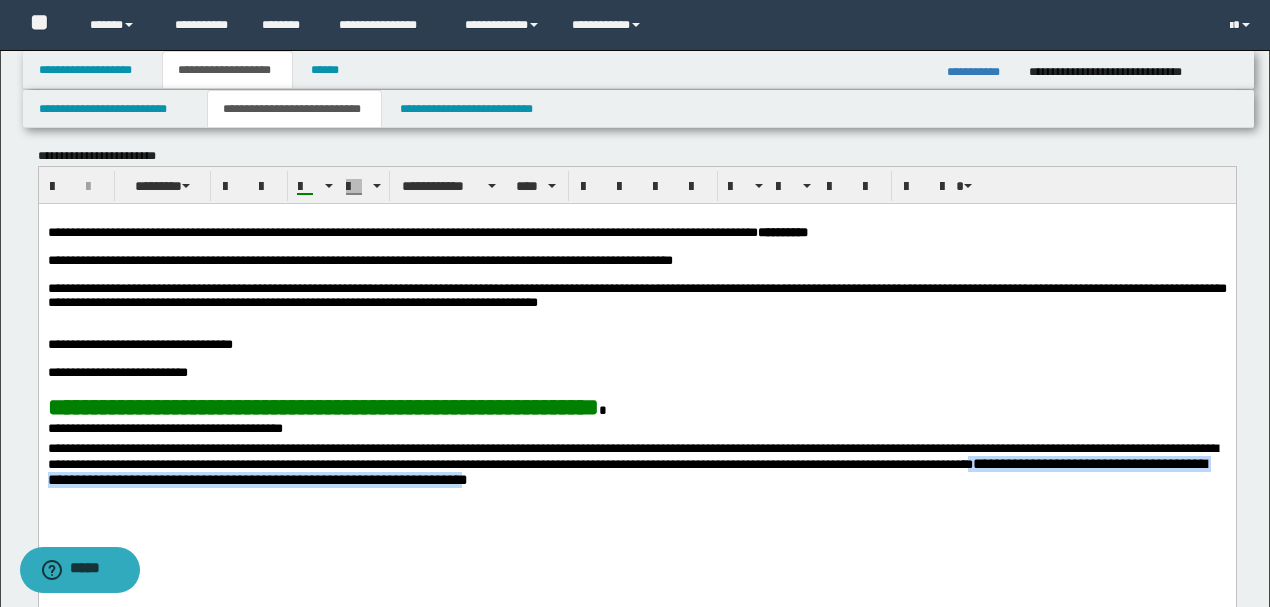 drag, startPoint x: 948, startPoint y: 515, endPoint x: 214, endPoint y: 518, distance: 734.0061 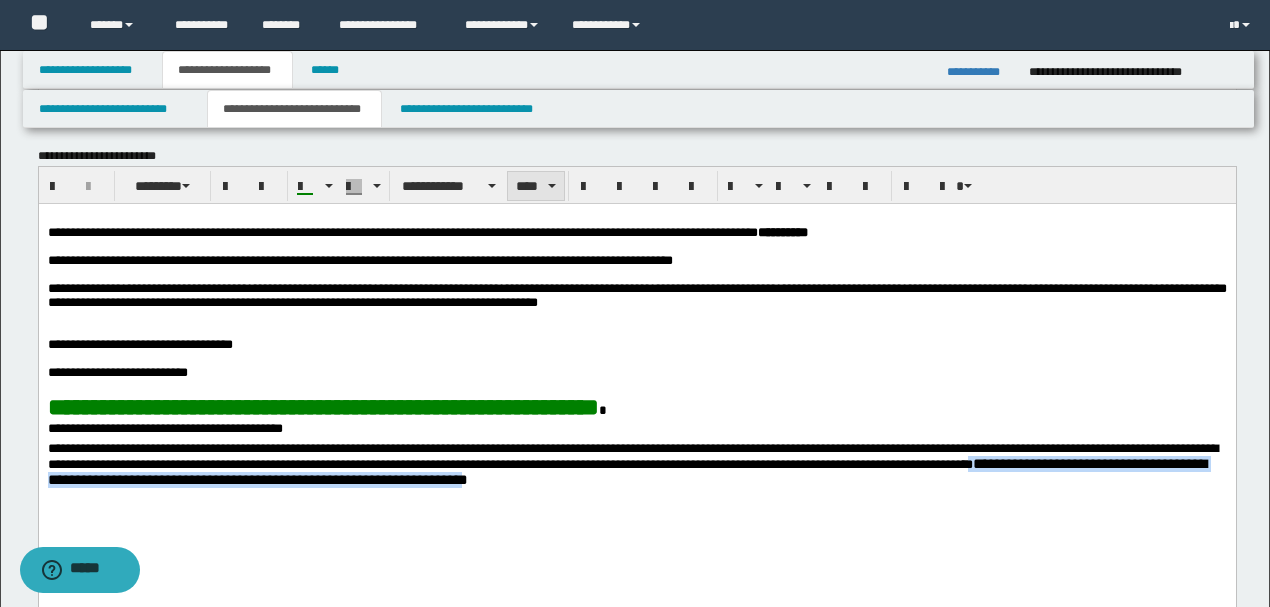 click on "****" at bounding box center (535, 186) 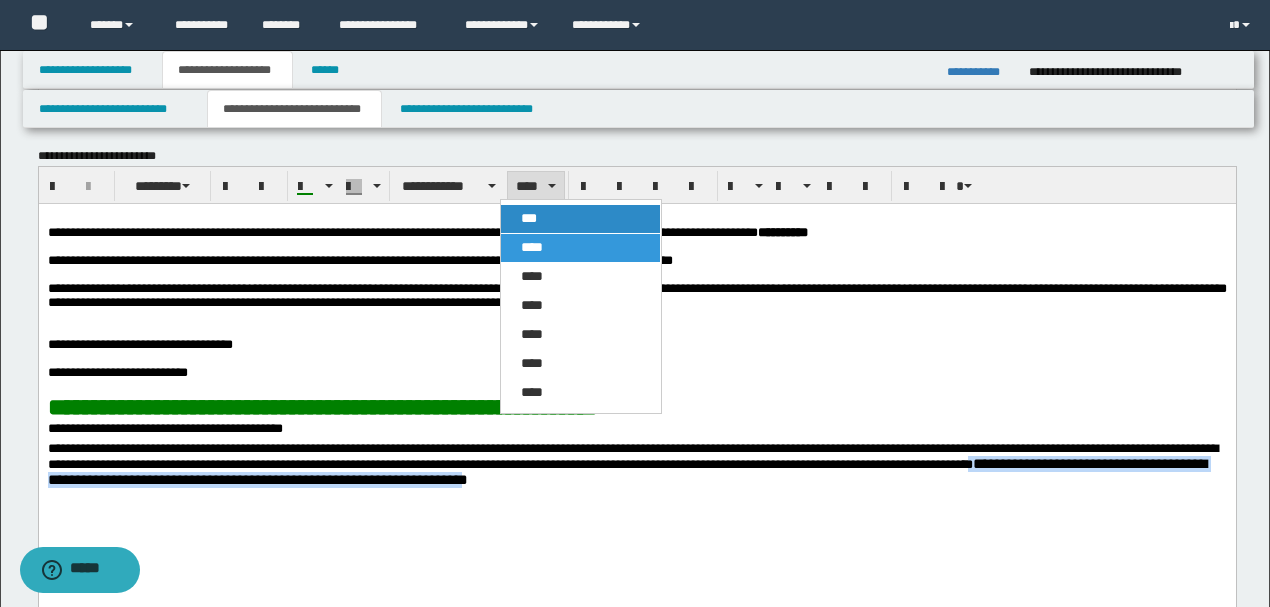 click on "***" at bounding box center [529, 218] 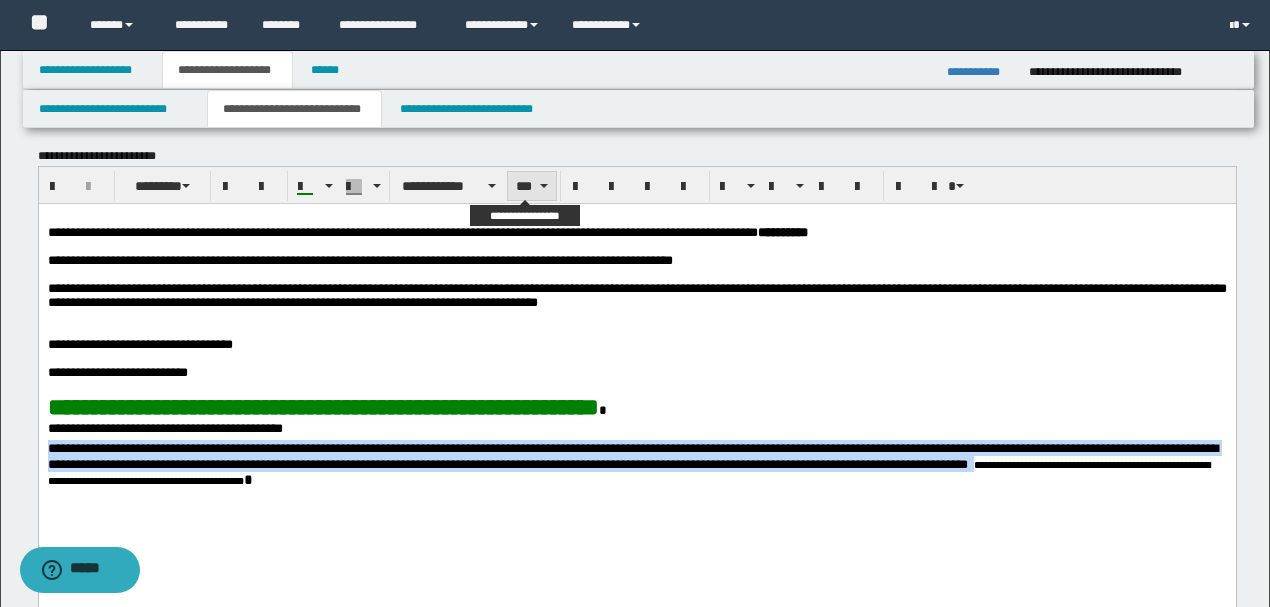 click on "***" at bounding box center (531, 186) 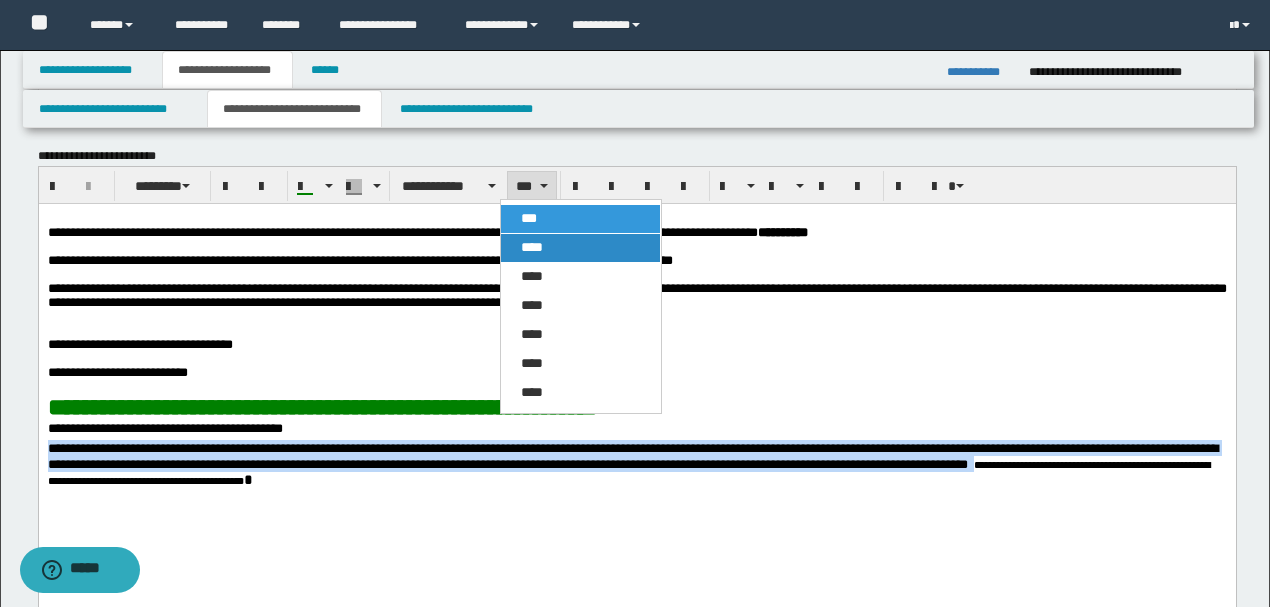 click on "****" at bounding box center [580, 248] 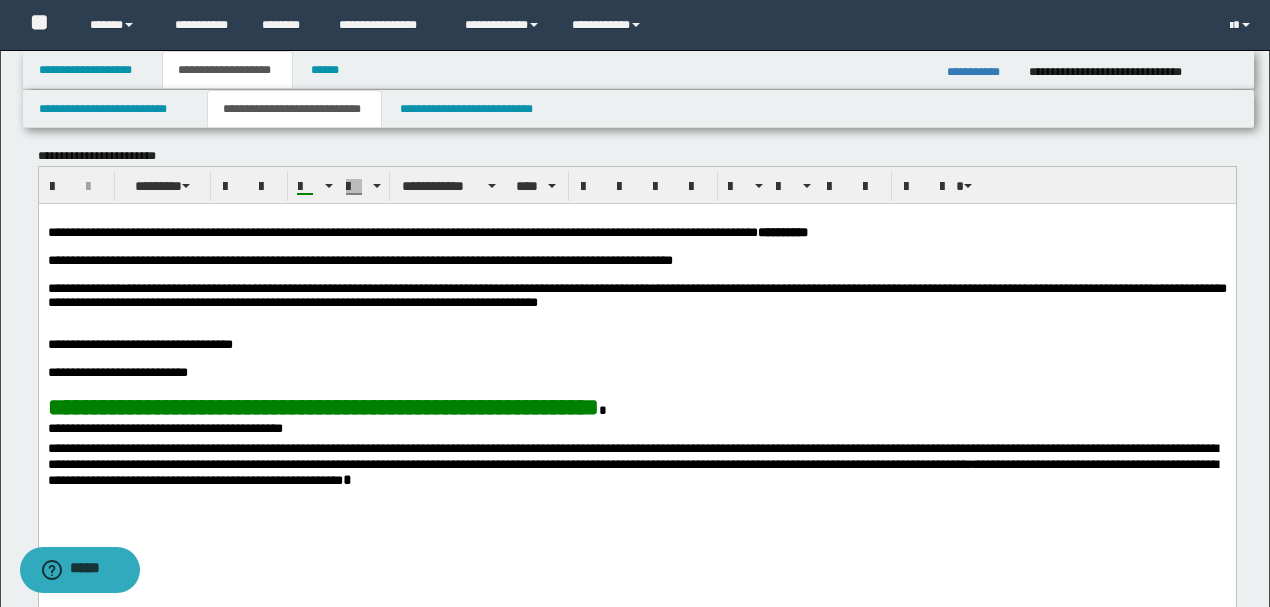 click on "**********" at bounding box center (637, 470) 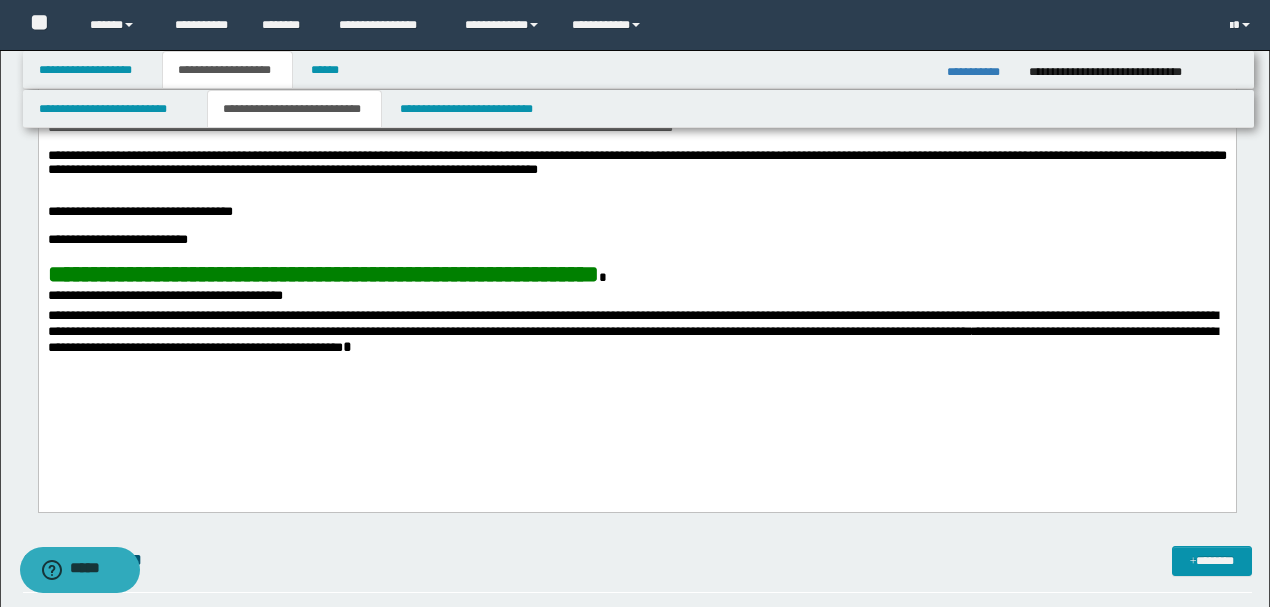 scroll, scrollTop: 800, scrollLeft: 0, axis: vertical 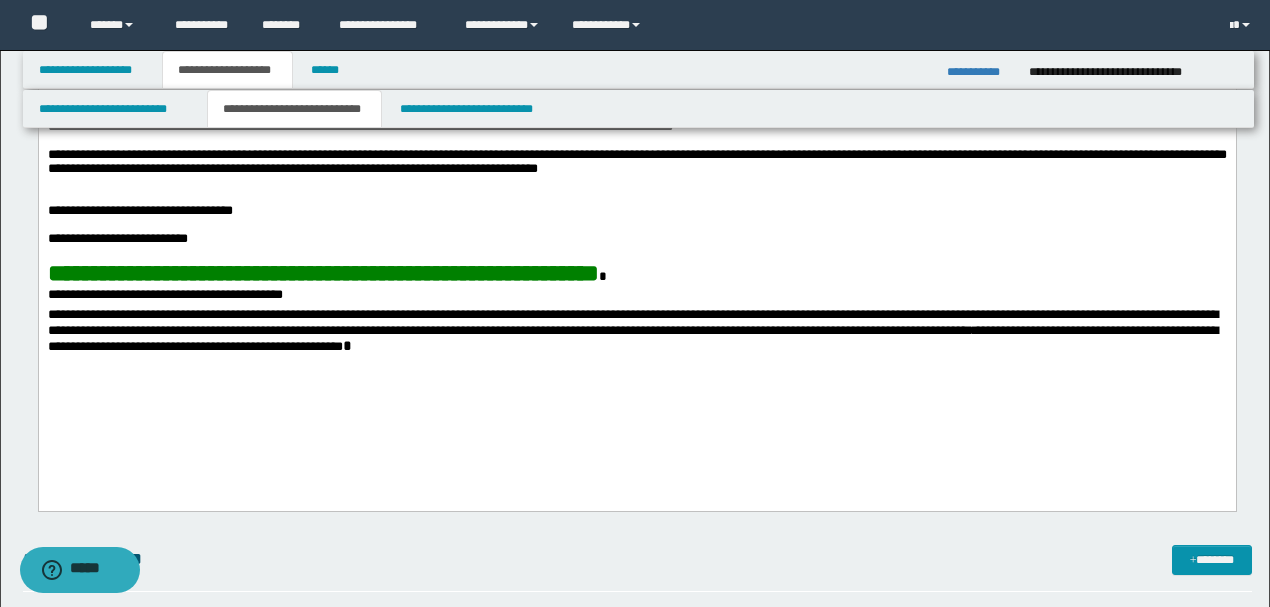 click on "**********" at bounding box center [637, 336] 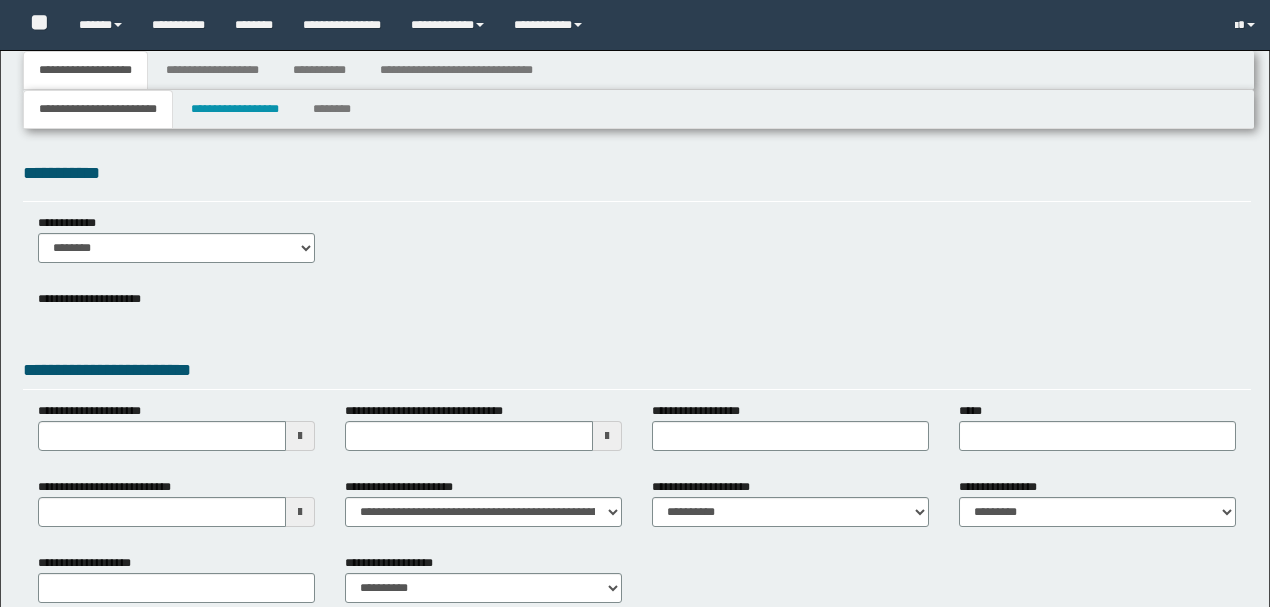 type 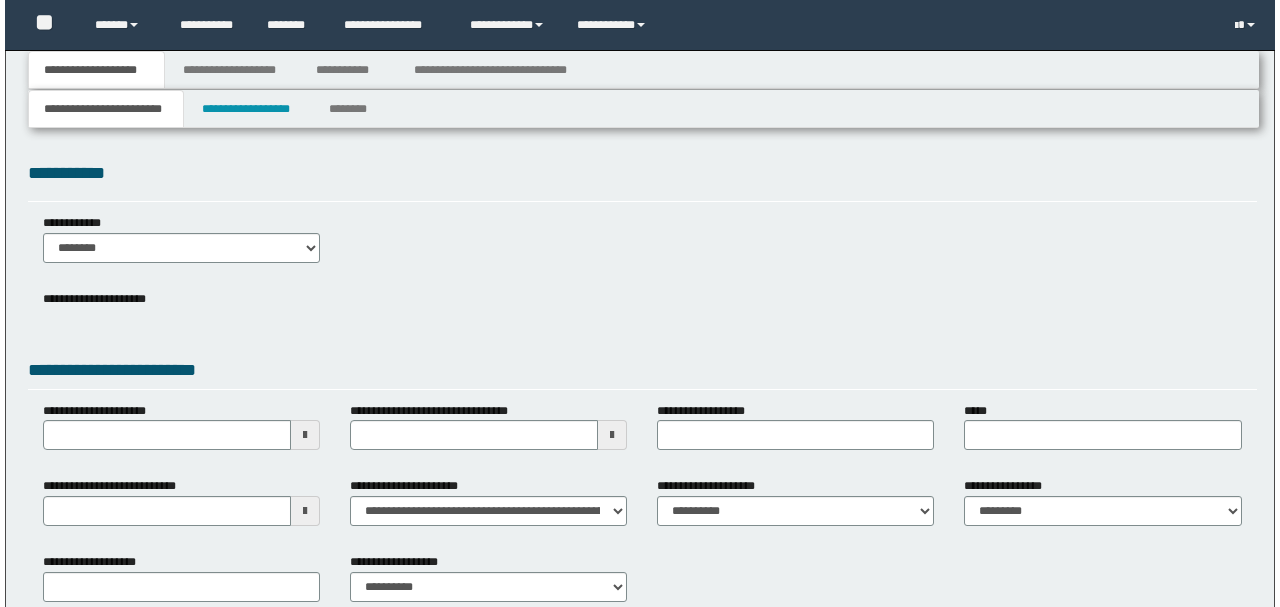 scroll, scrollTop: 0, scrollLeft: 0, axis: both 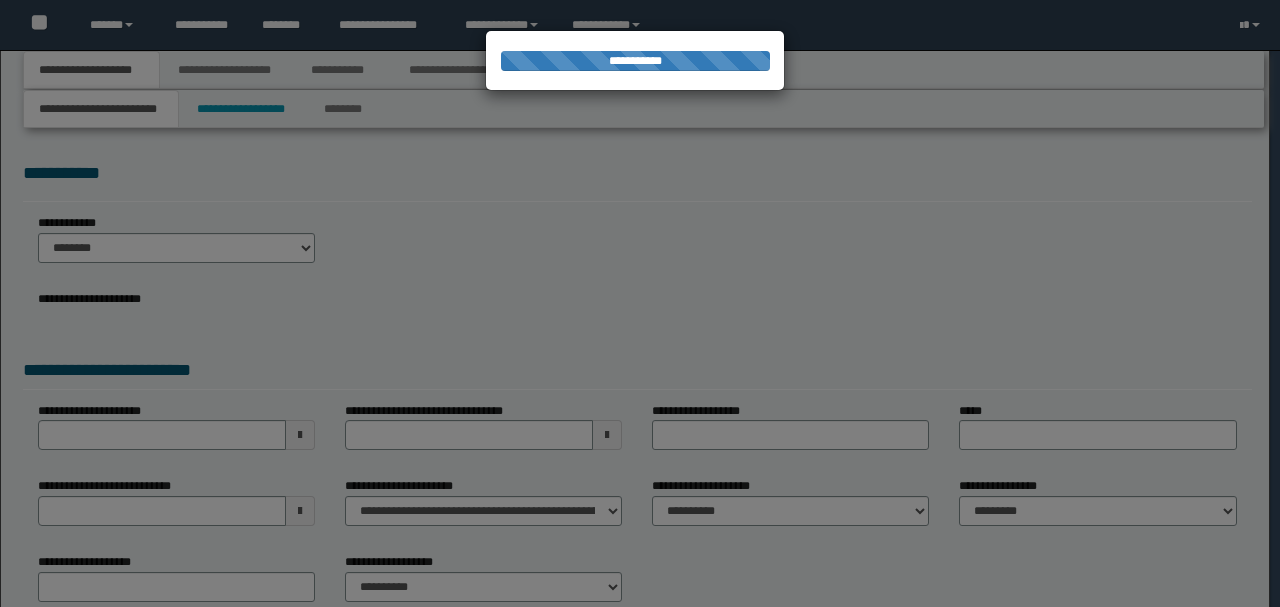 type on "**********" 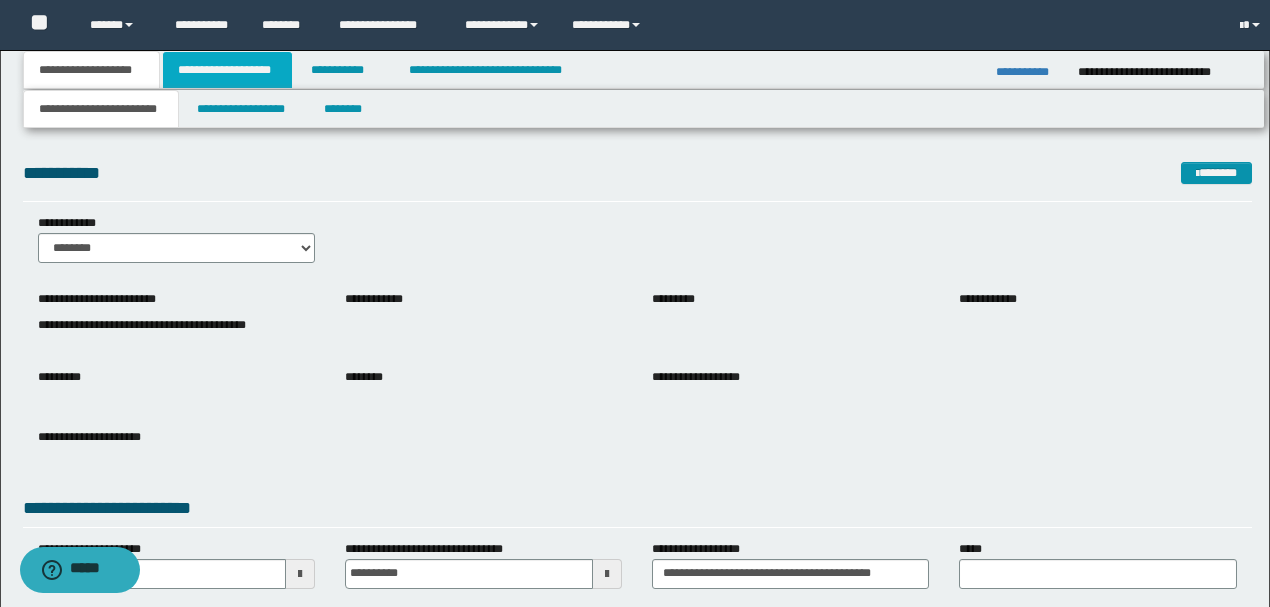 click on "**********" at bounding box center (227, 70) 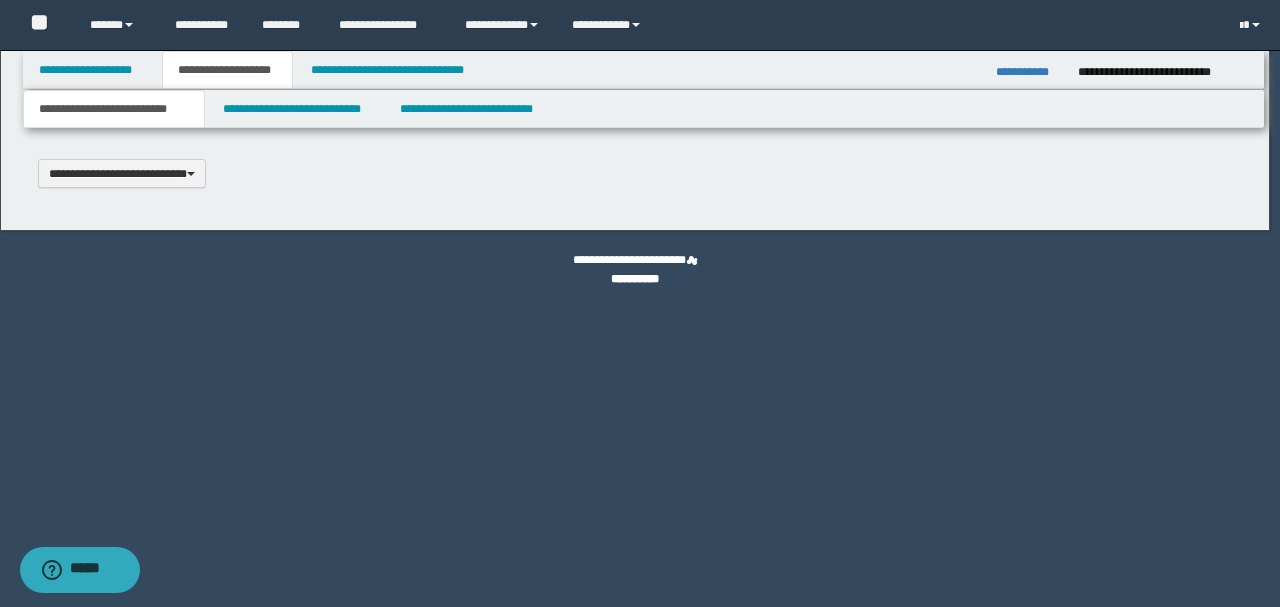type 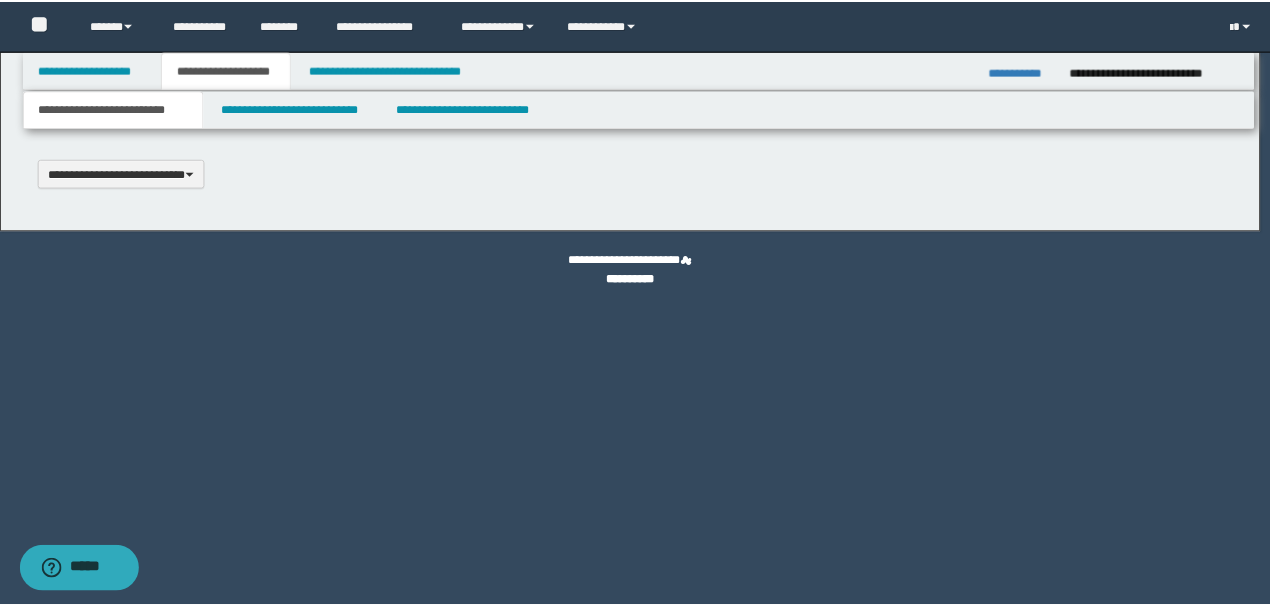 scroll, scrollTop: 0, scrollLeft: 0, axis: both 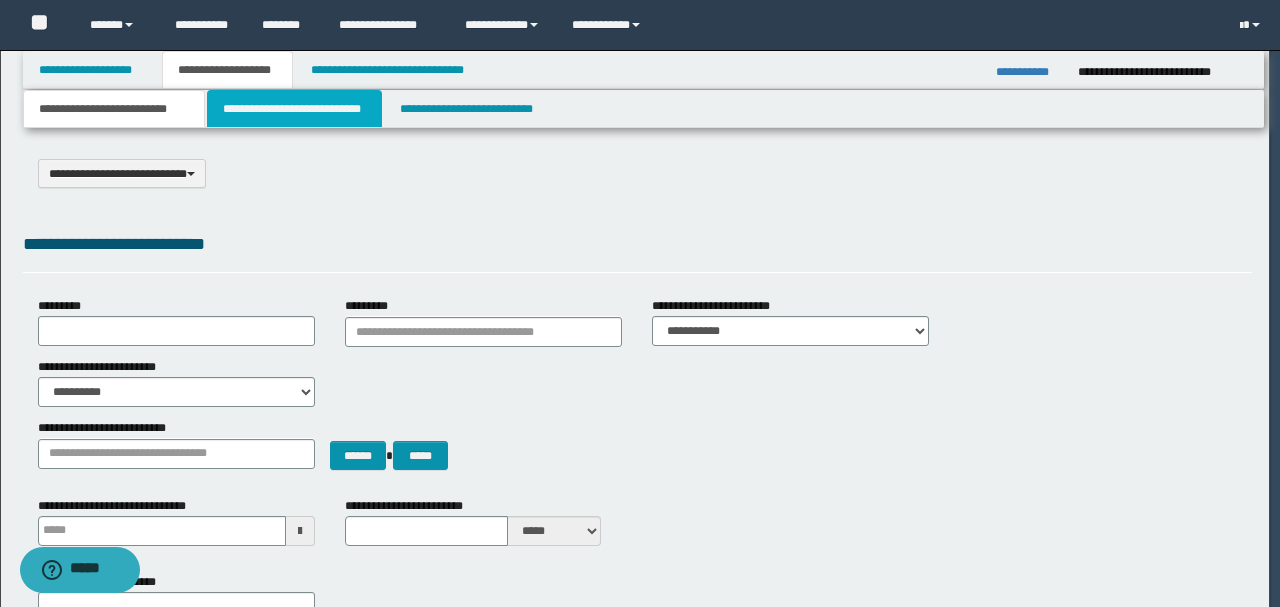 click on "**********" at bounding box center [294, 109] 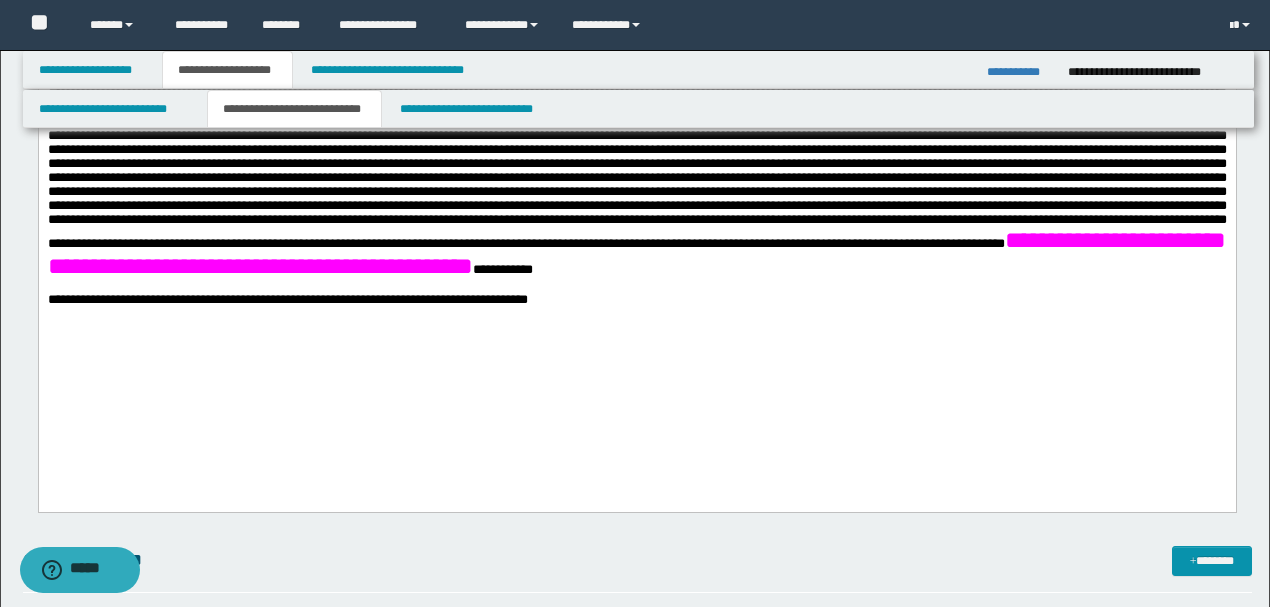 scroll, scrollTop: 1000, scrollLeft: 0, axis: vertical 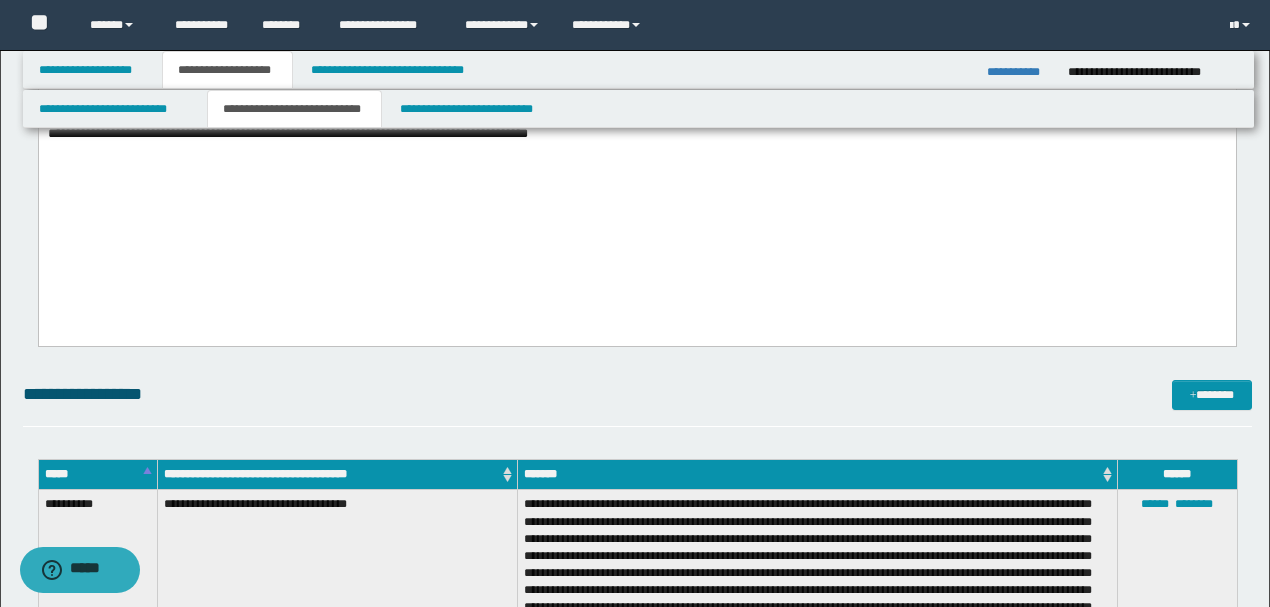 click on "**********" at bounding box center (636, 88) 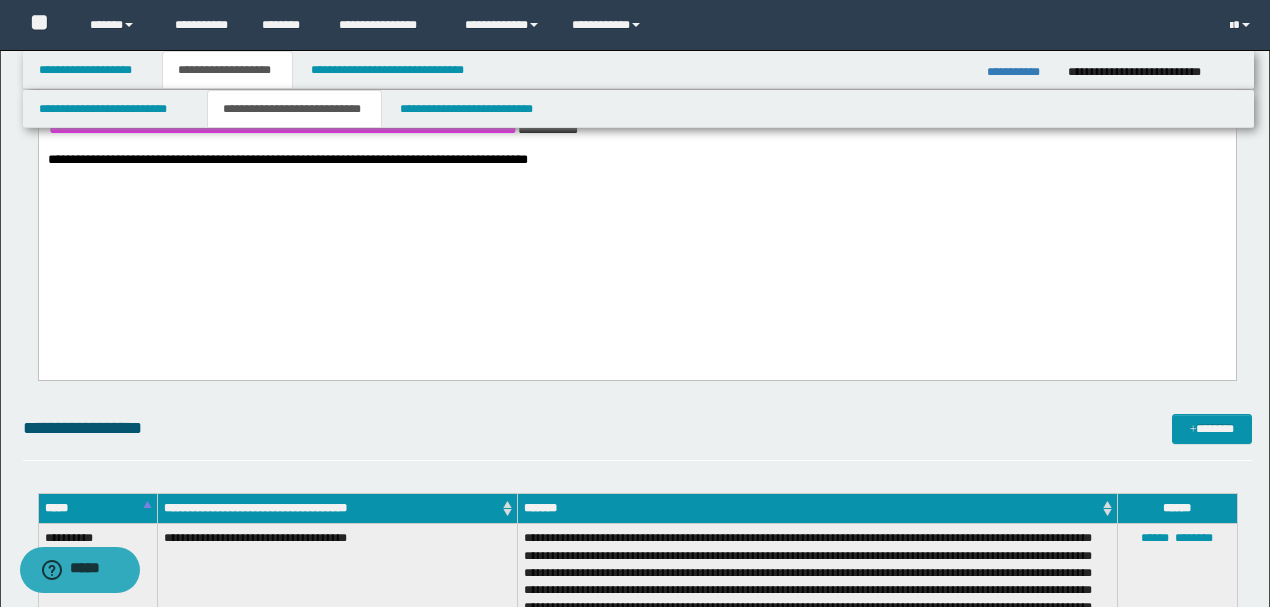 click on "**********" at bounding box center (636, 161) 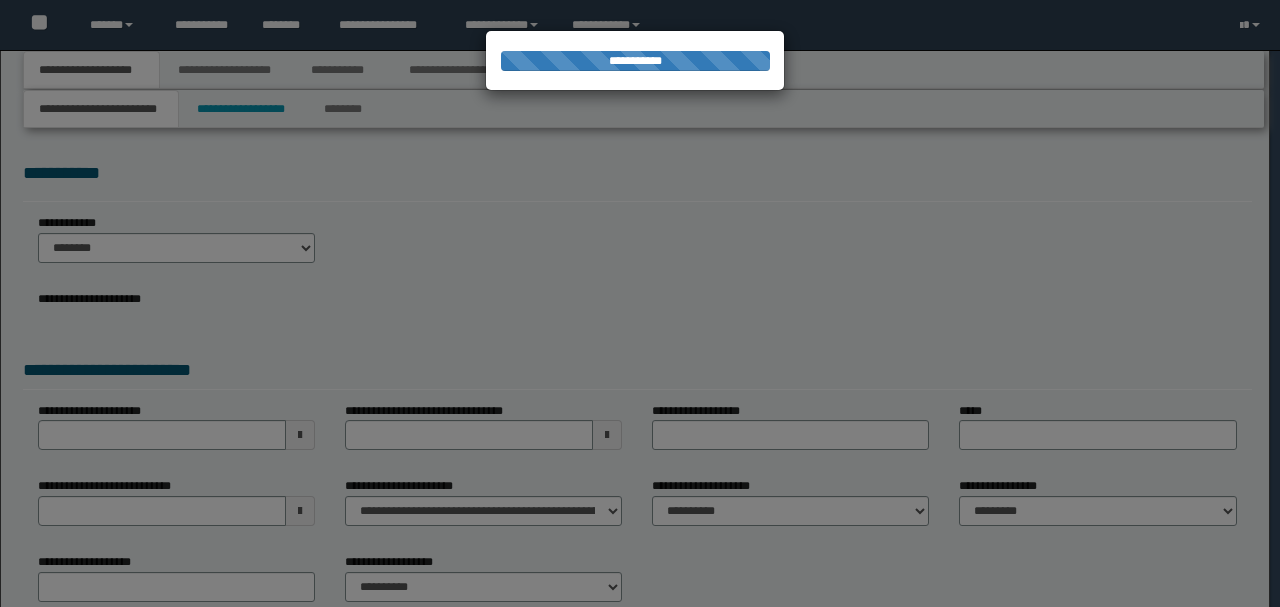 scroll, scrollTop: 0, scrollLeft: 0, axis: both 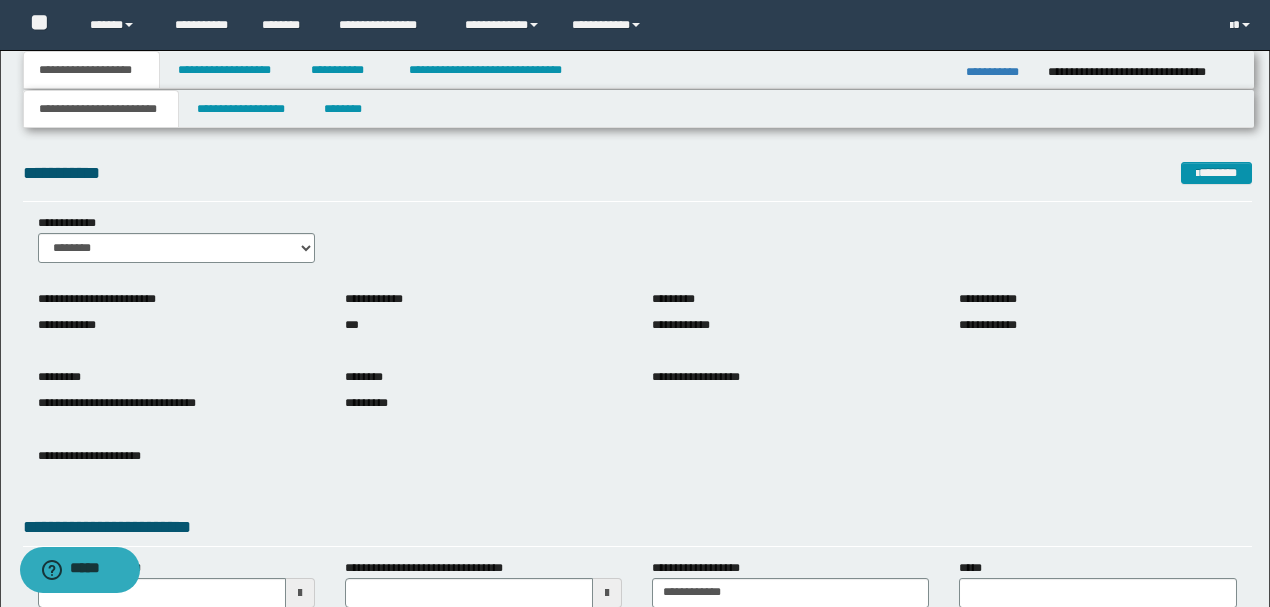 click on "**********" at bounding box center [483, 316] 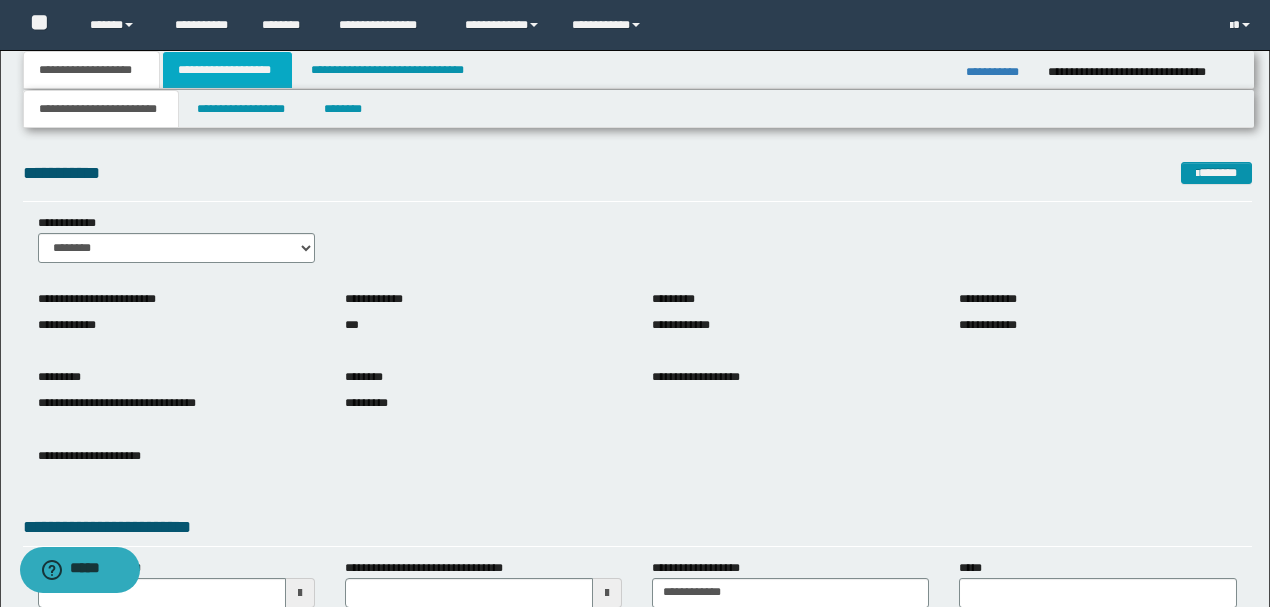 click on "**********" at bounding box center [227, 70] 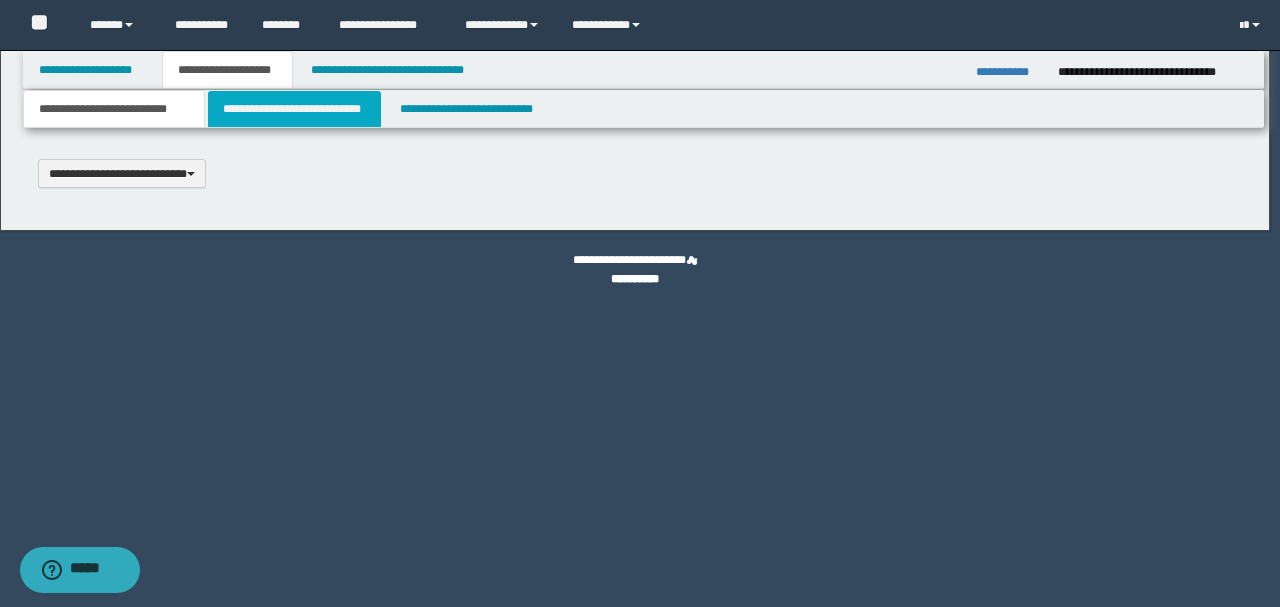 scroll, scrollTop: 0, scrollLeft: 0, axis: both 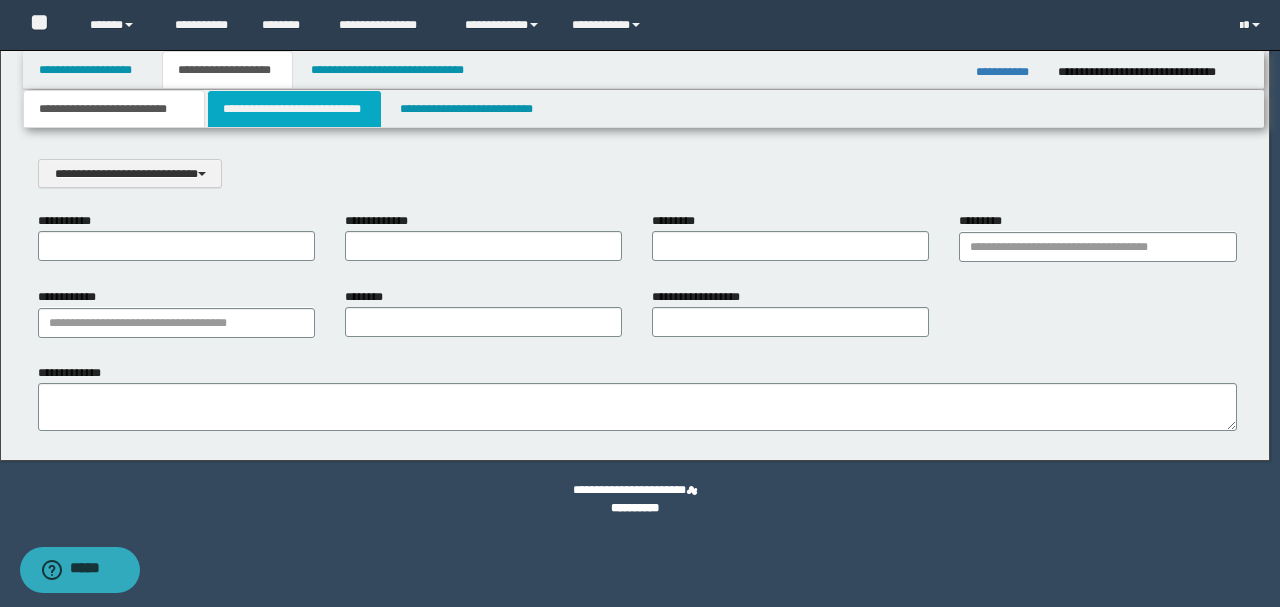 click on "**********" at bounding box center (294, 109) 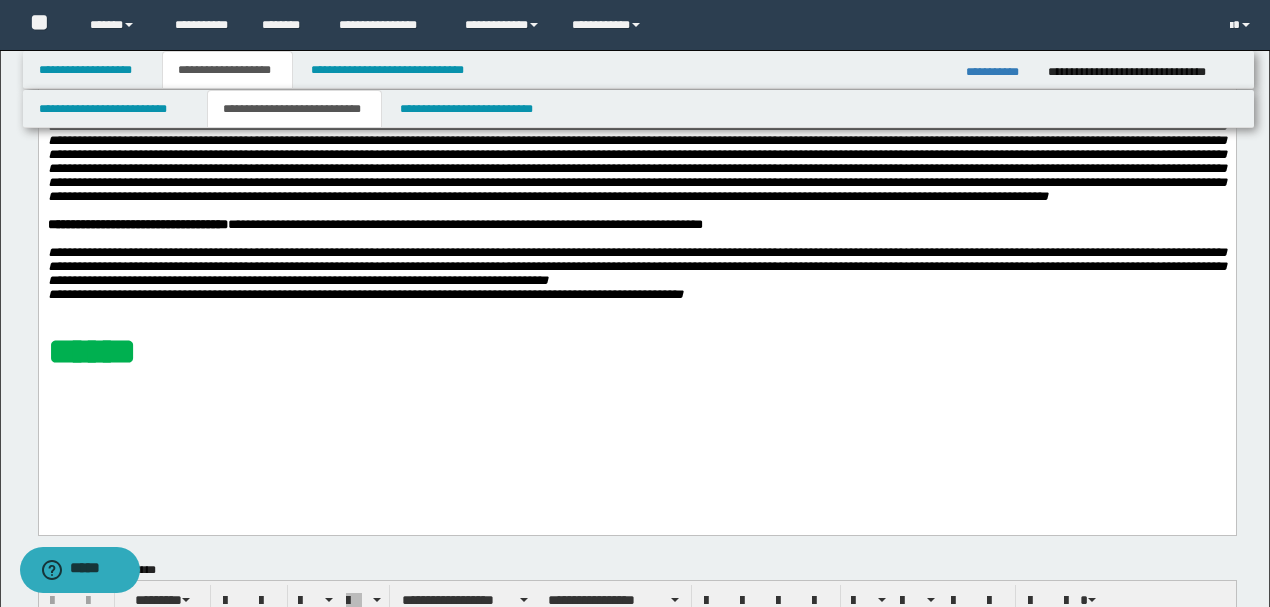 scroll, scrollTop: 200, scrollLeft: 0, axis: vertical 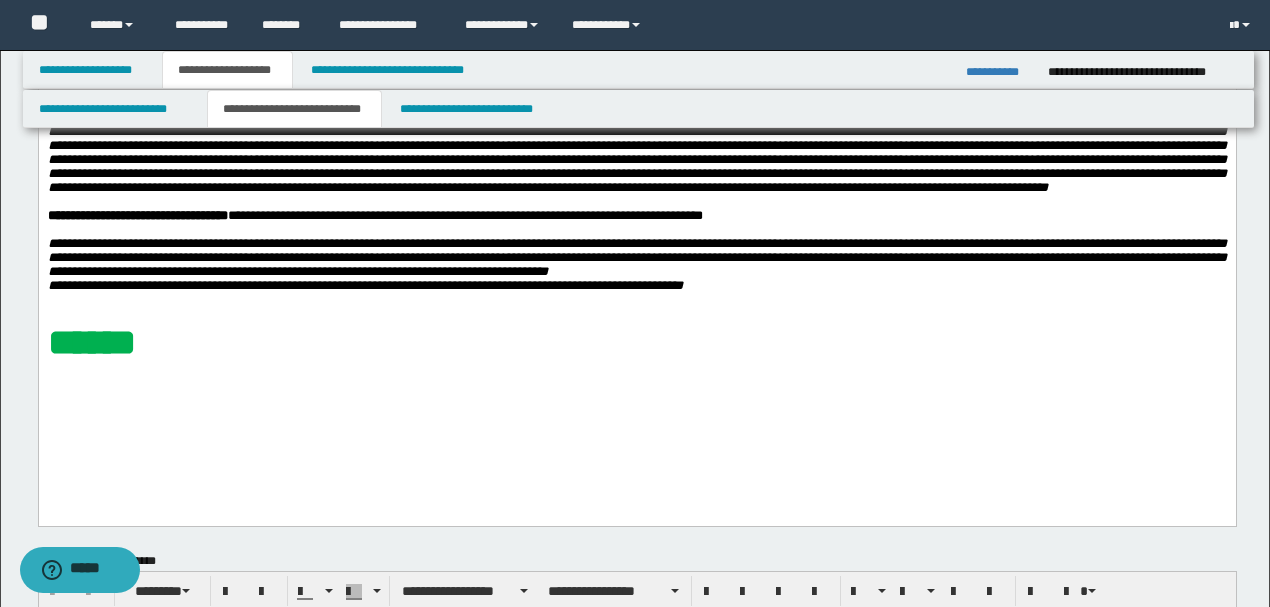 click on "******" at bounding box center [91, 341] 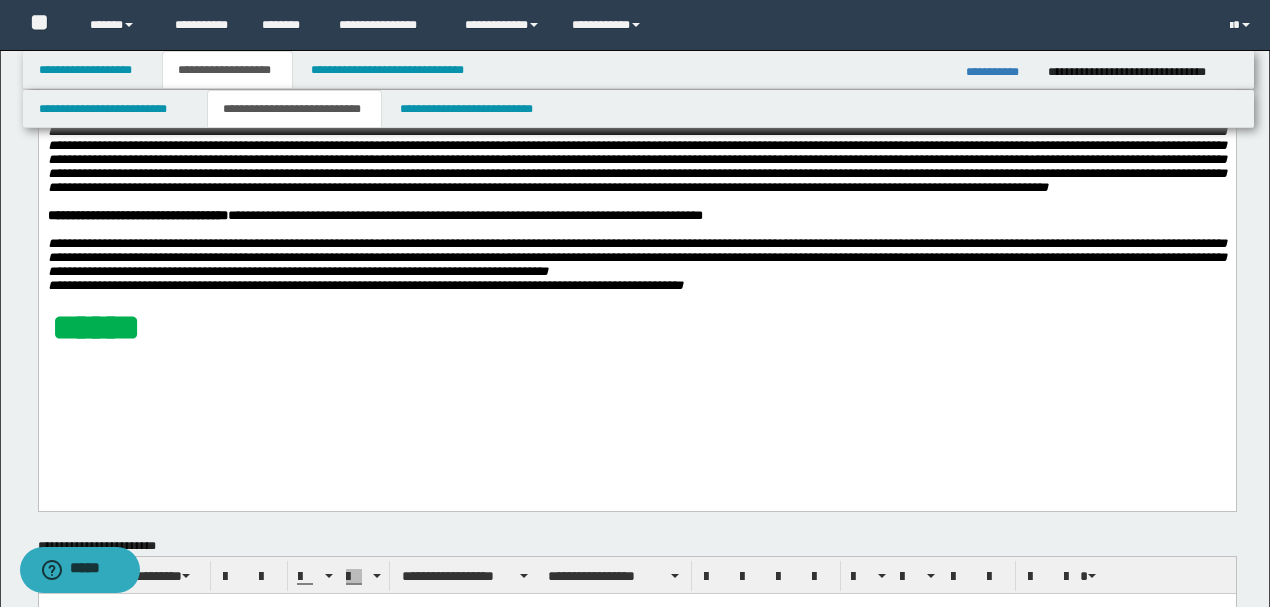 type 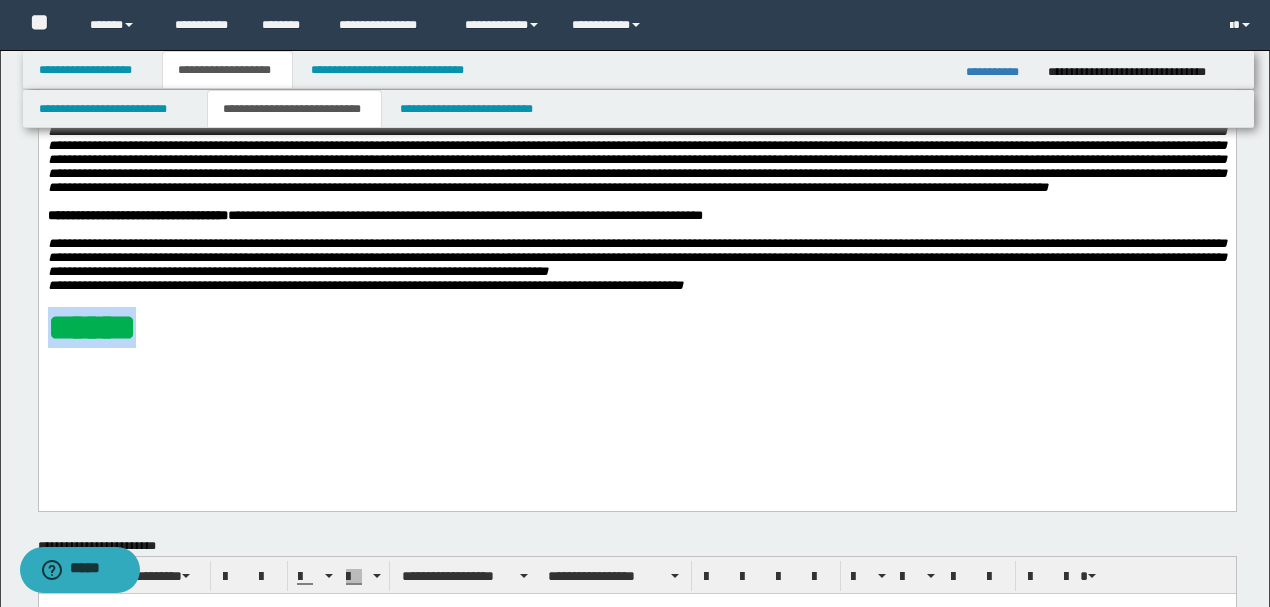 click on "**********" at bounding box center (636, 217) 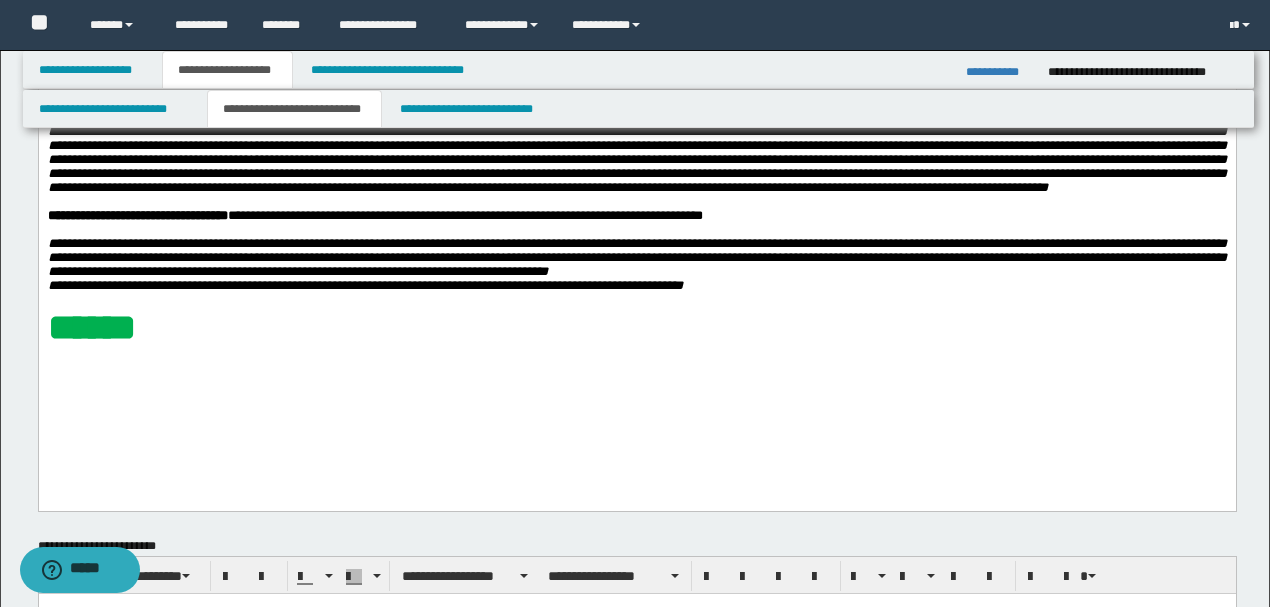 click on "**********" at bounding box center (636, 256) 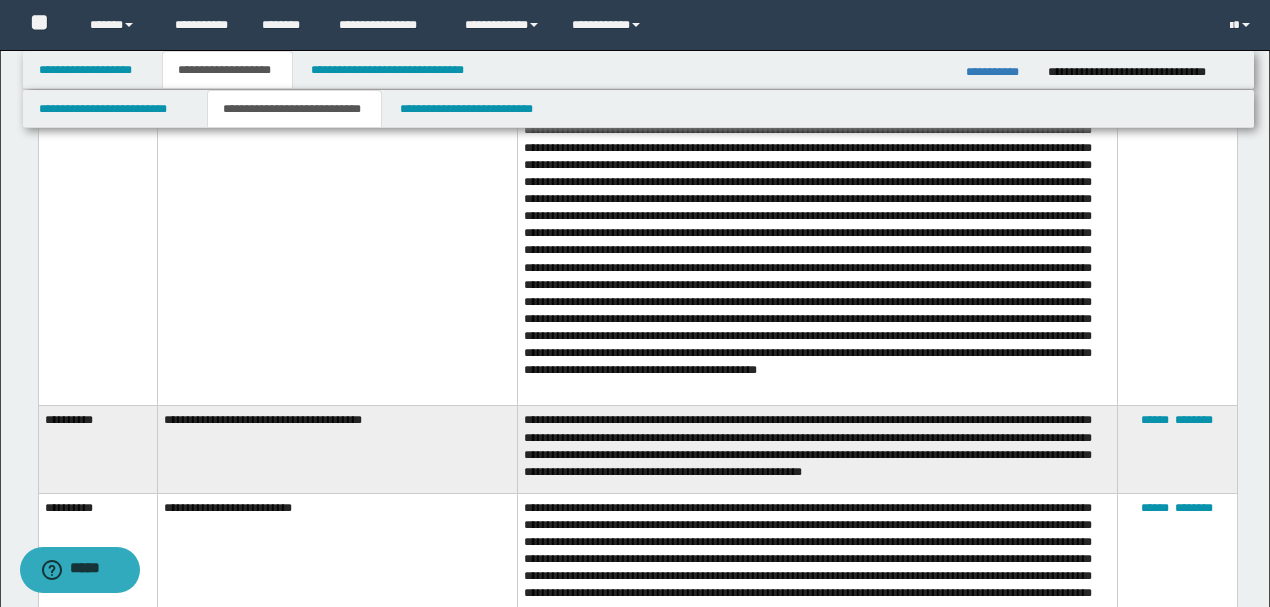 scroll, scrollTop: 866, scrollLeft: 0, axis: vertical 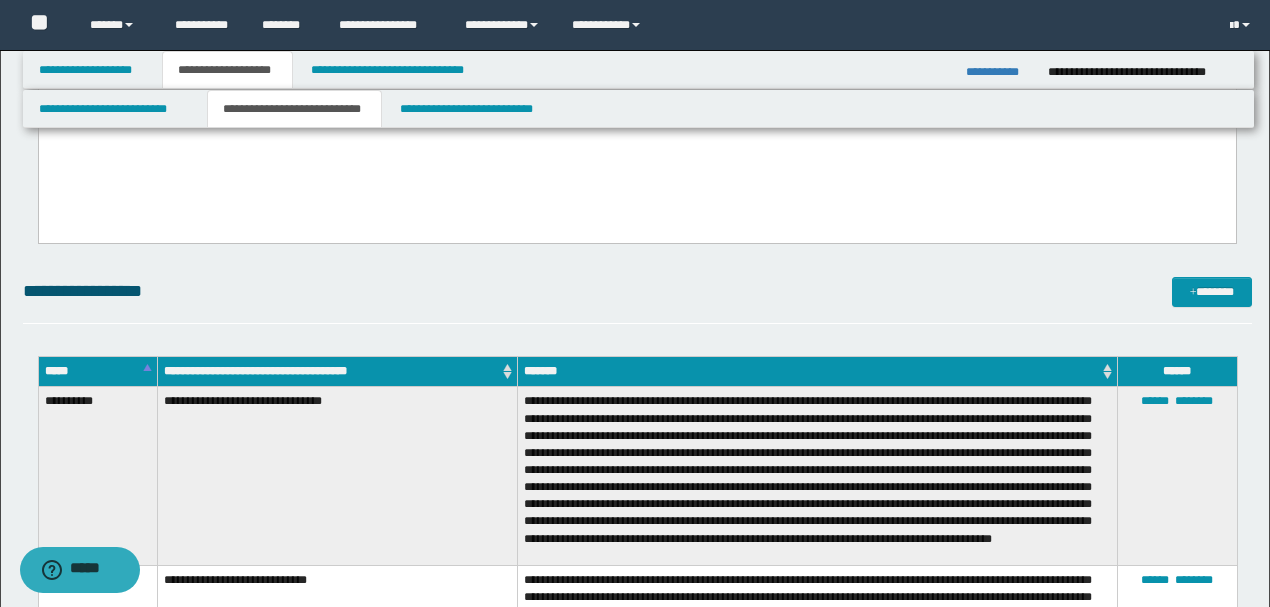 click on "**********" at bounding box center [999, 72] 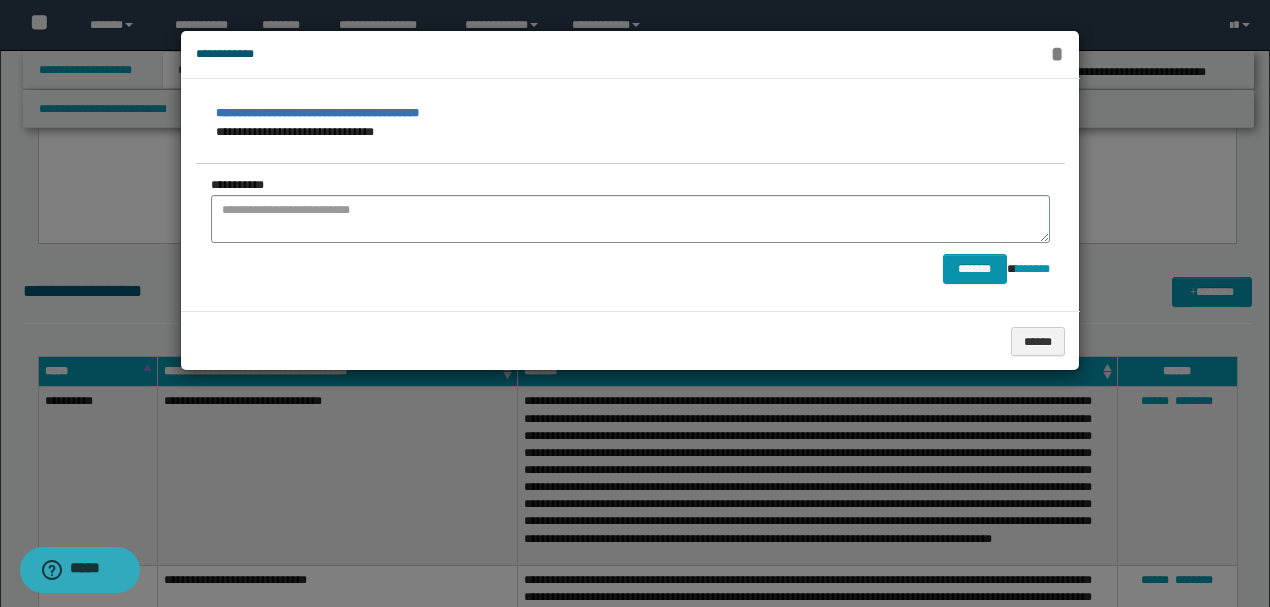 click on "*" at bounding box center (1057, 54) 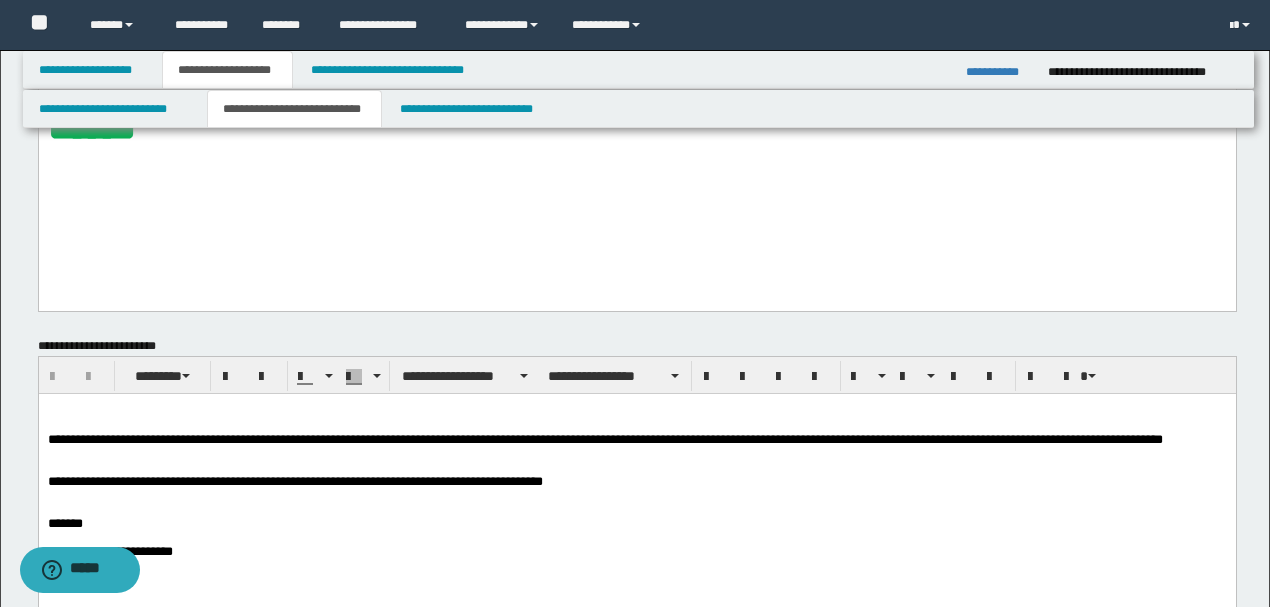 scroll, scrollTop: 0, scrollLeft: 0, axis: both 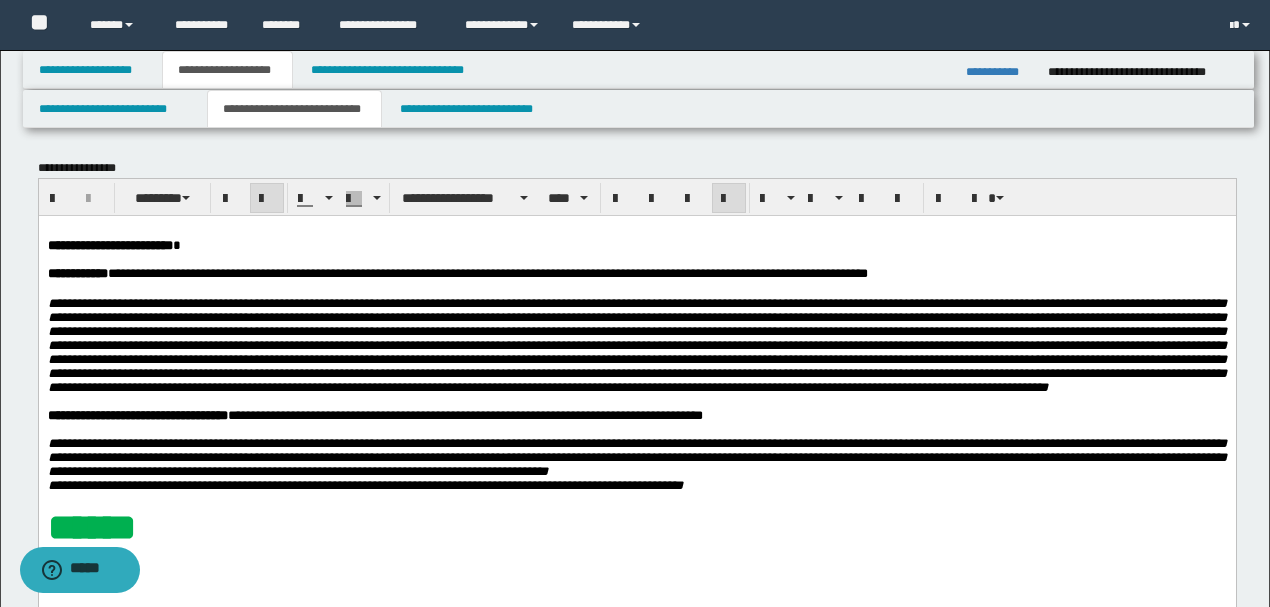 click at bounding box center (636, 344) 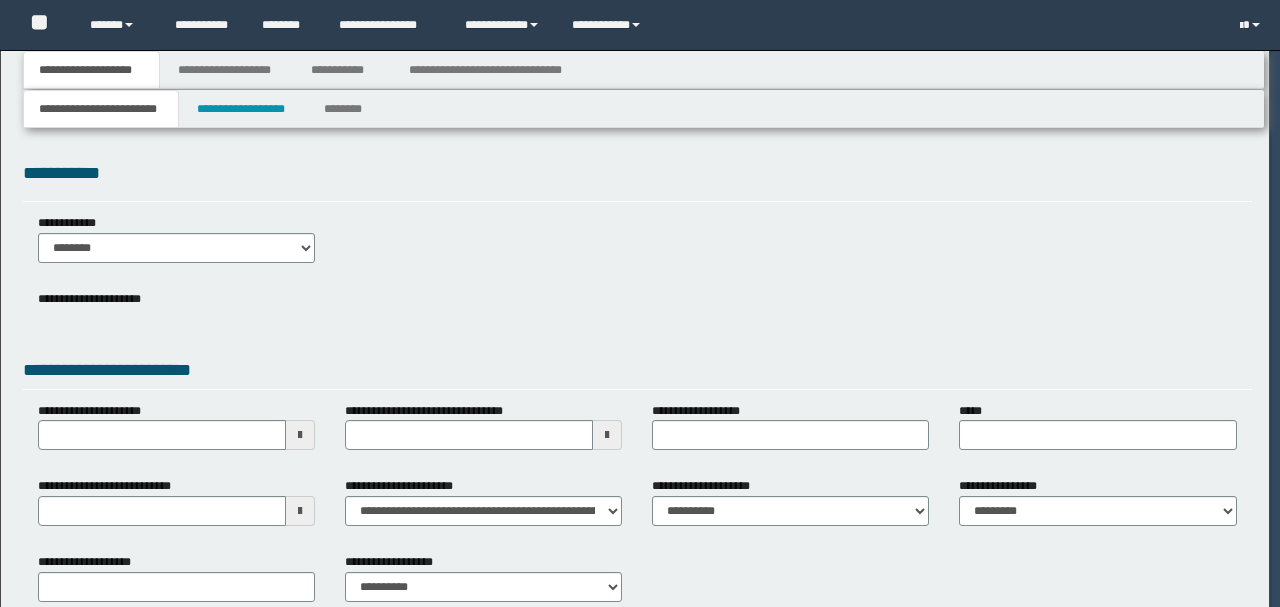 scroll, scrollTop: 0, scrollLeft: 0, axis: both 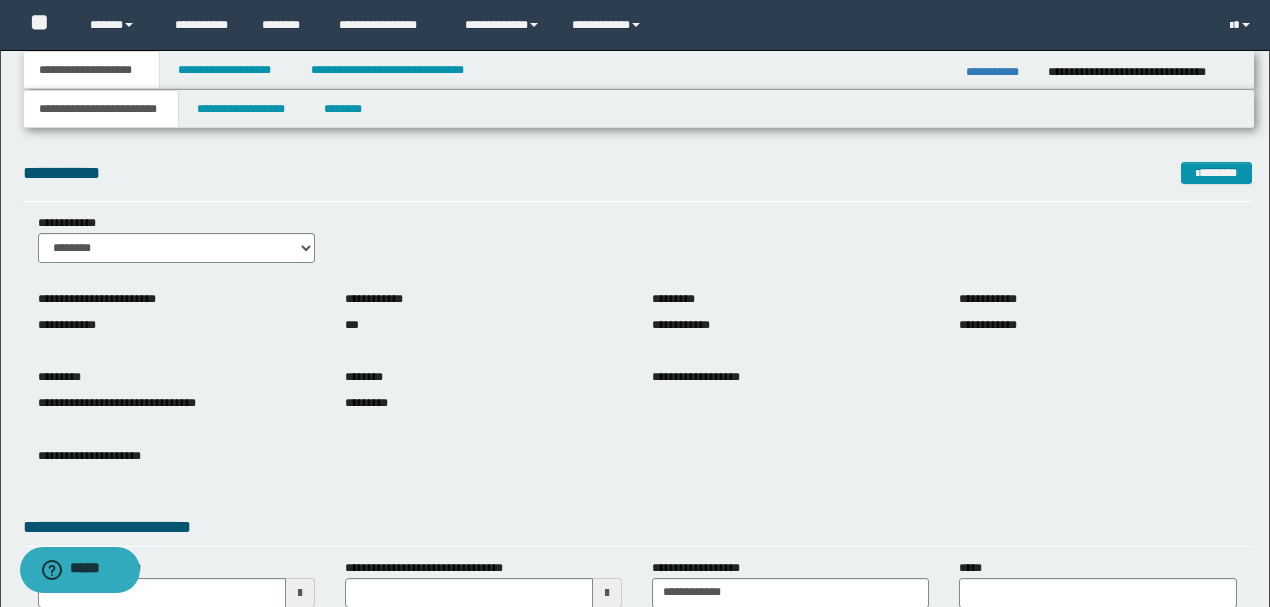 click on "**********" at bounding box center [637, 246] 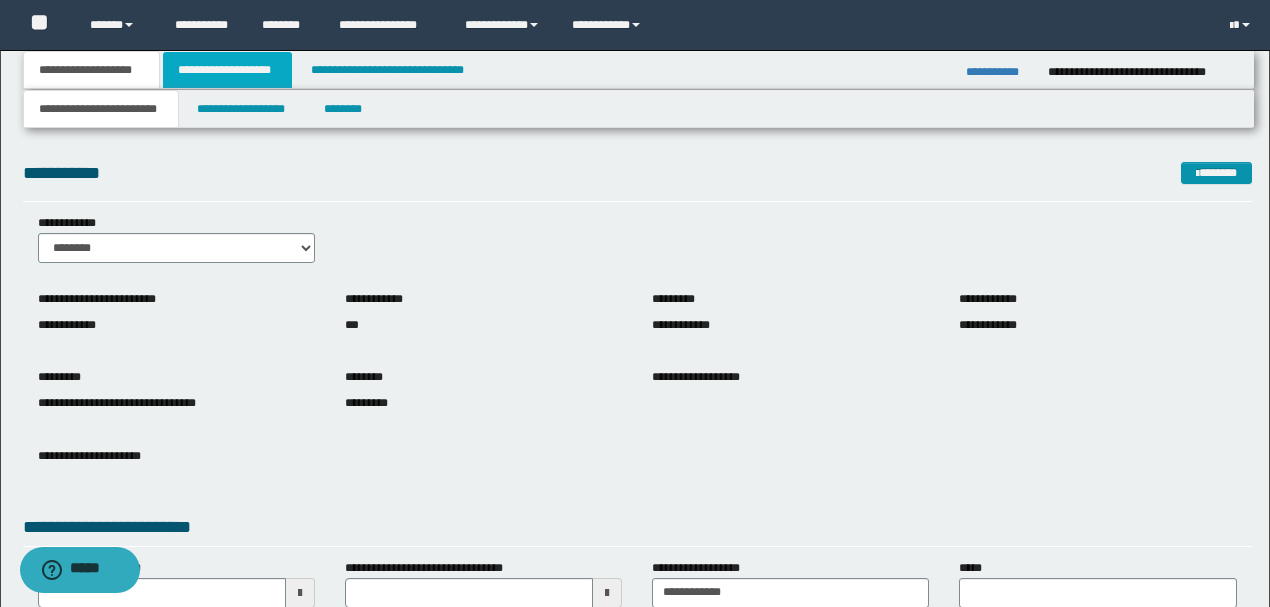 click on "**********" at bounding box center (227, 70) 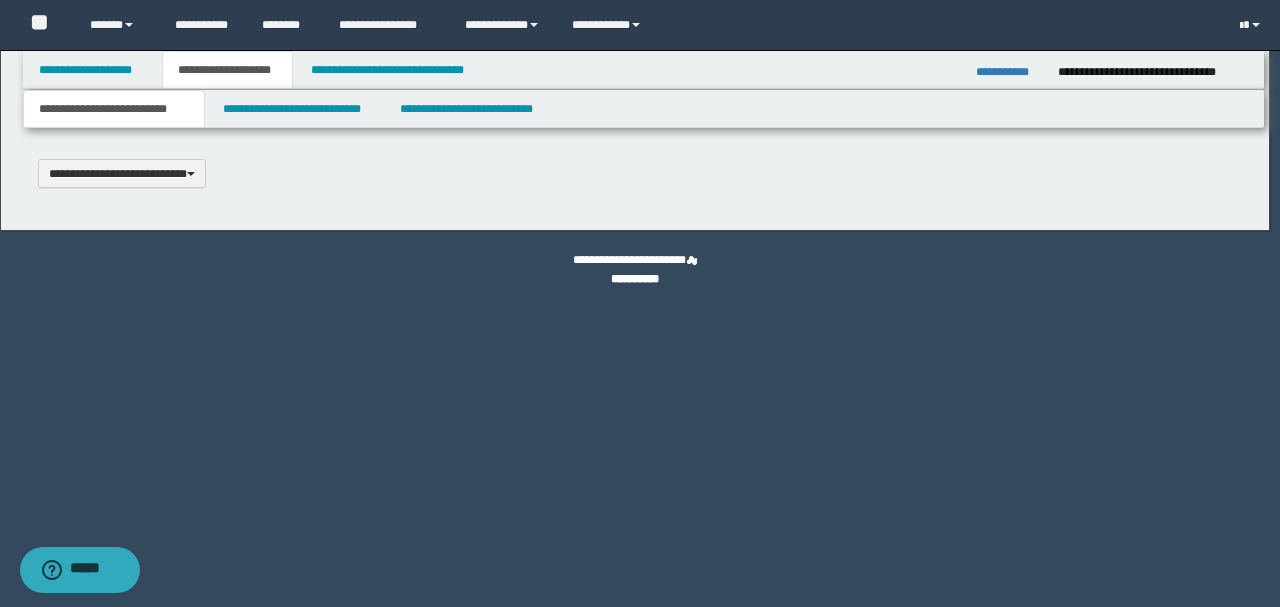 scroll, scrollTop: 0, scrollLeft: 0, axis: both 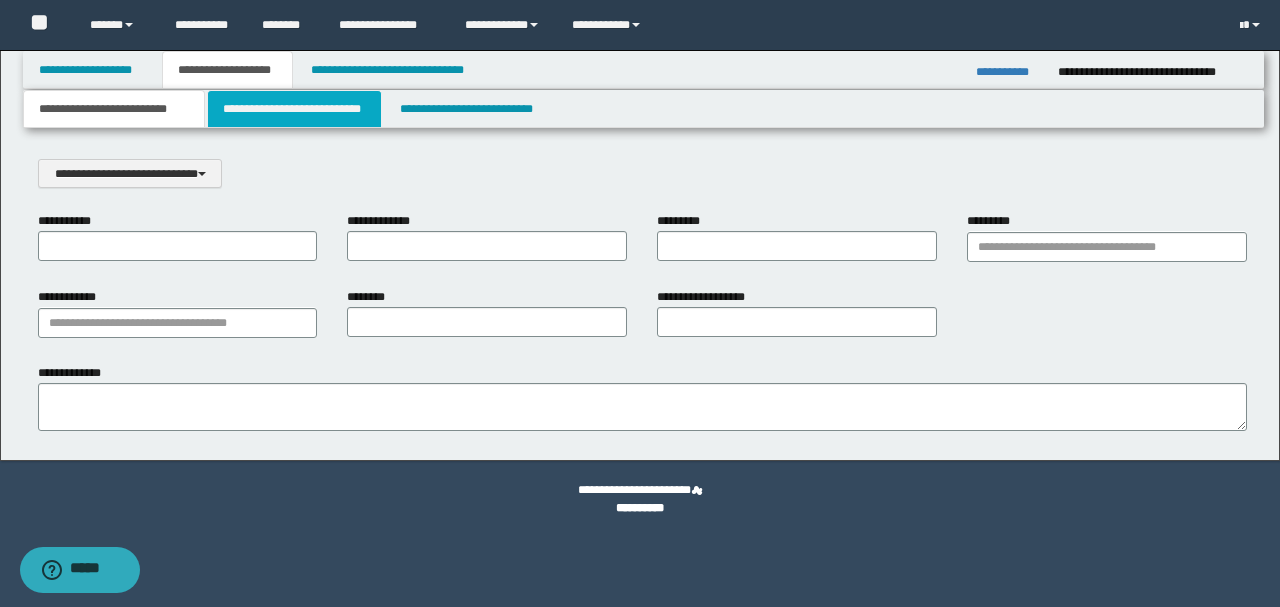 click on "**********" at bounding box center [294, 109] 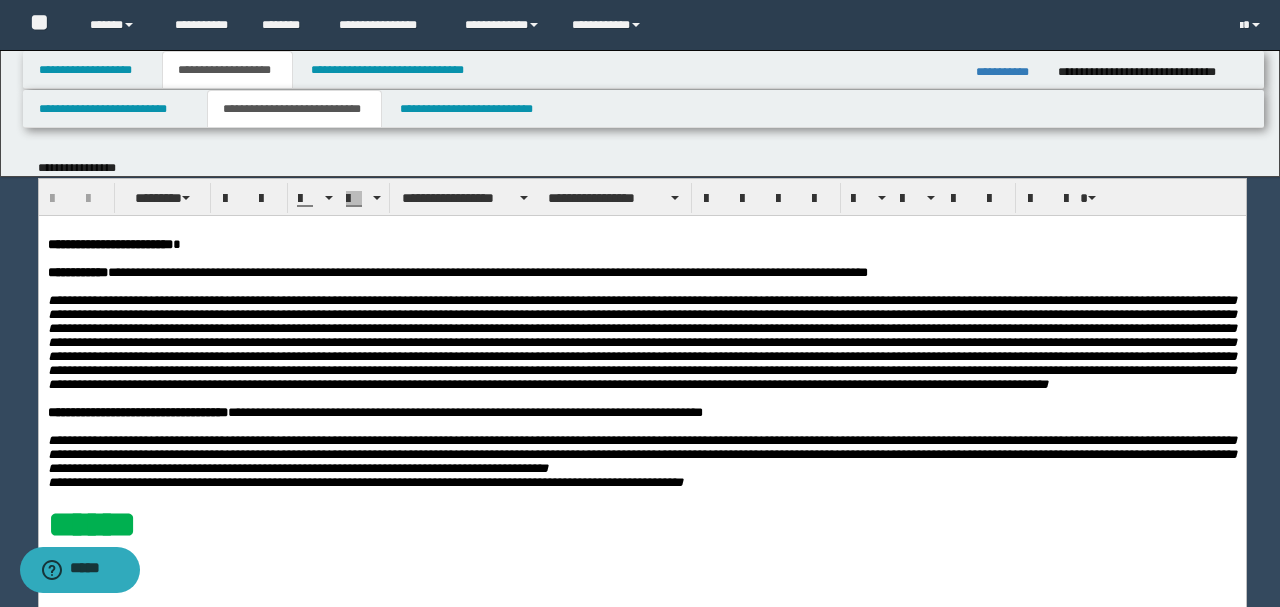 scroll, scrollTop: 0, scrollLeft: 0, axis: both 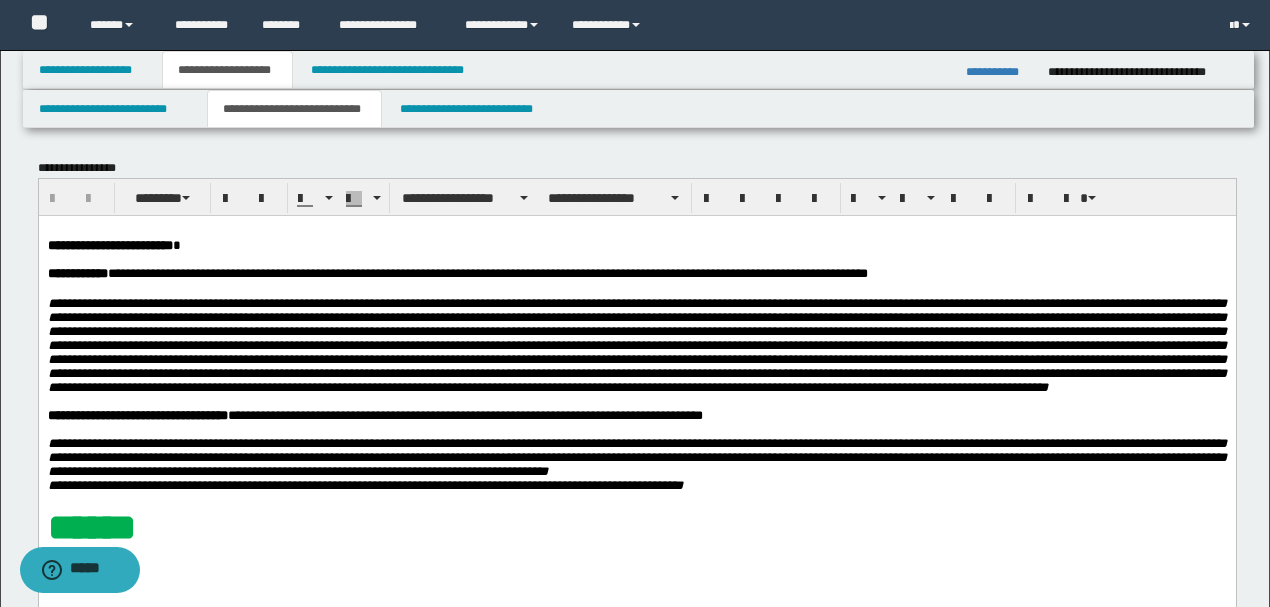 click at bounding box center [636, 345] 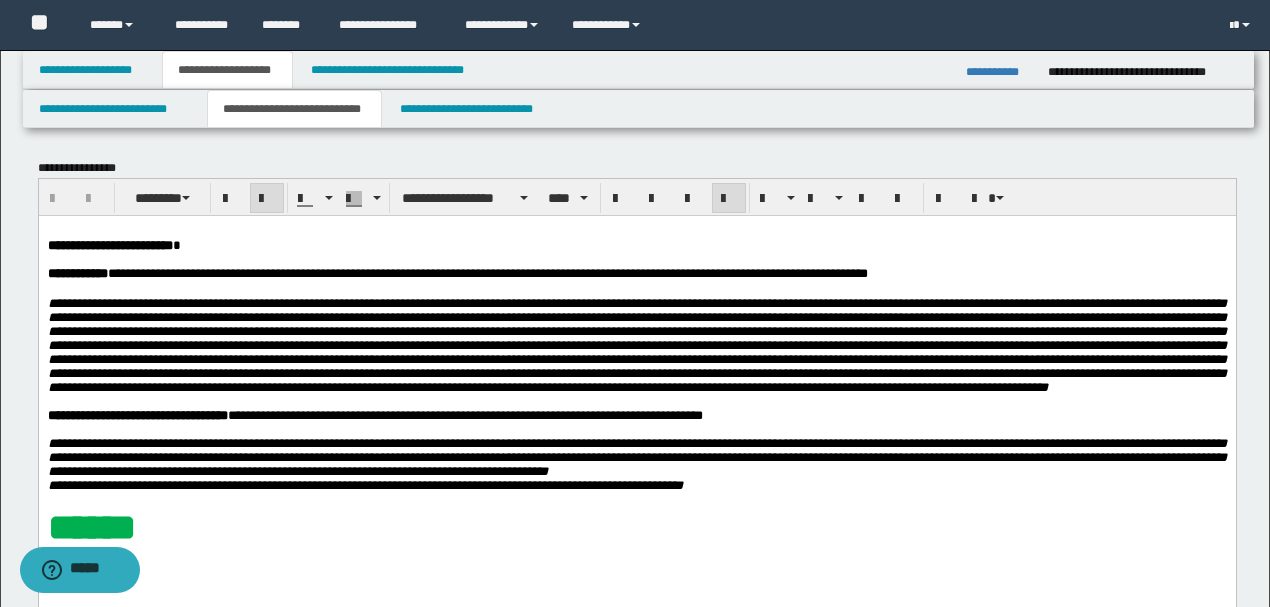 click at bounding box center (636, 344) 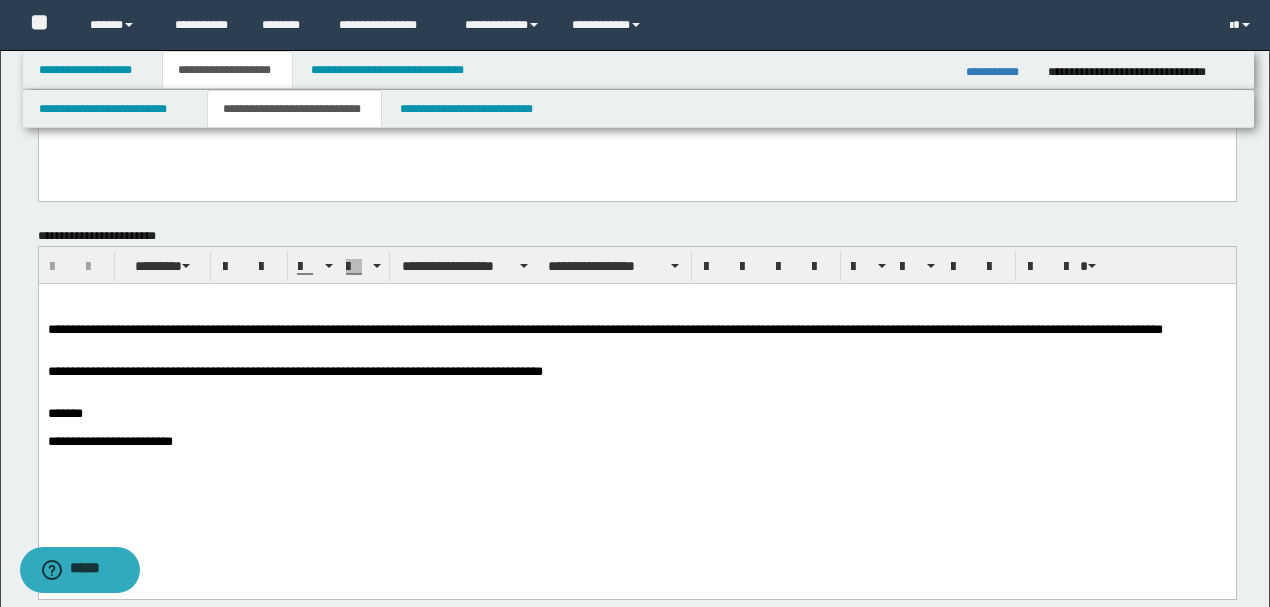 scroll, scrollTop: 533, scrollLeft: 0, axis: vertical 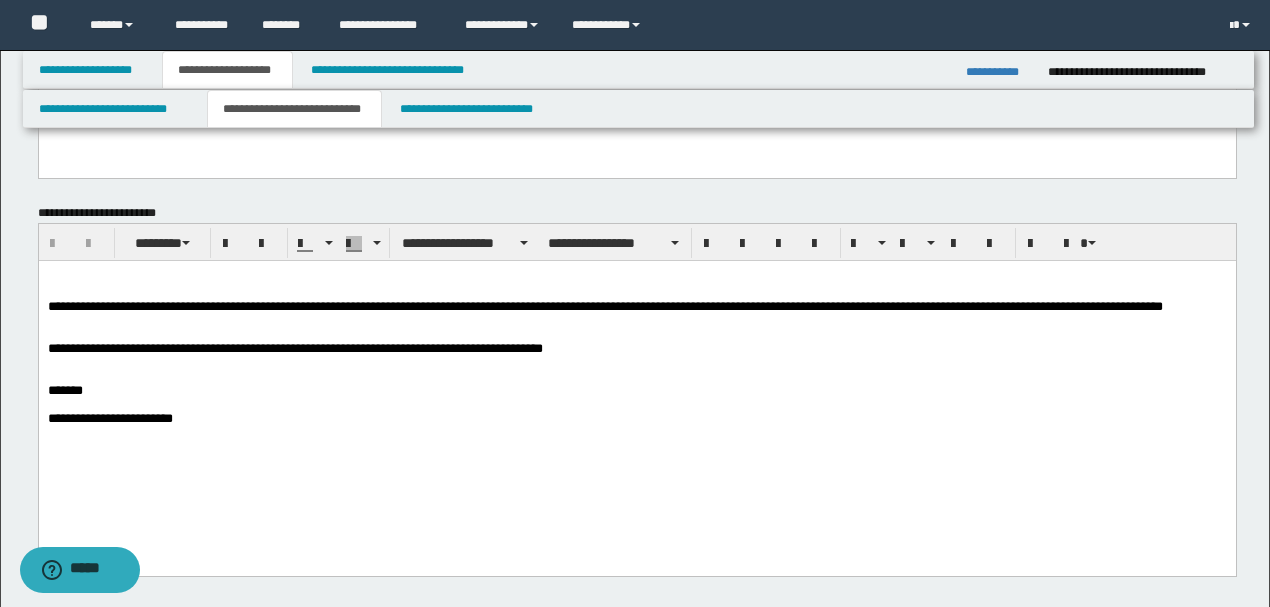 click at bounding box center (660, 363) 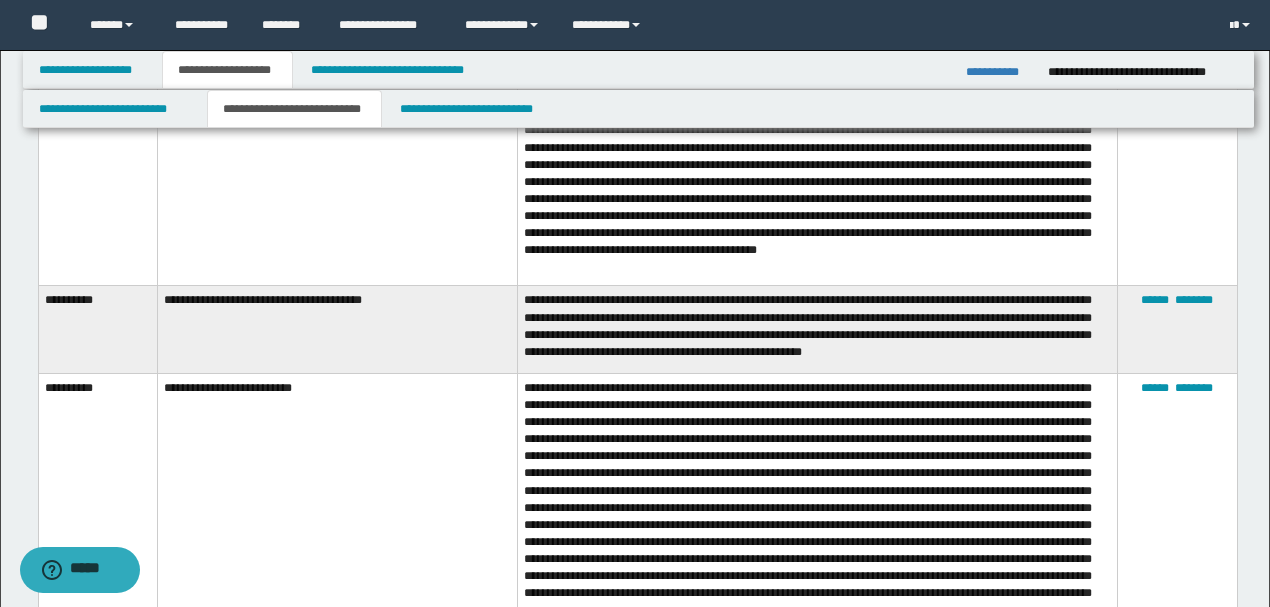 scroll, scrollTop: 1466, scrollLeft: 0, axis: vertical 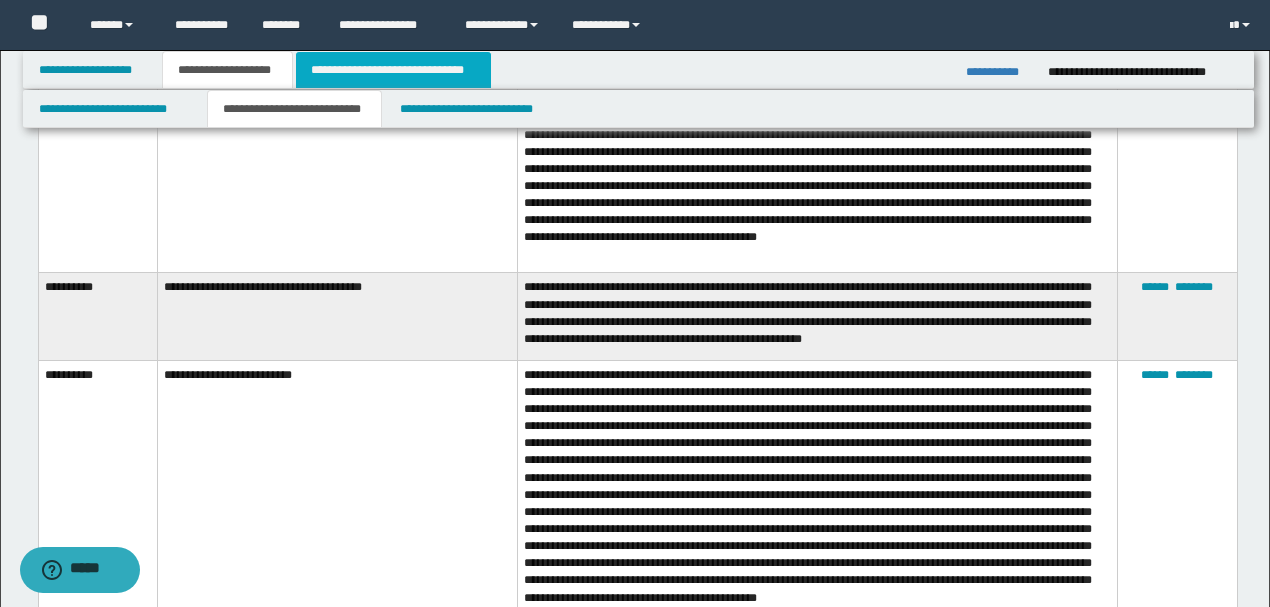 click on "**********" at bounding box center (393, 70) 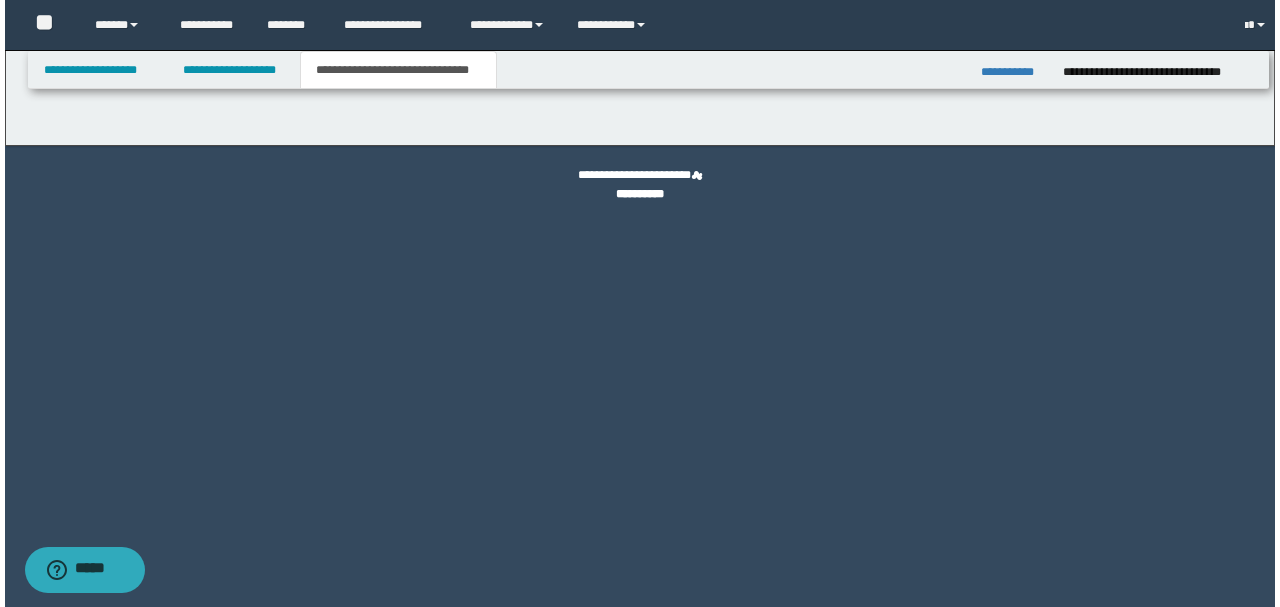 scroll, scrollTop: 0, scrollLeft: 0, axis: both 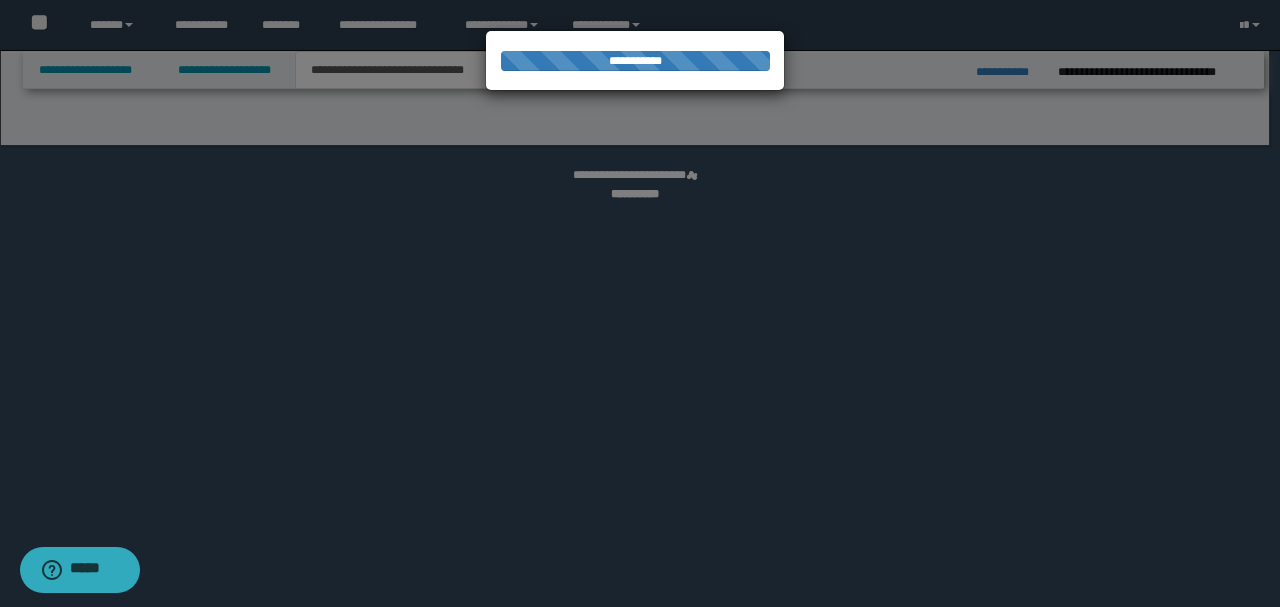 select on "*" 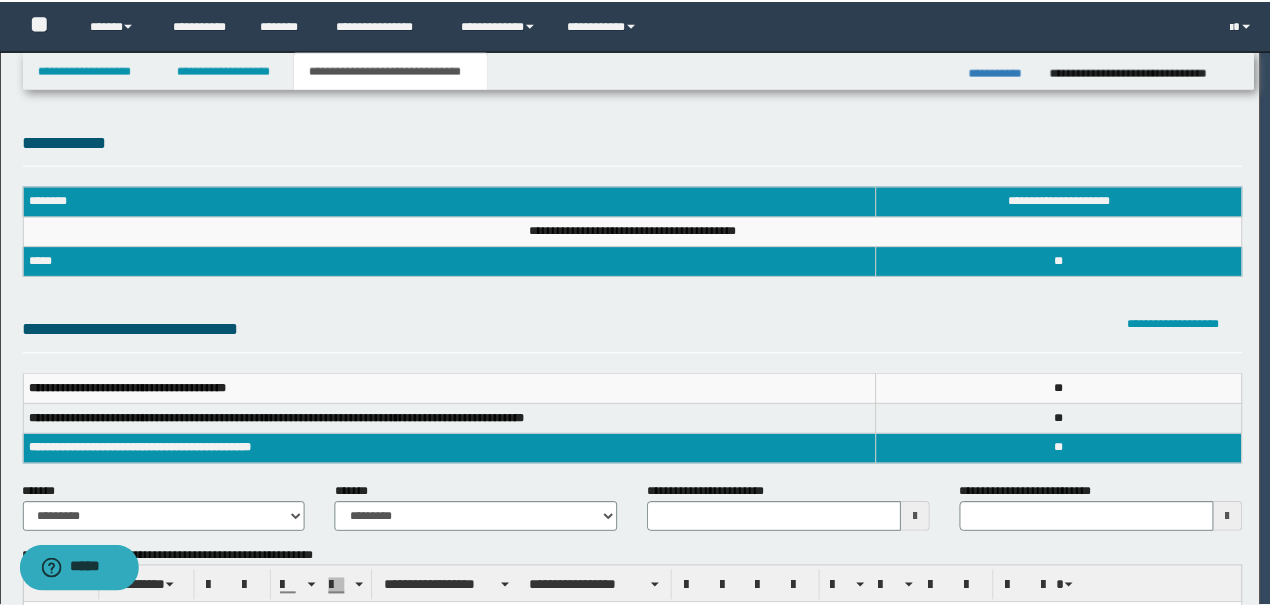 scroll, scrollTop: 0, scrollLeft: 0, axis: both 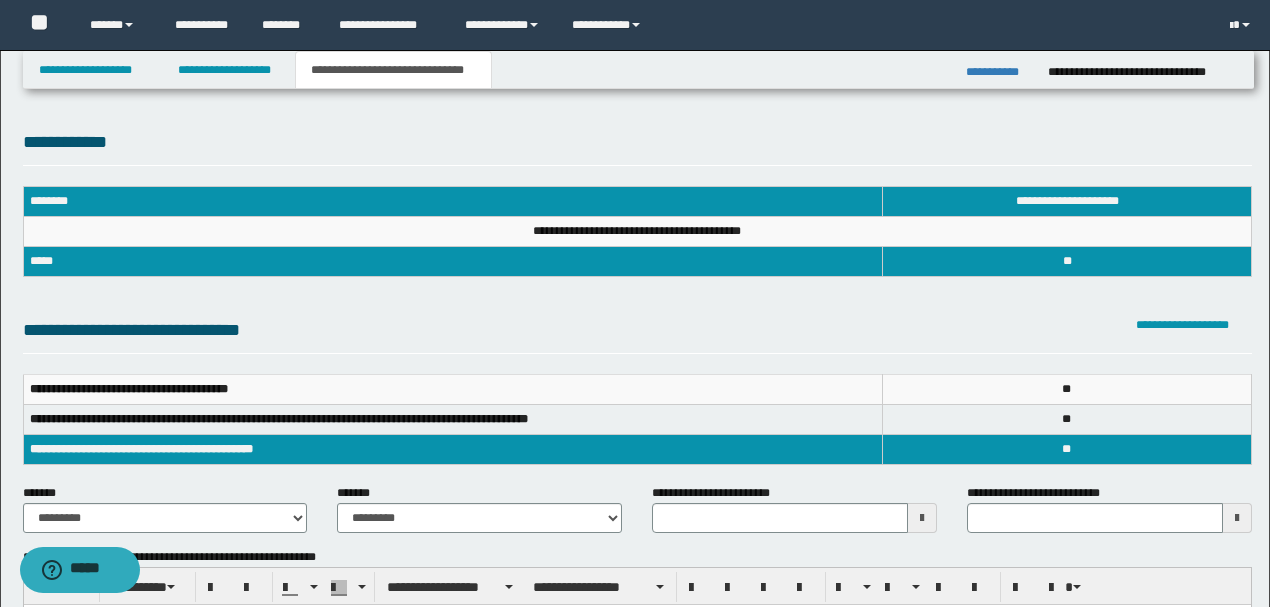 click on "**********" at bounding box center [637, 335] 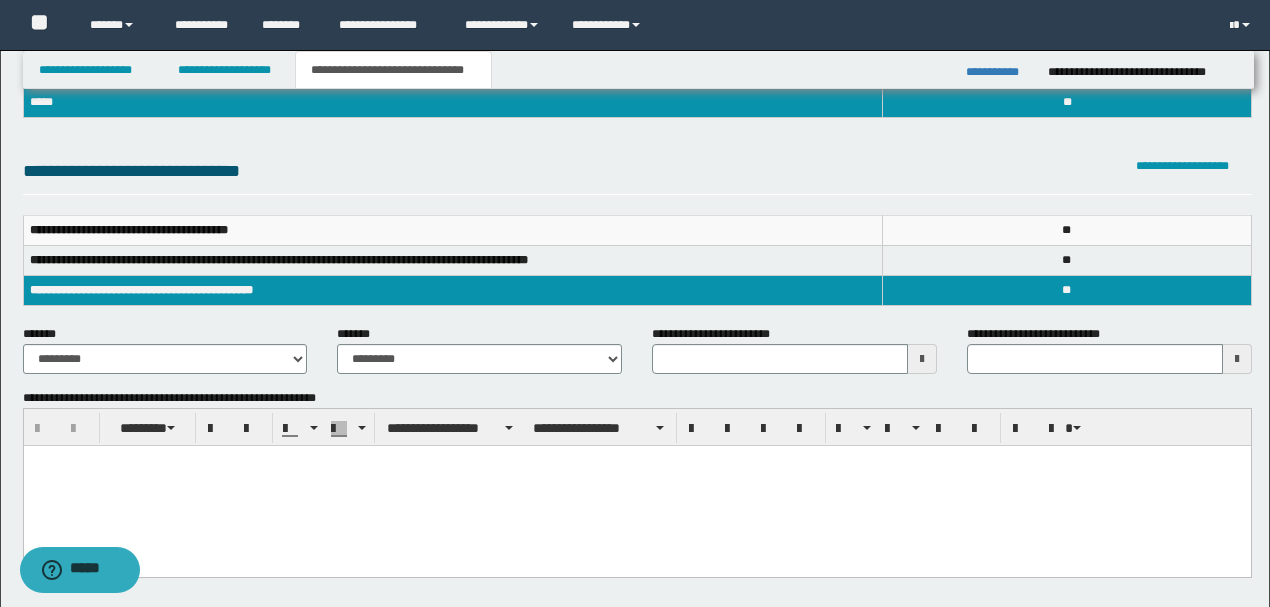 type 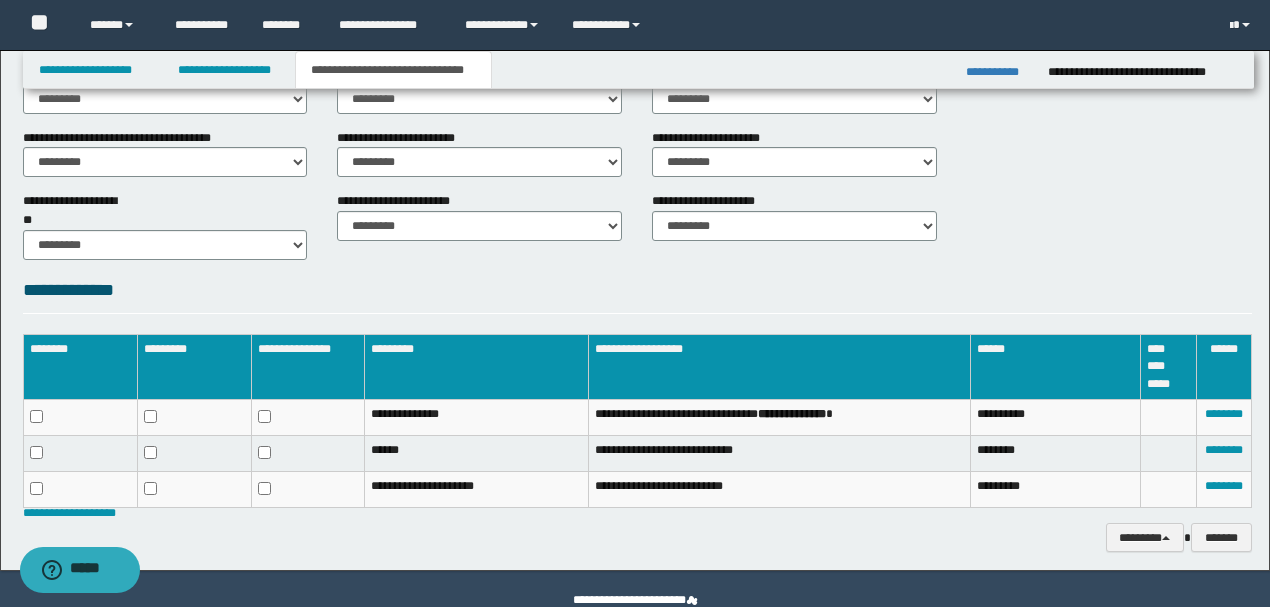 scroll, scrollTop: 800, scrollLeft: 0, axis: vertical 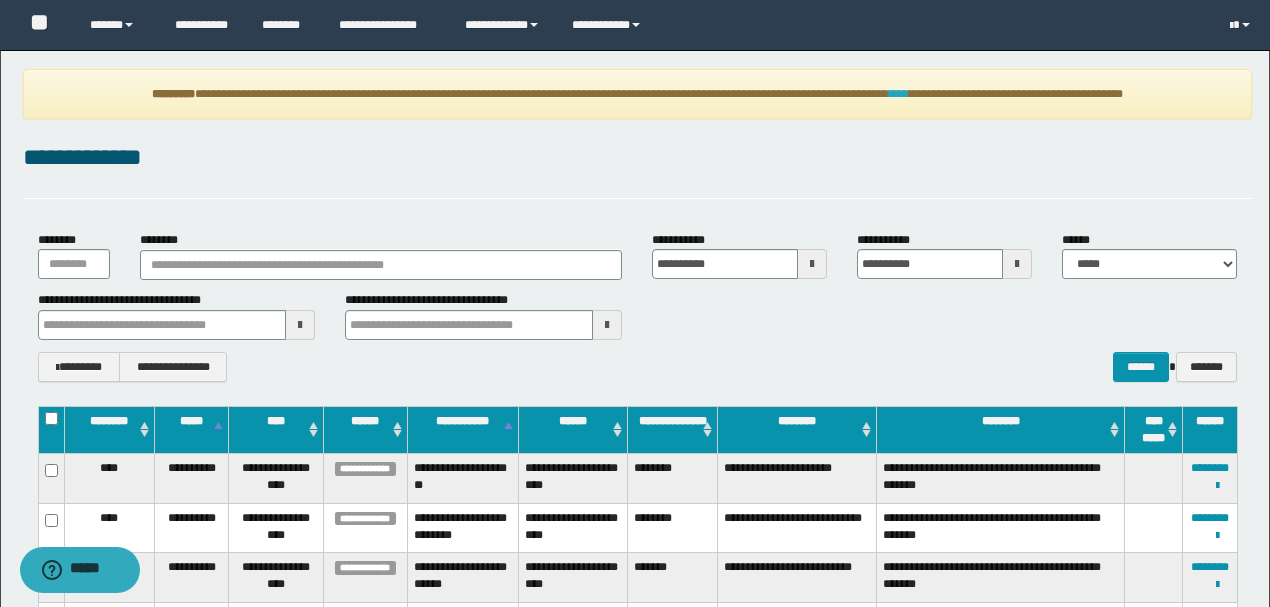click on "****" at bounding box center (899, 94) 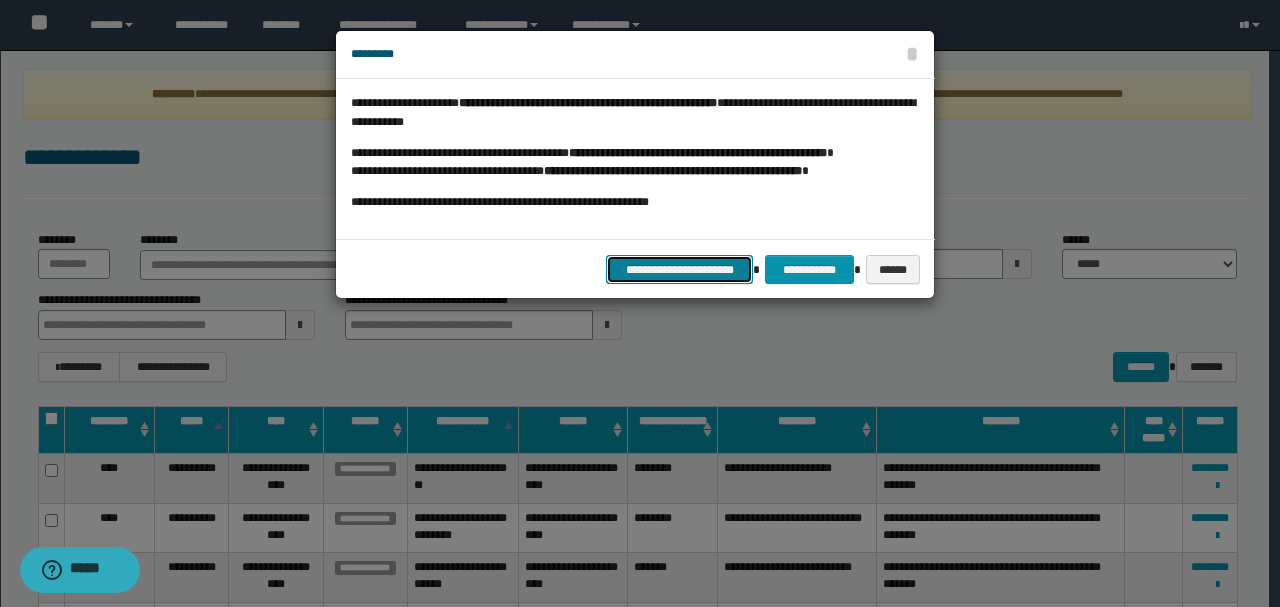 click on "**********" at bounding box center [680, 269] 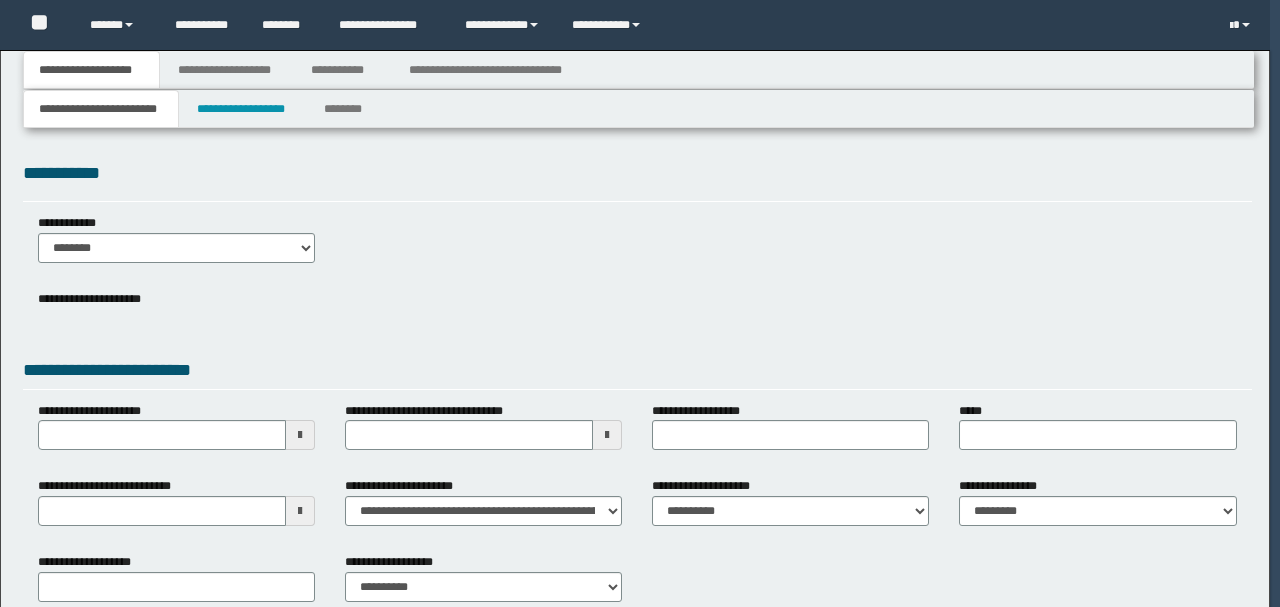 type 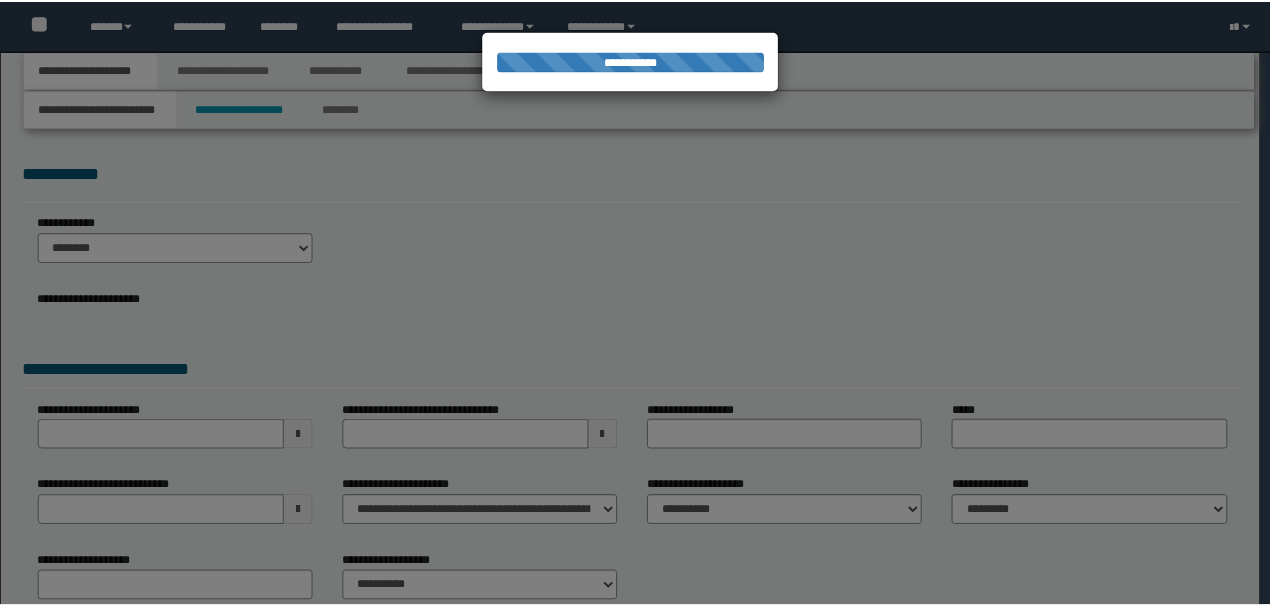 scroll, scrollTop: 0, scrollLeft: 0, axis: both 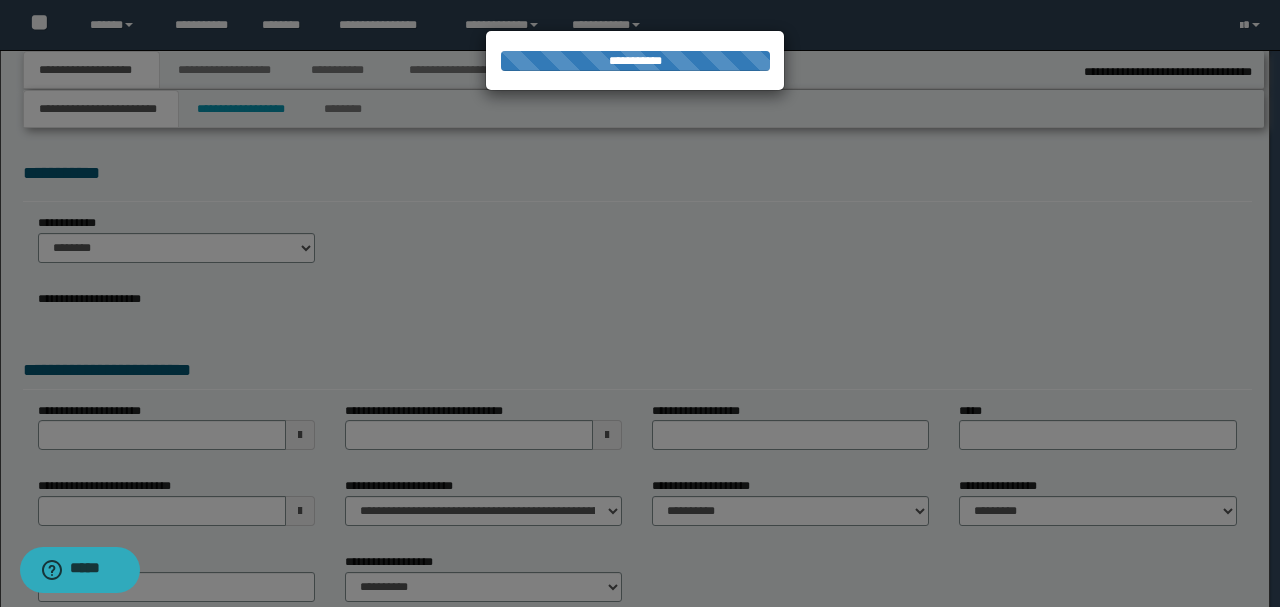 type on "**********" 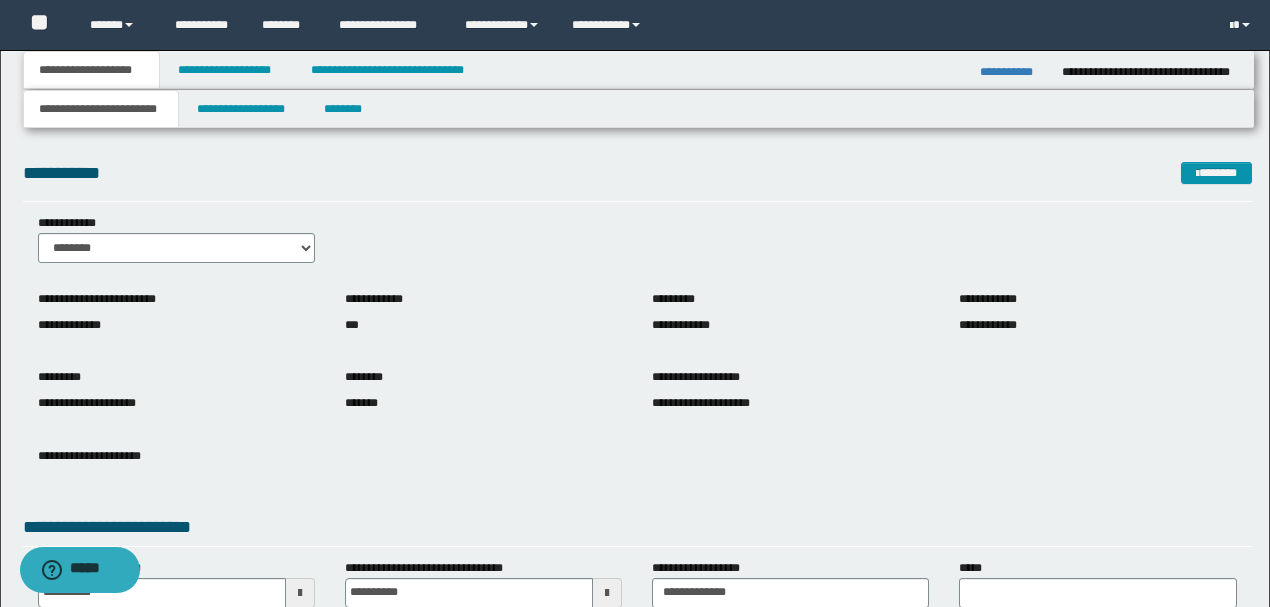 click on "**********" at bounding box center (1013, 72) 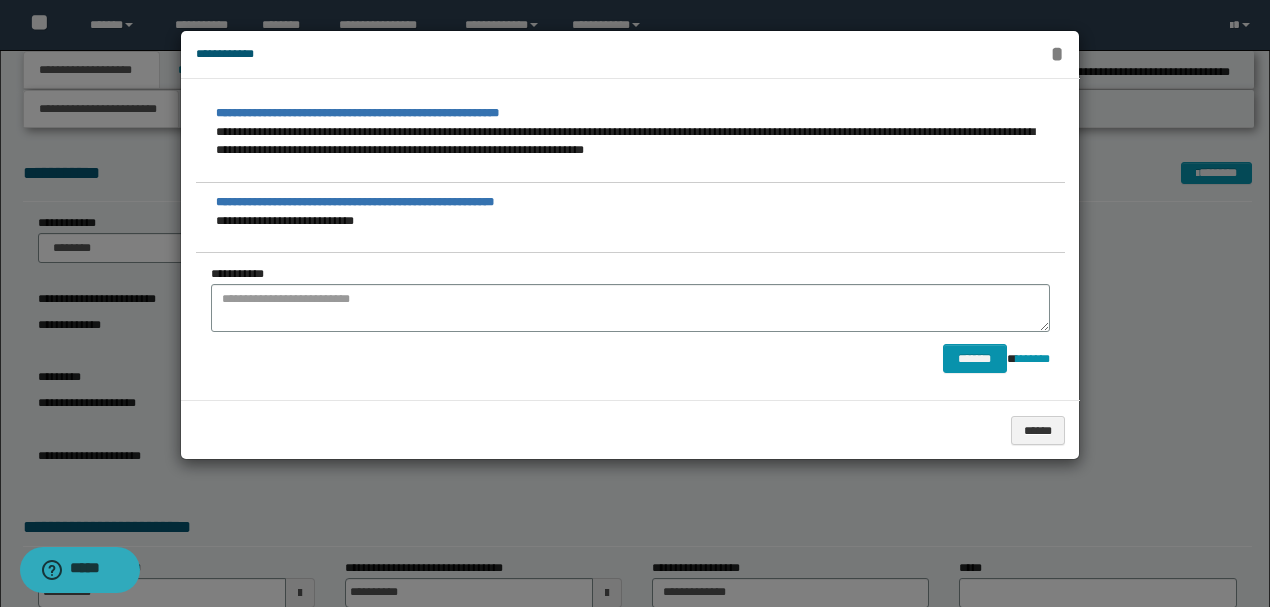 click on "*" at bounding box center (1057, 54) 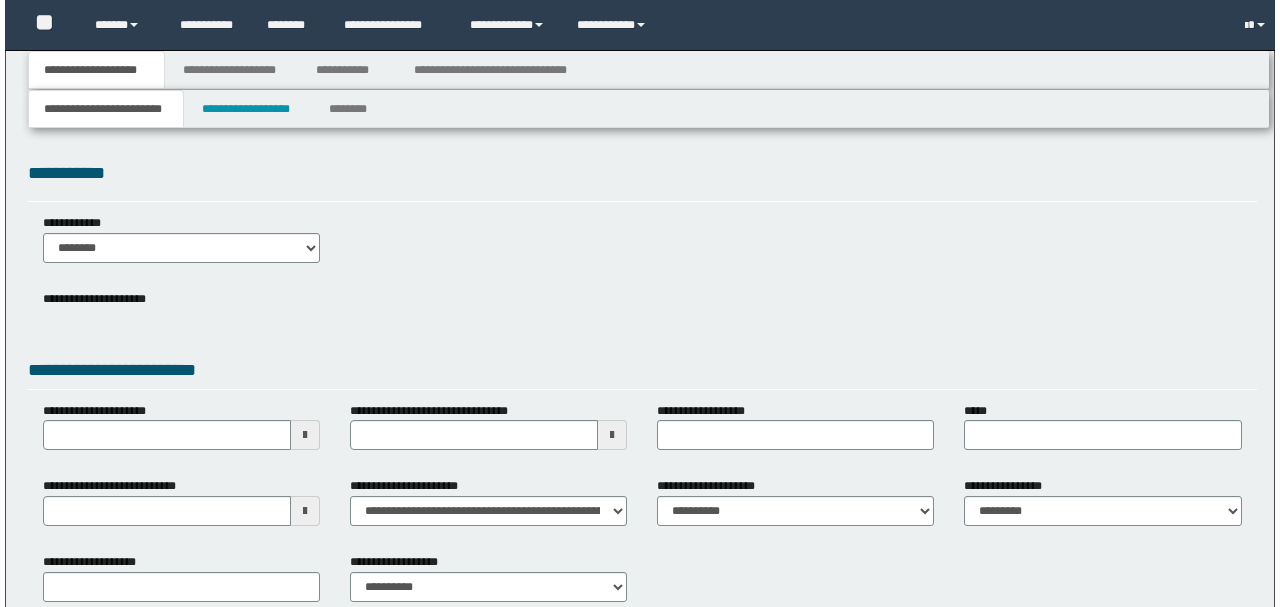 scroll, scrollTop: 0, scrollLeft: 0, axis: both 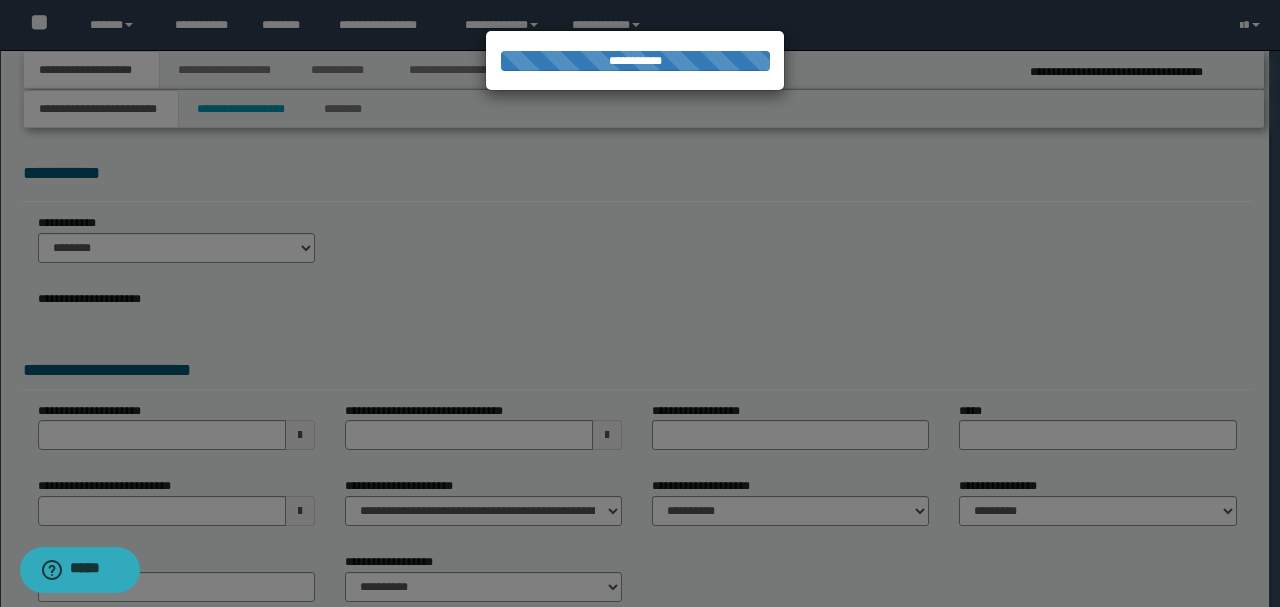 type on "**********" 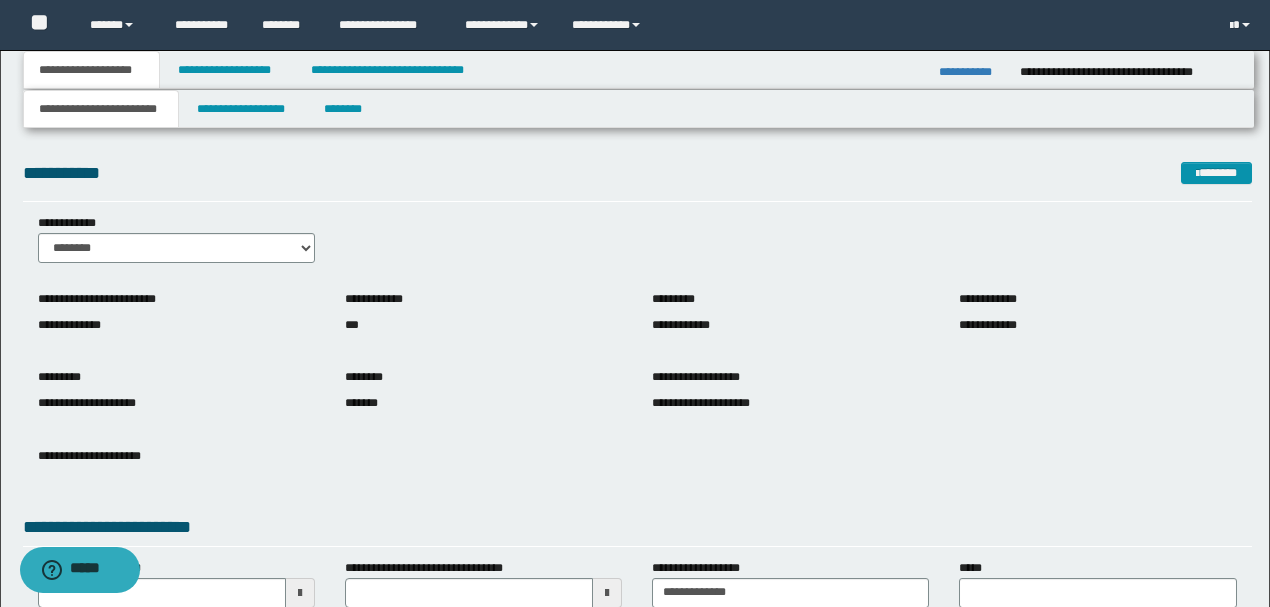 click on "**********" at bounding box center (790, 323) 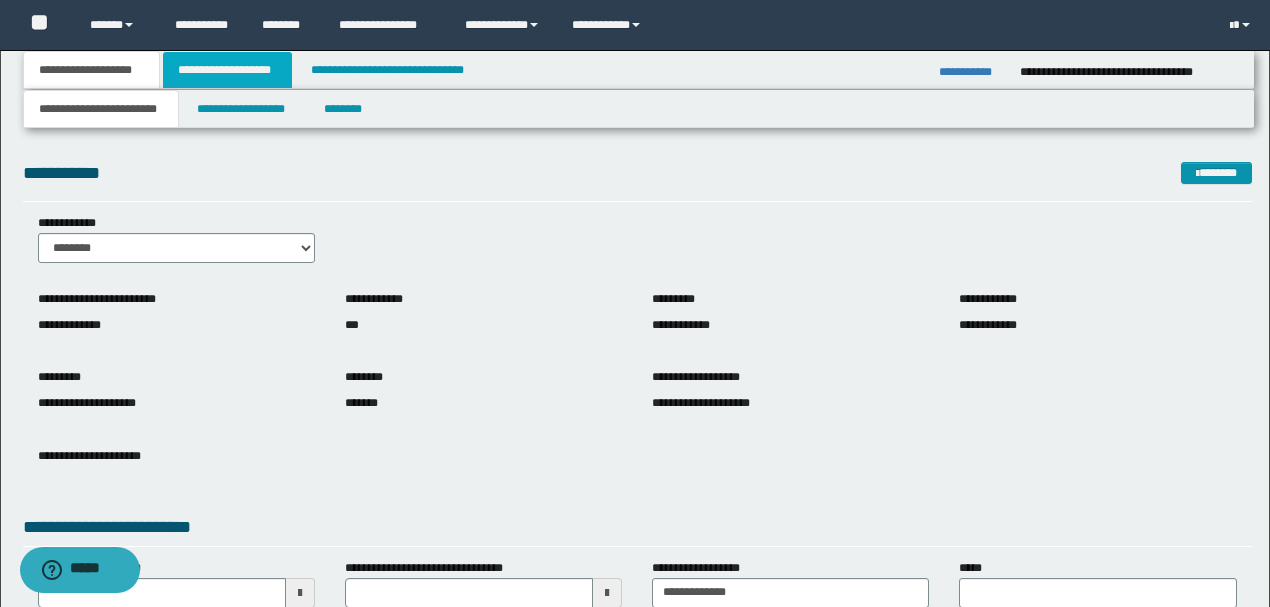 click on "**********" at bounding box center [227, 70] 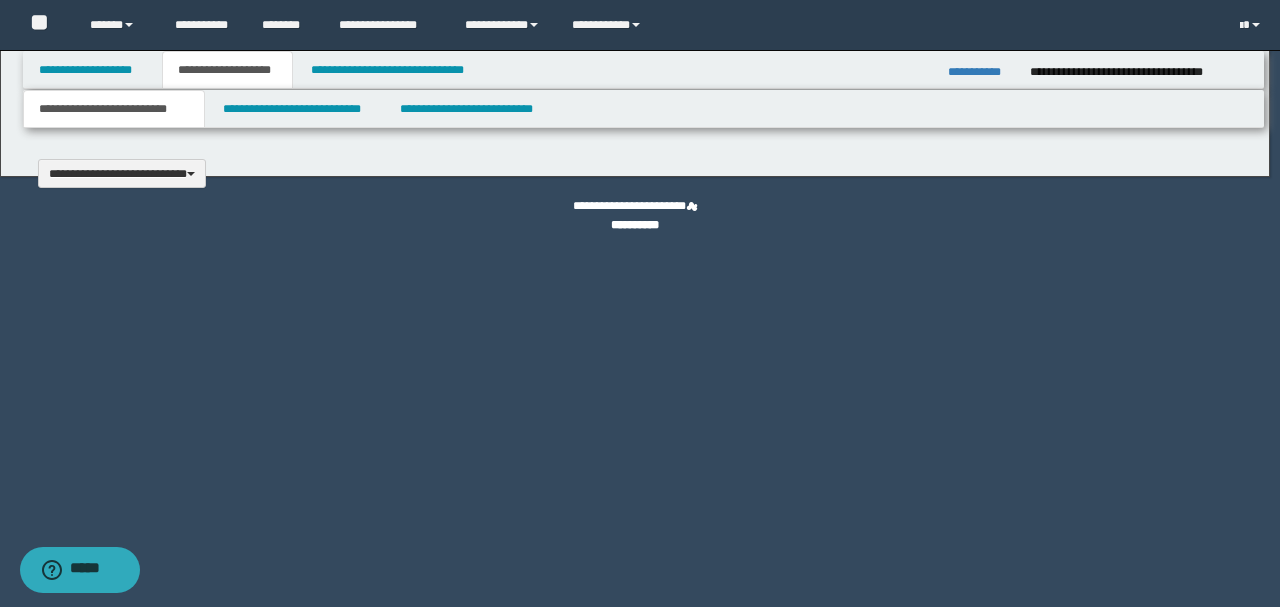 type 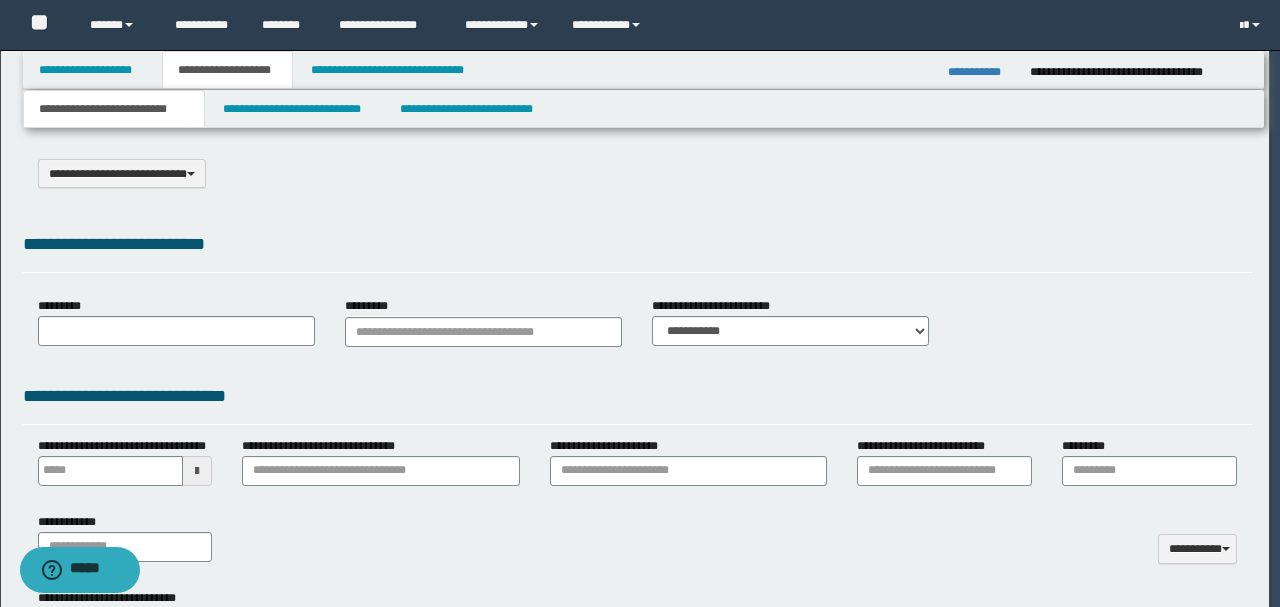 select on "*" 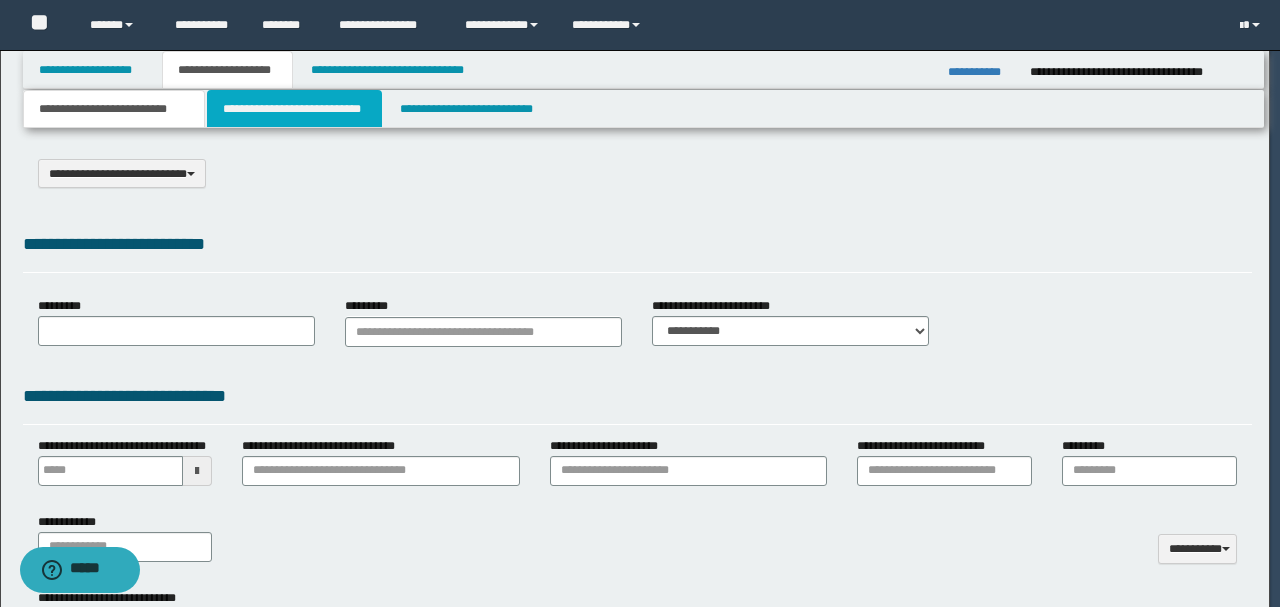 click on "**********" at bounding box center [294, 109] 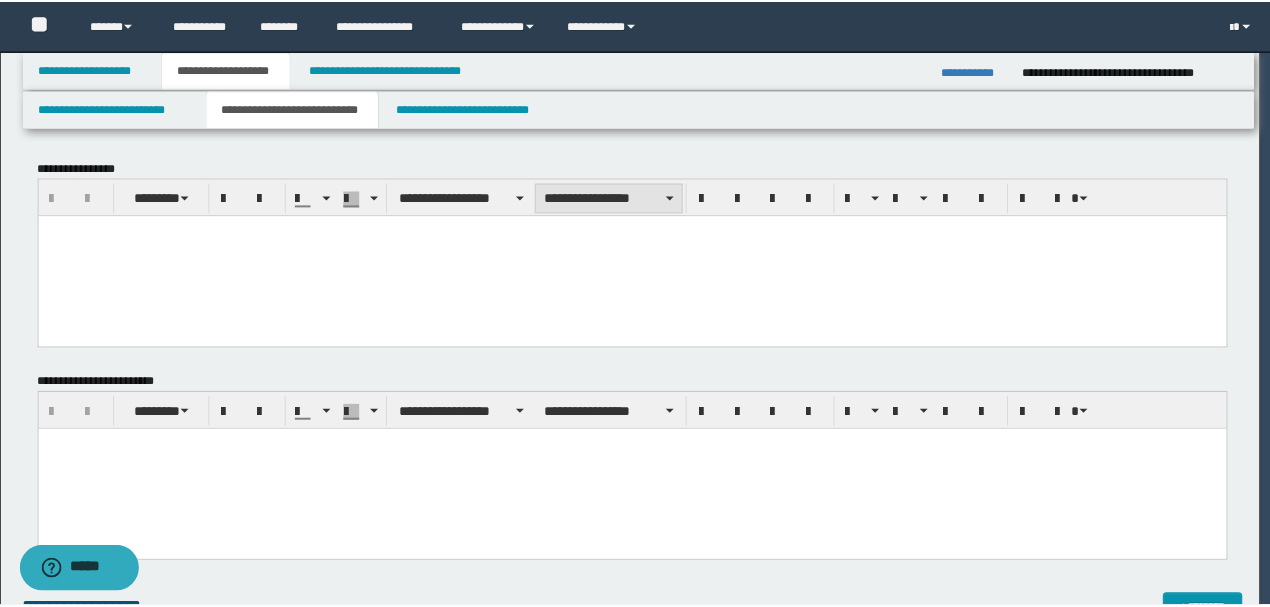 scroll, scrollTop: 0, scrollLeft: 0, axis: both 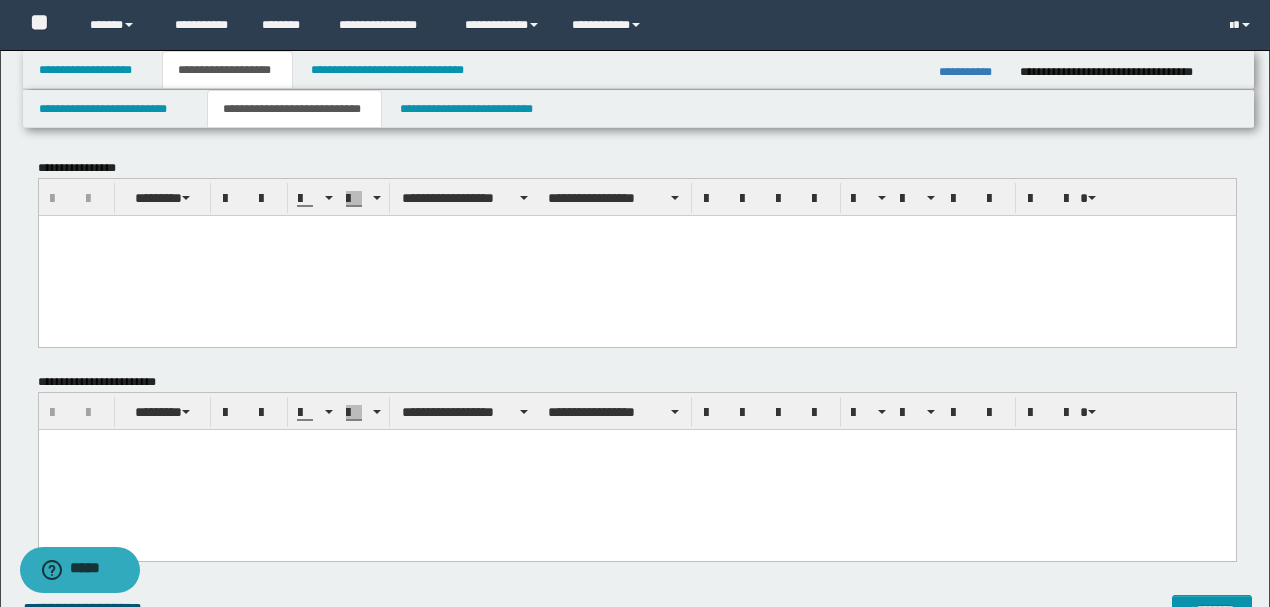 click at bounding box center [636, 255] 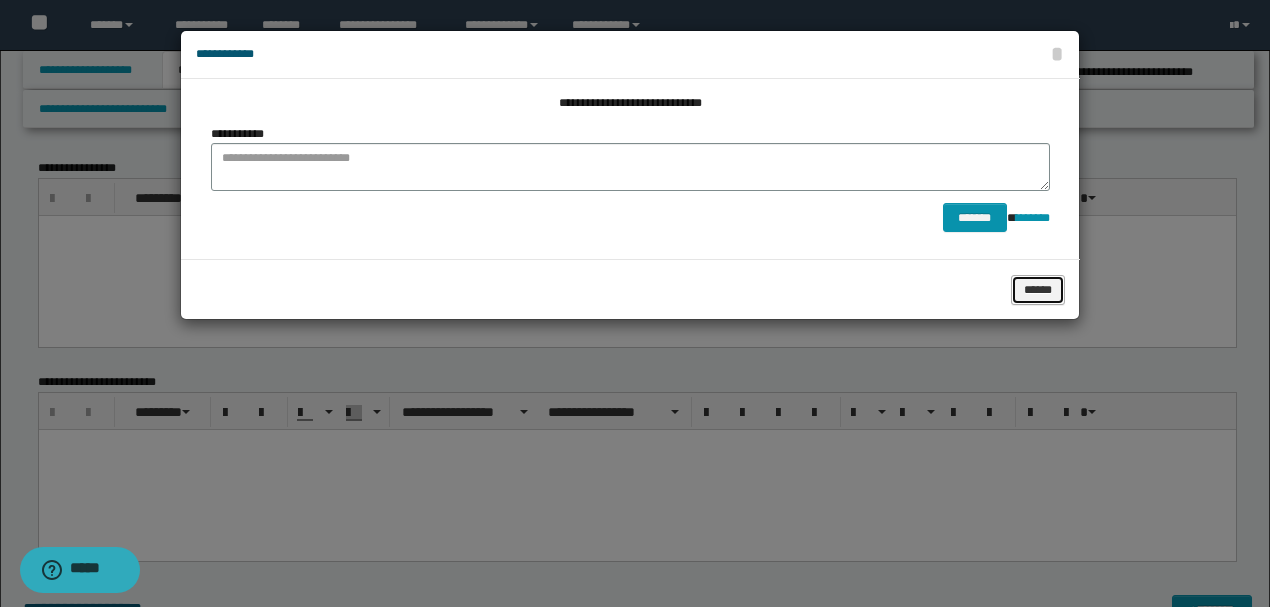 click on "******" at bounding box center (1038, 289) 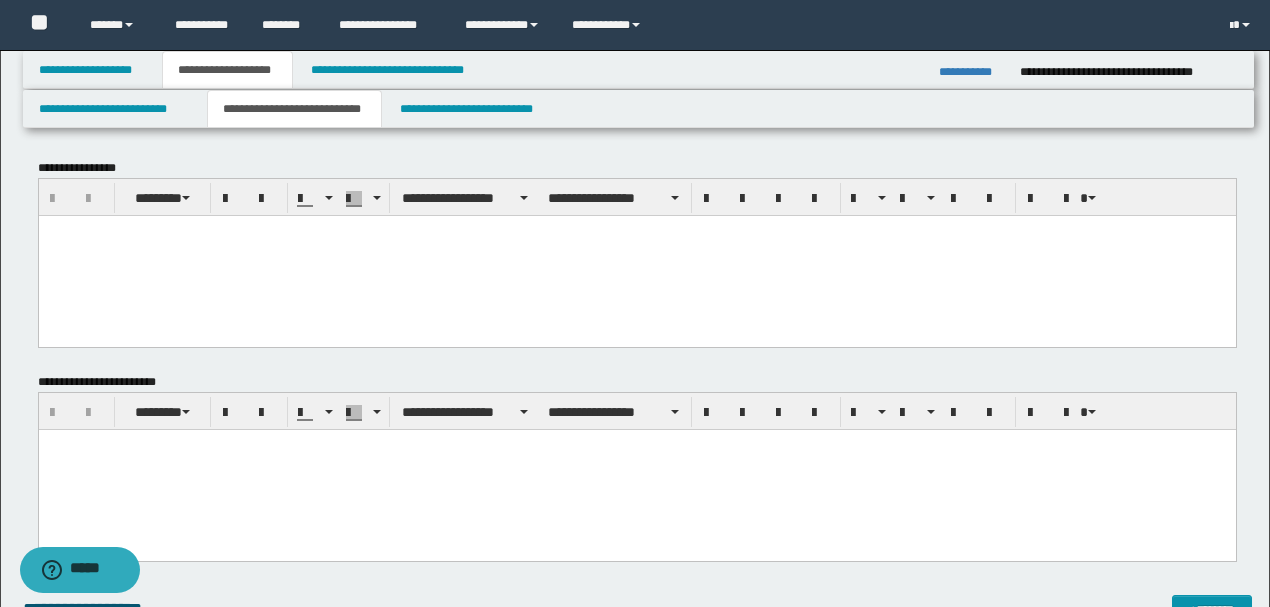click at bounding box center (636, 255) 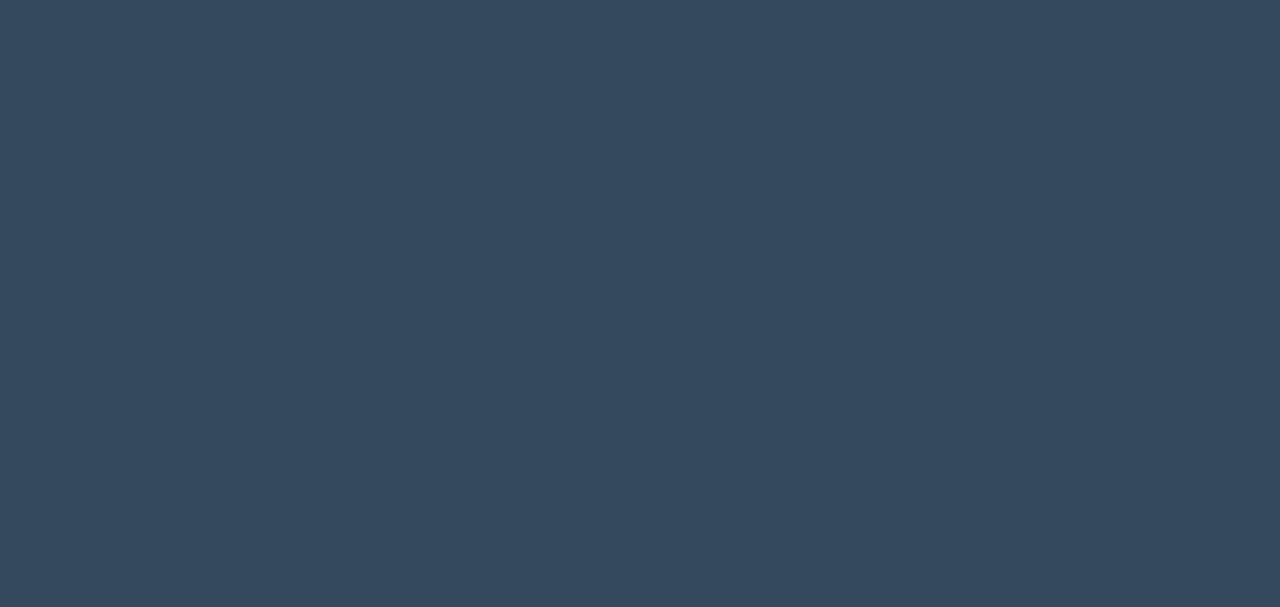 scroll, scrollTop: 0, scrollLeft: 0, axis: both 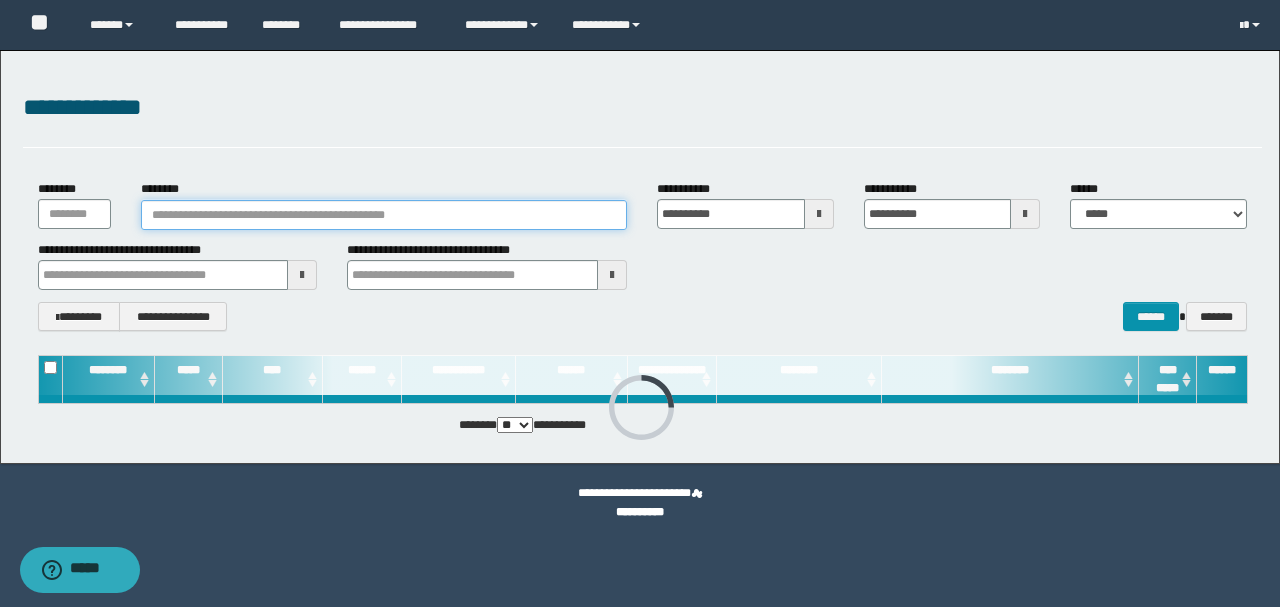 click on "********" at bounding box center (384, 215) 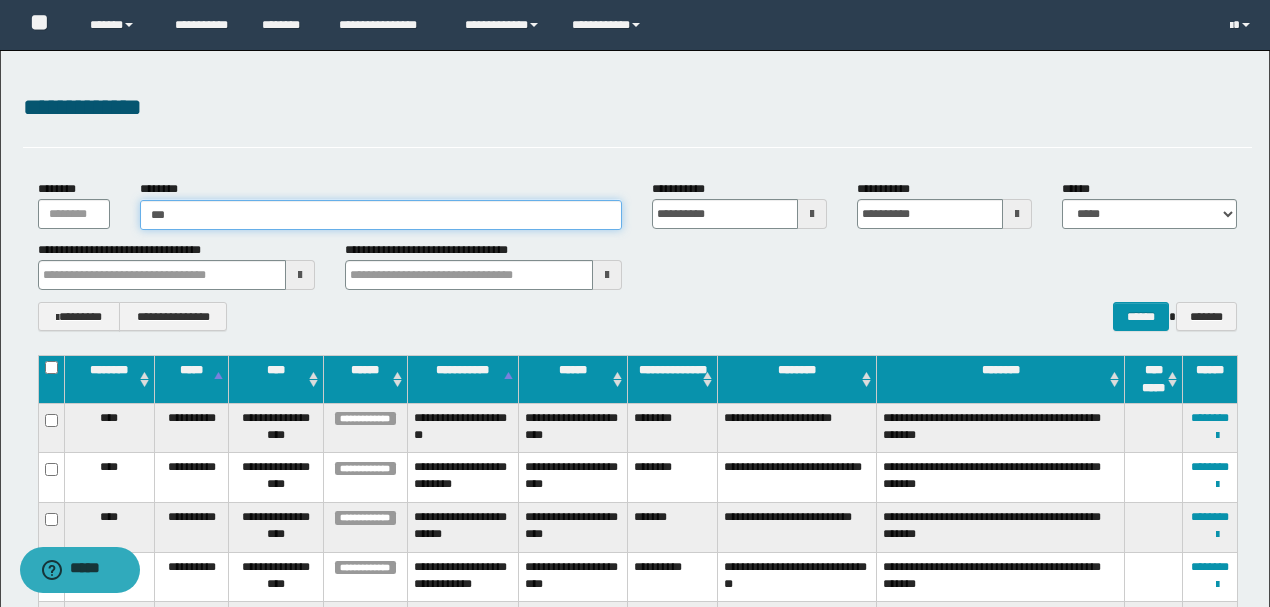 type on "****" 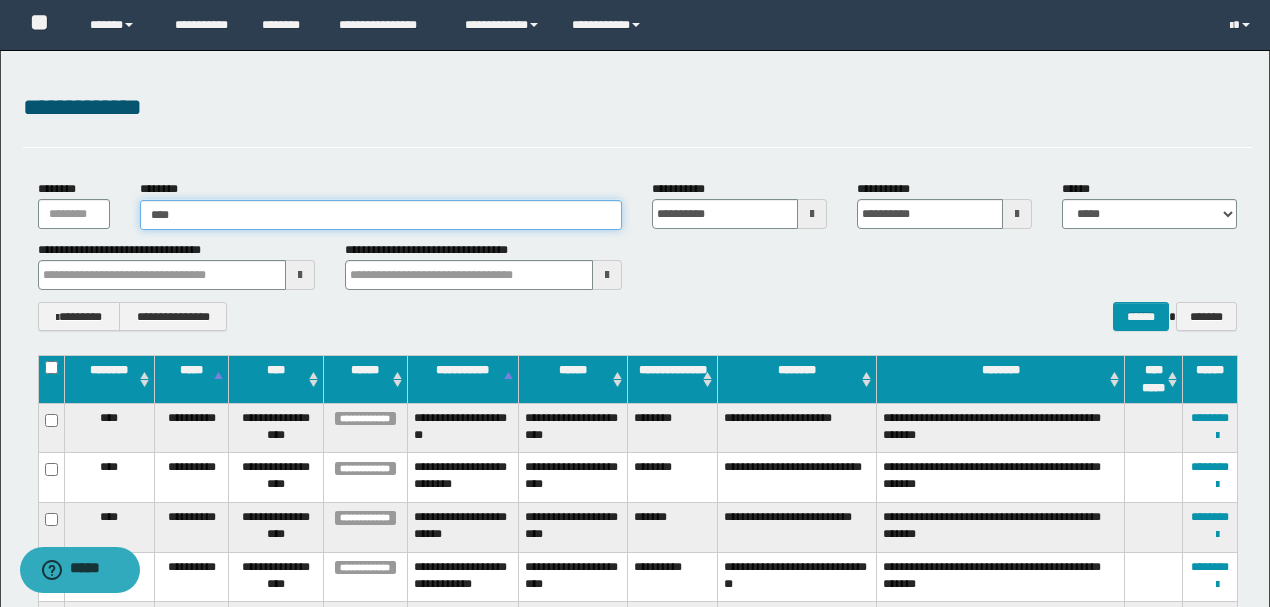 type on "****" 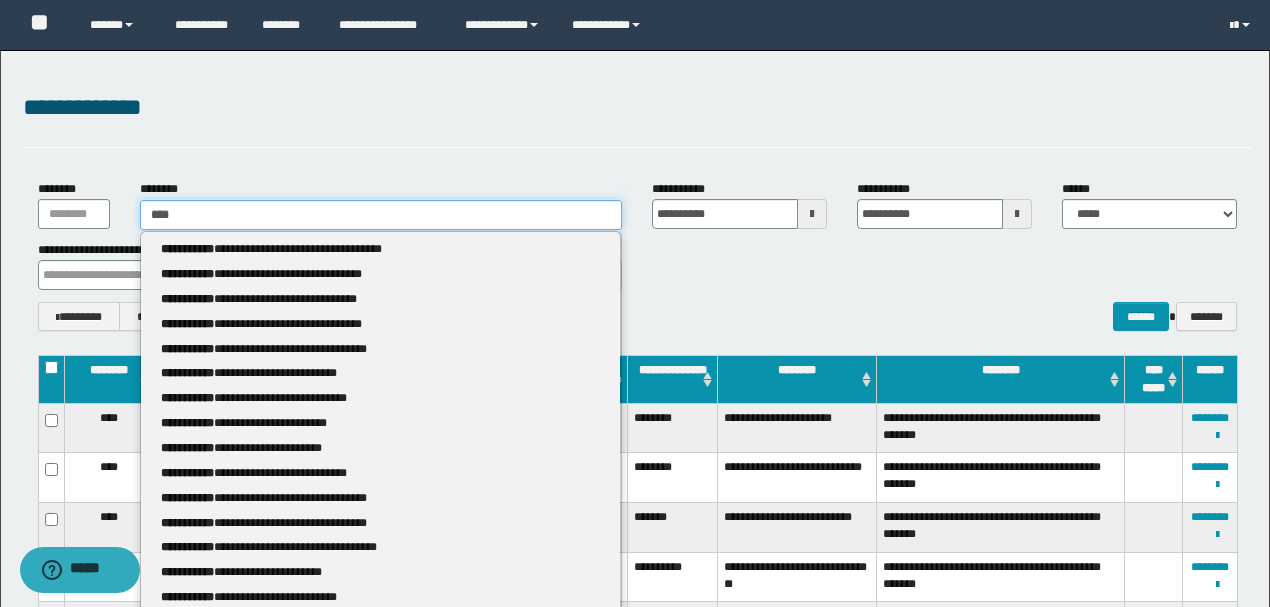 type 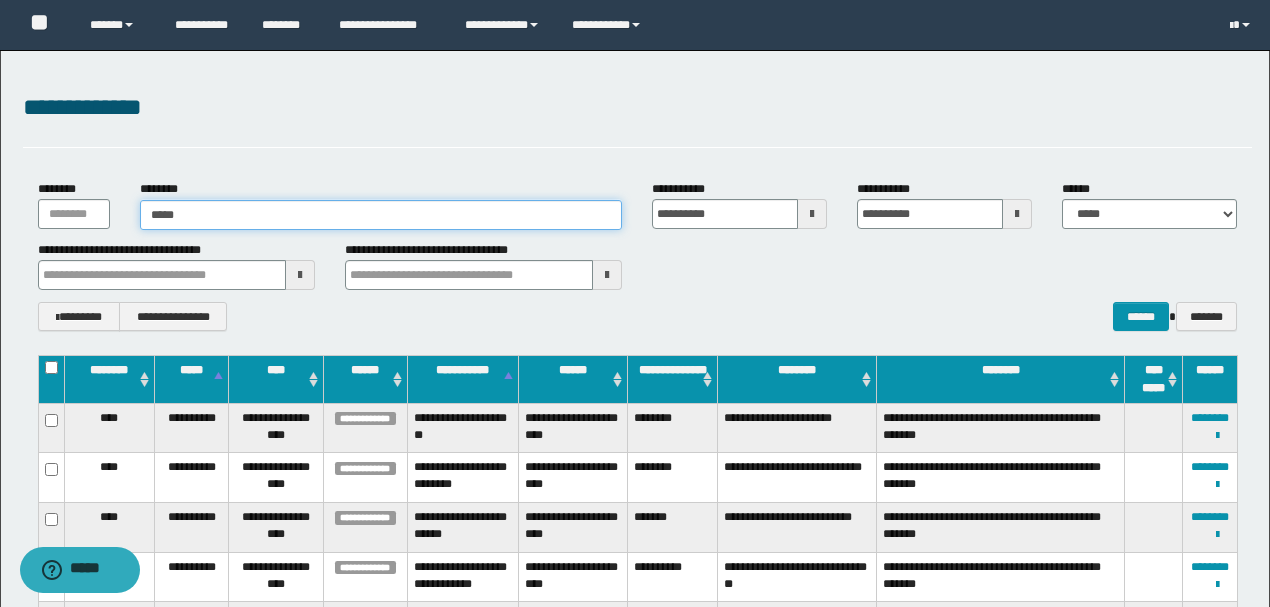 type on "******" 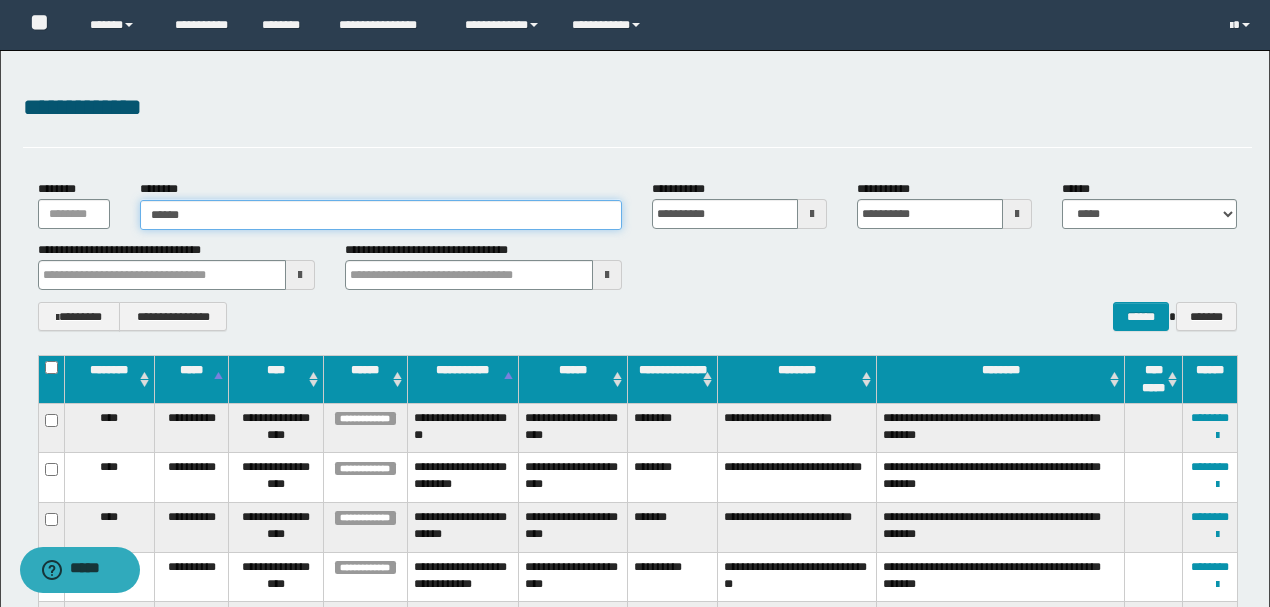 type on "******" 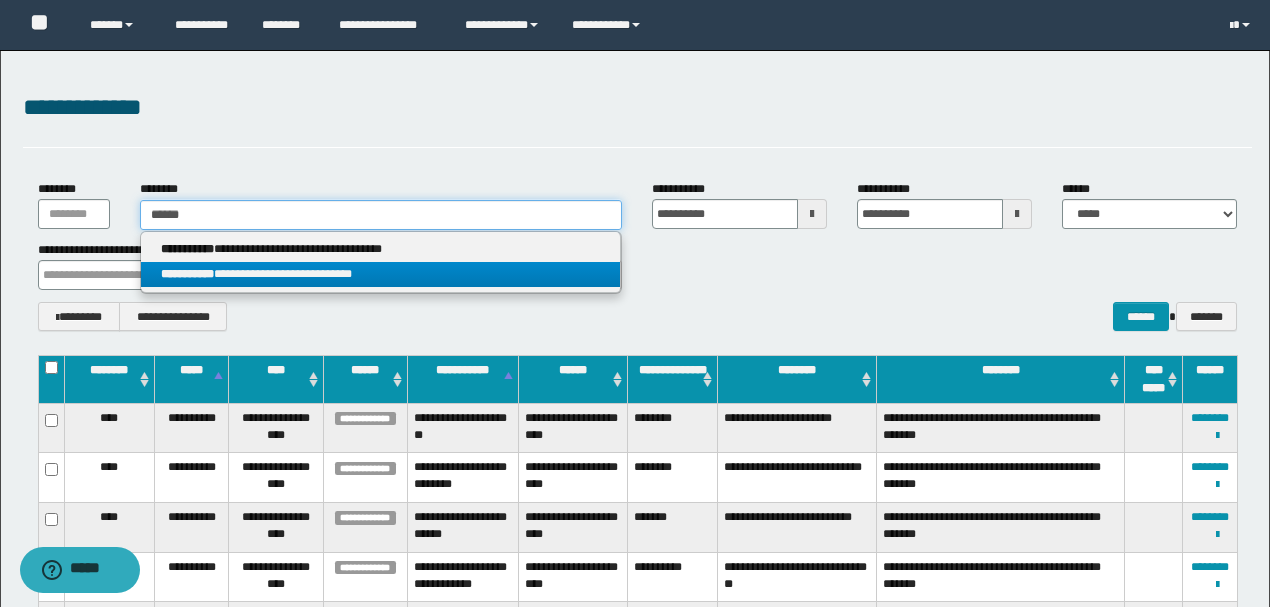 type on "******" 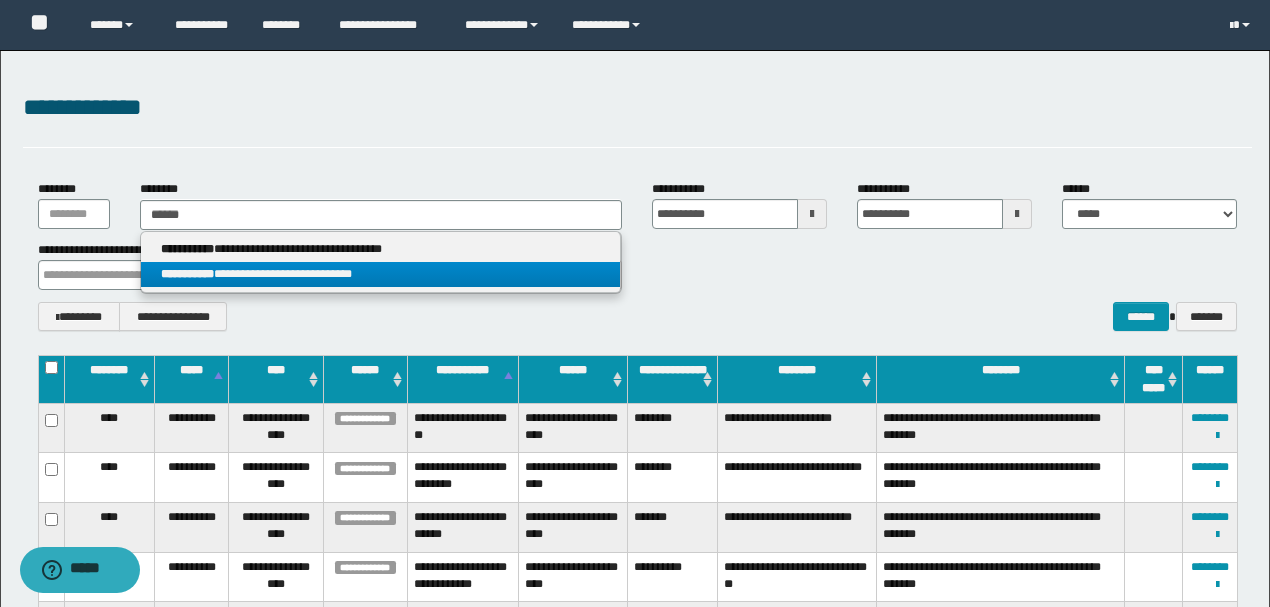 click on "**********" at bounding box center (380, 274) 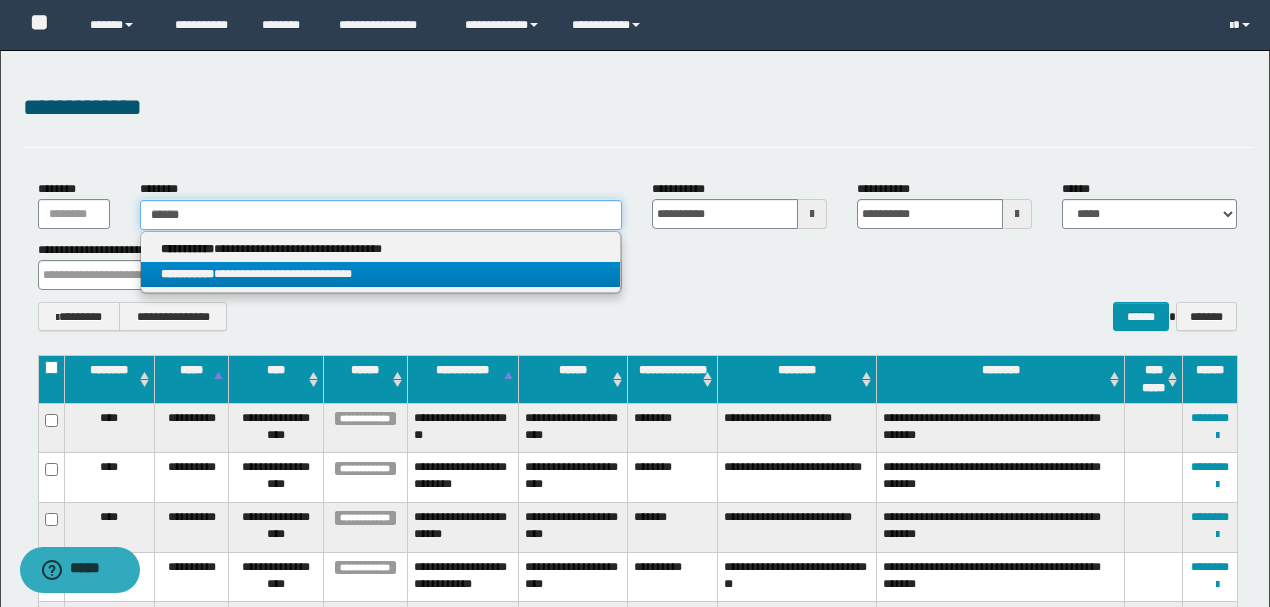 type 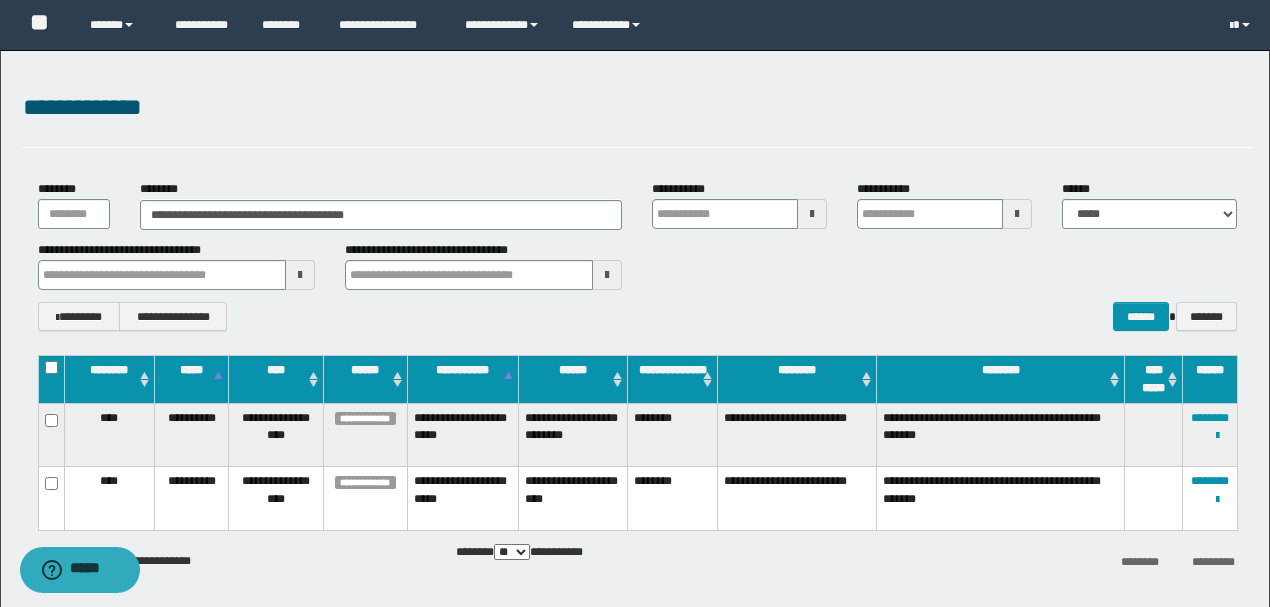 click on "**********" at bounding box center [637, 316] 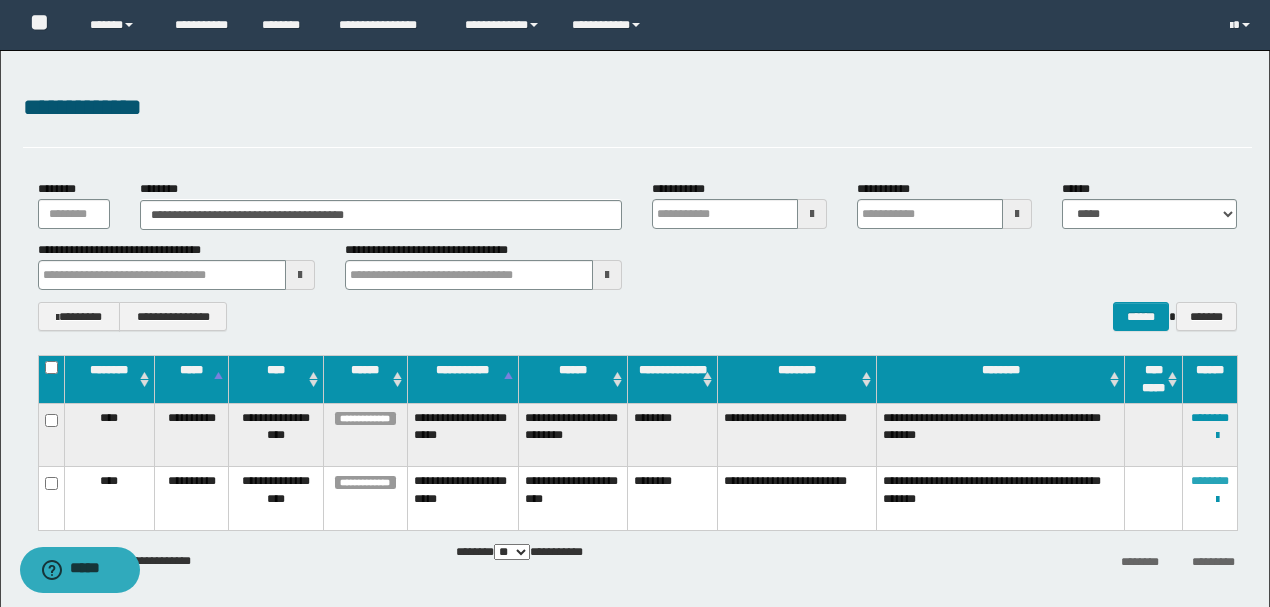 click on "********" at bounding box center [1210, 481] 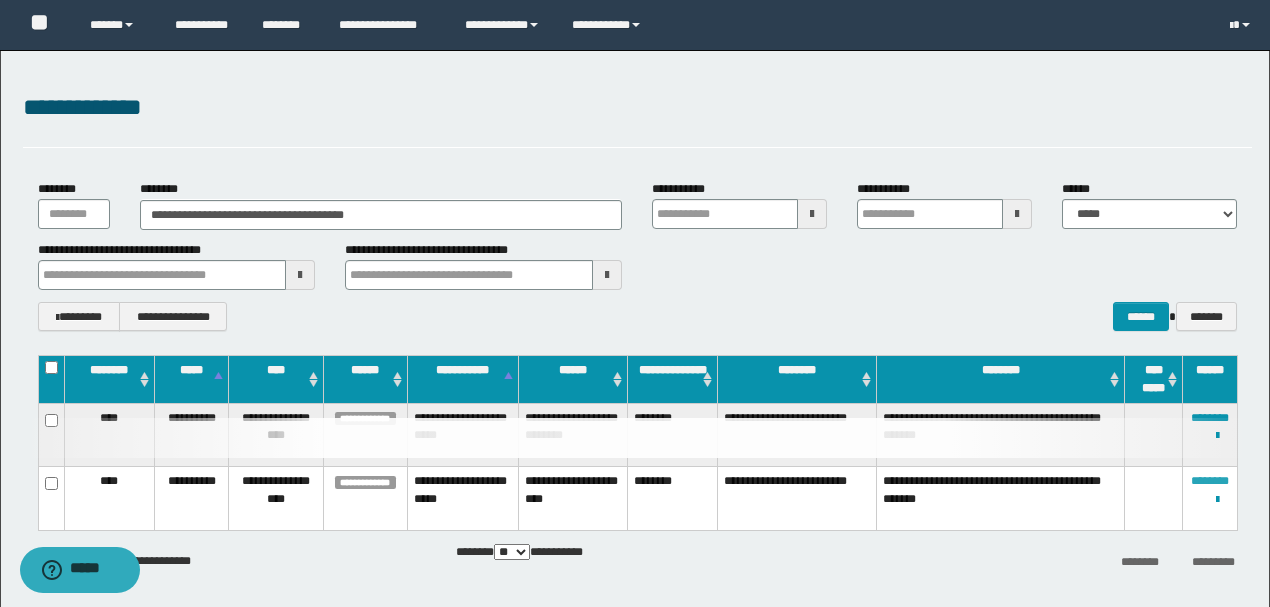 type 